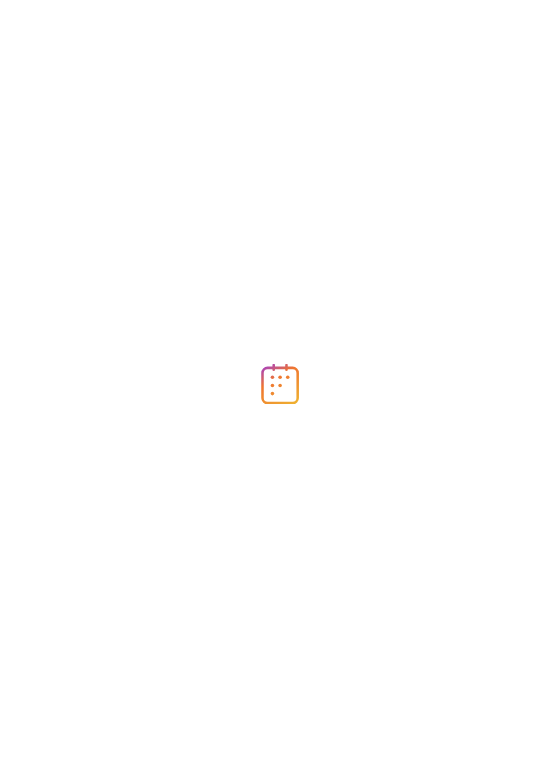 scroll, scrollTop: 0, scrollLeft: 0, axis: both 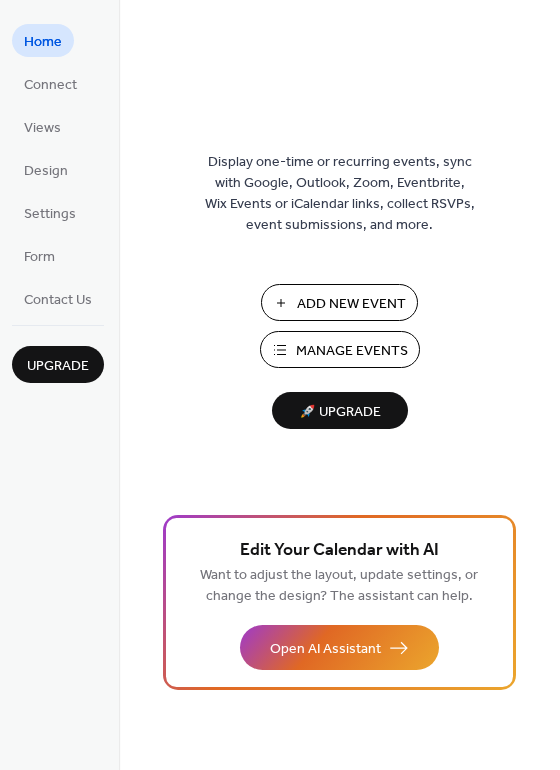 click on "Manage Events" at bounding box center (352, 351) 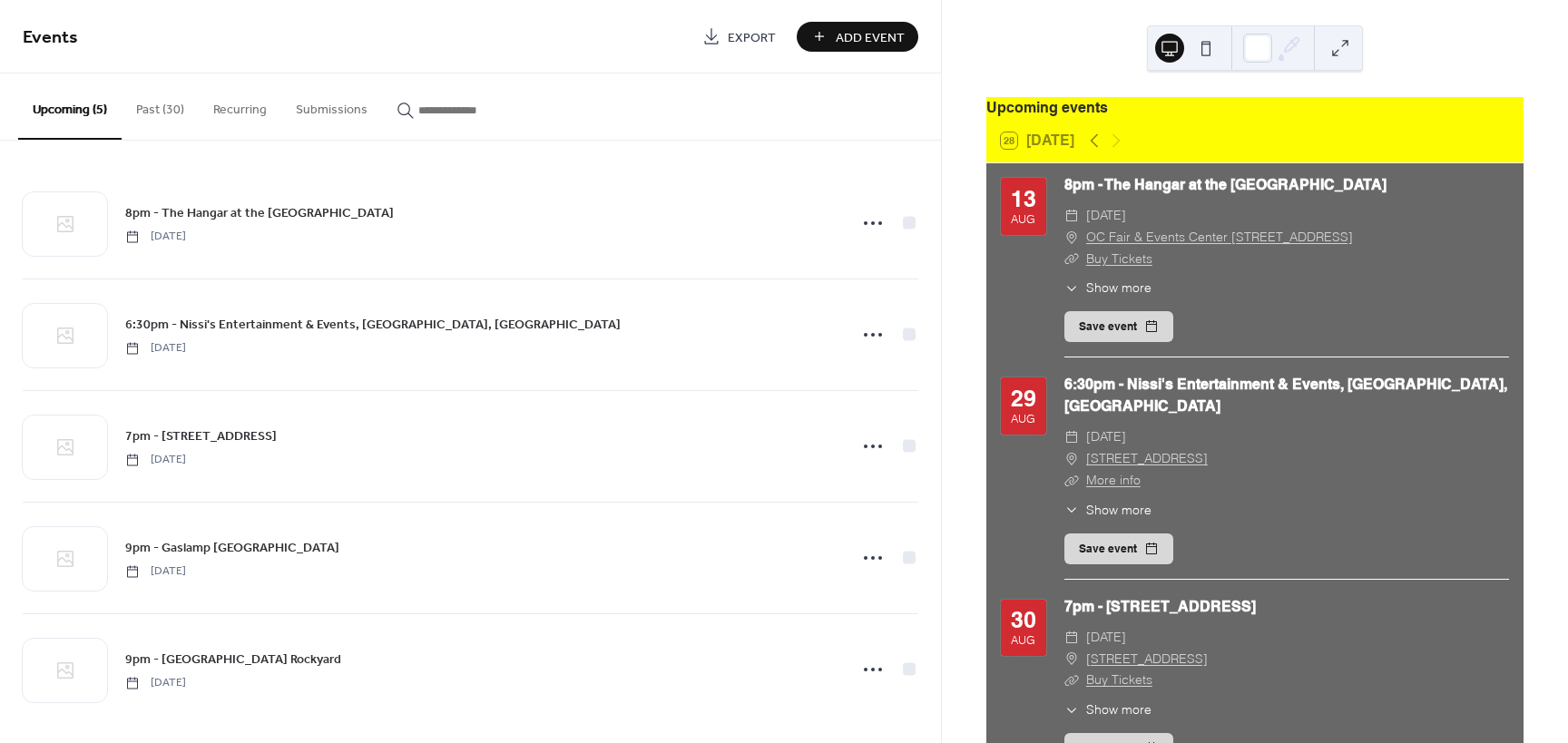 scroll, scrollTop: 0, scrollLeft: 0, axis: both 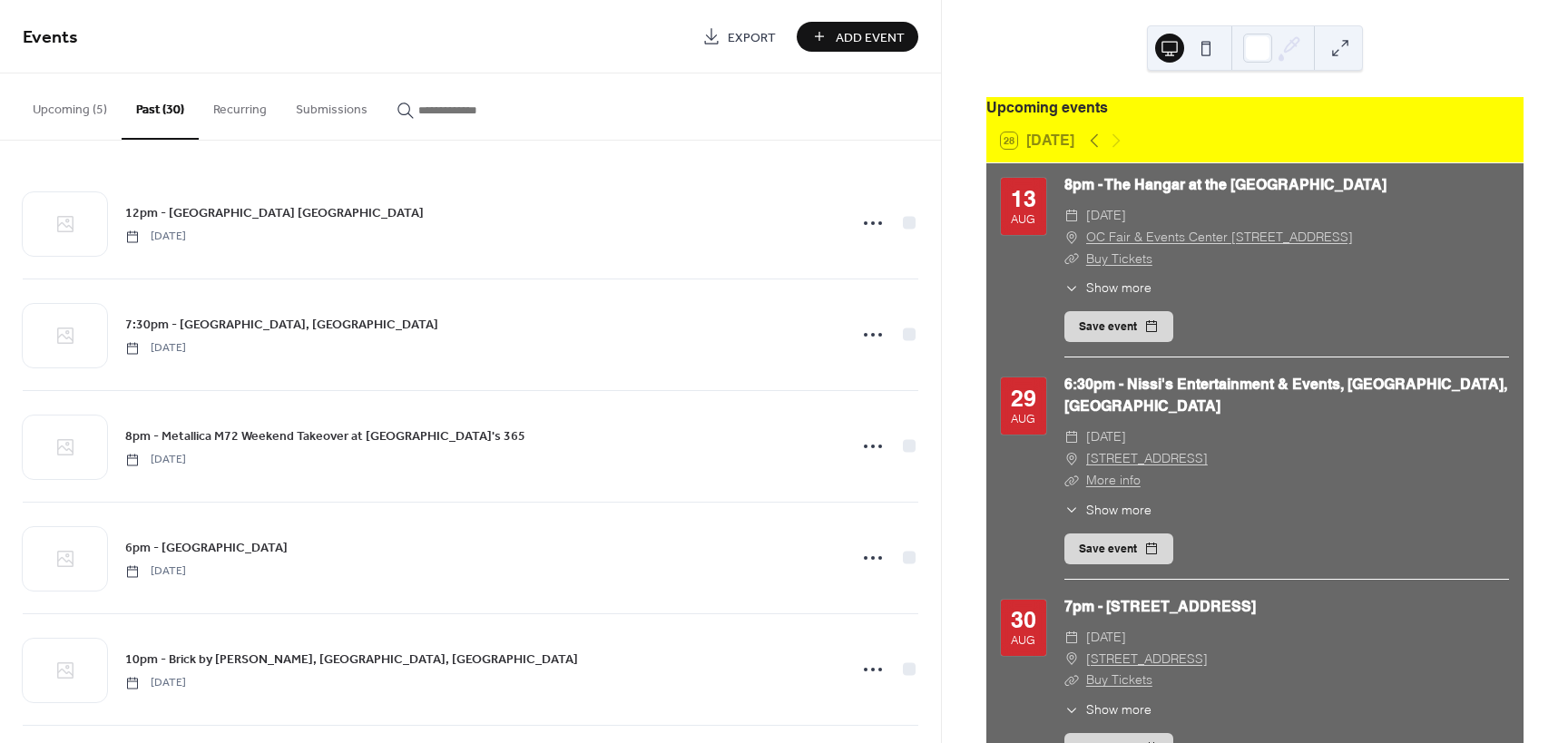 click on "Add Event" at bounding box center (858, 36) 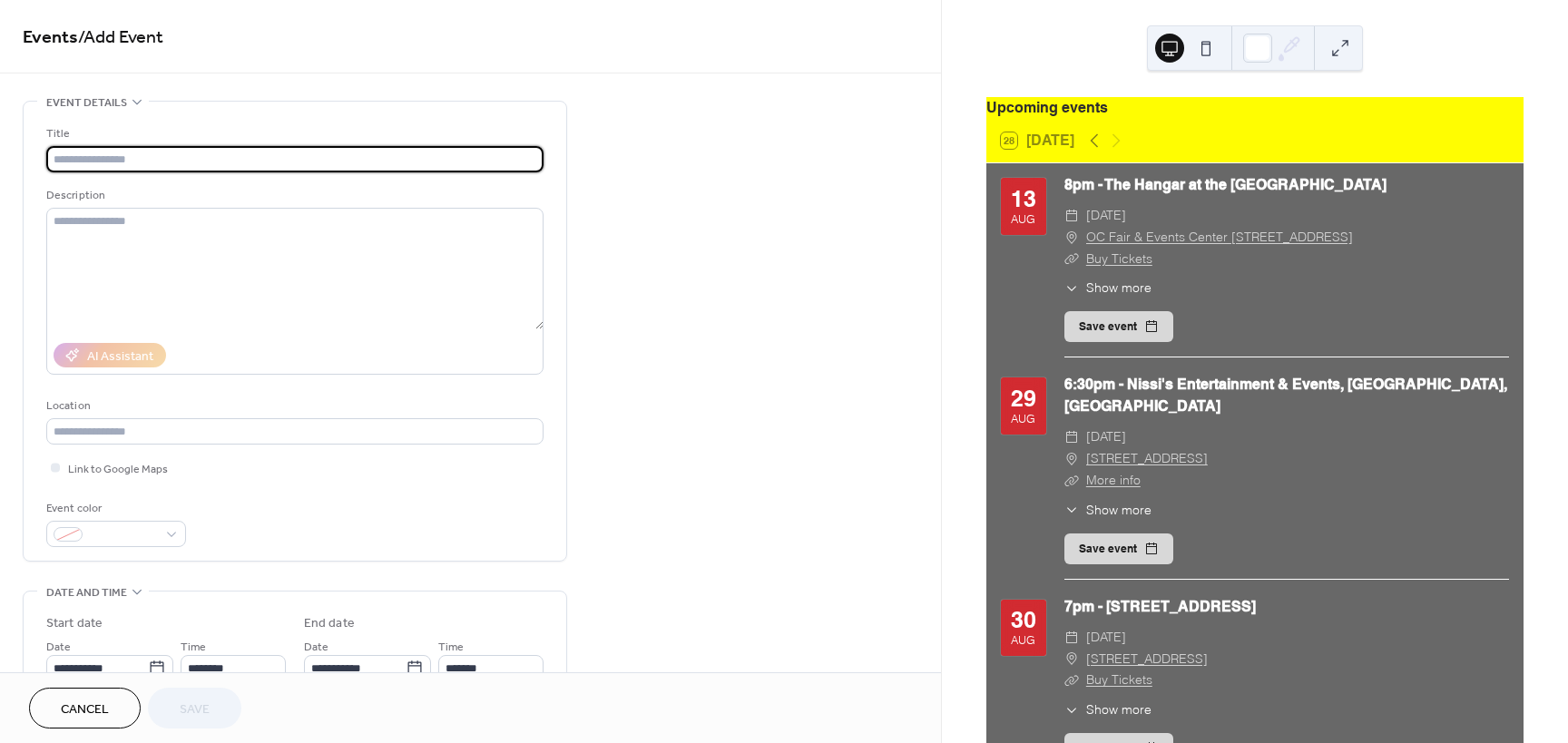 click at bounding box center [295, 159] 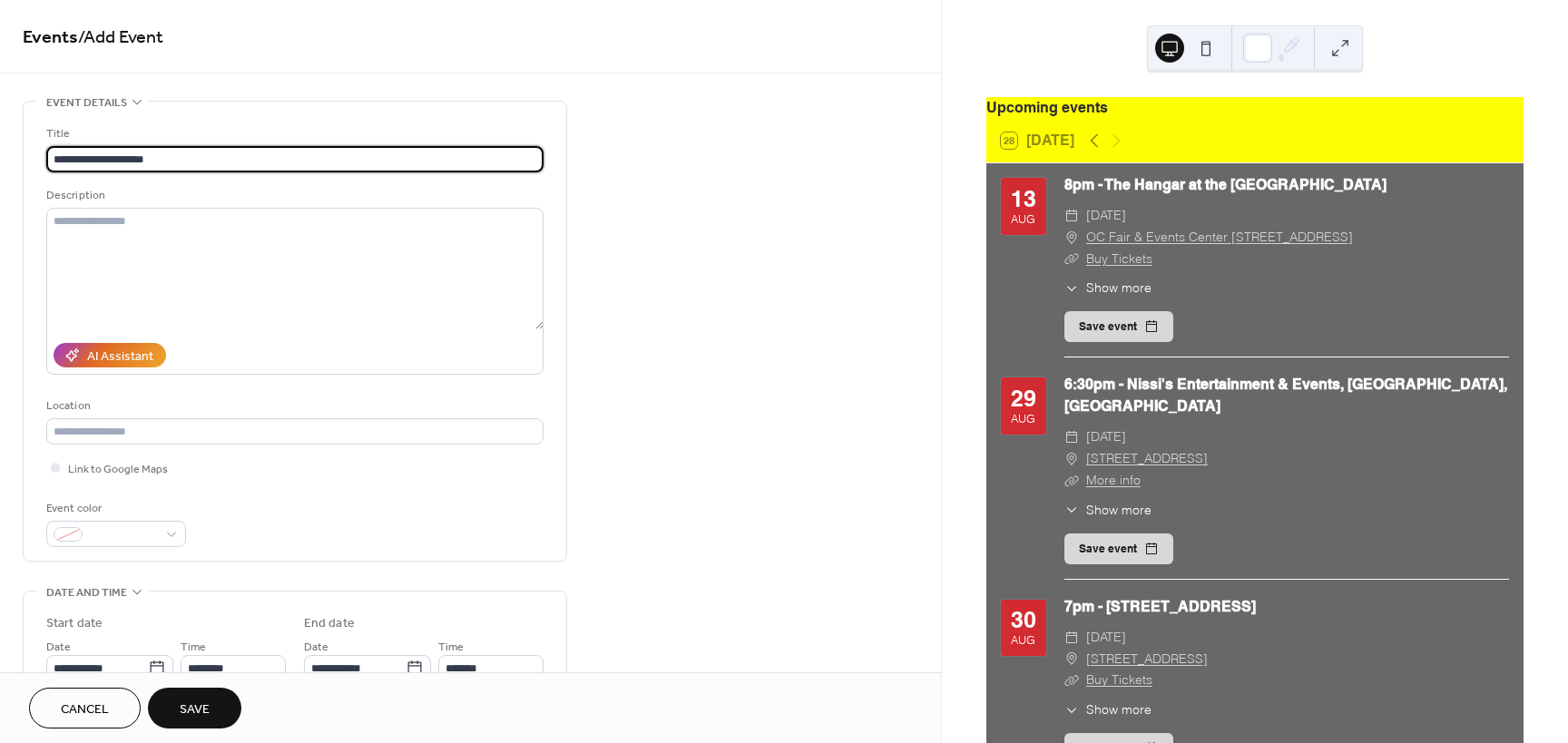 type on "**********" 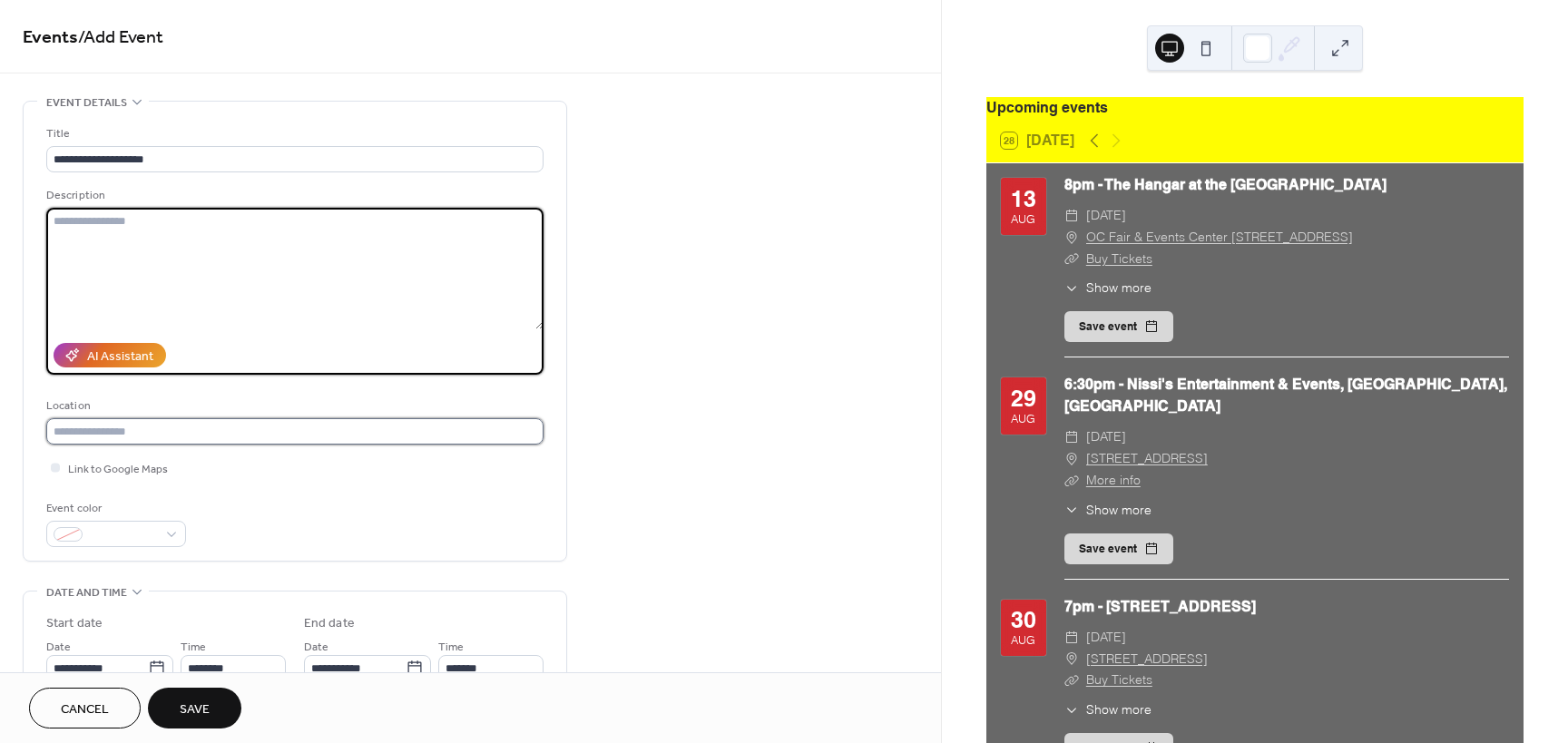 click at bounding box center [295, 431] 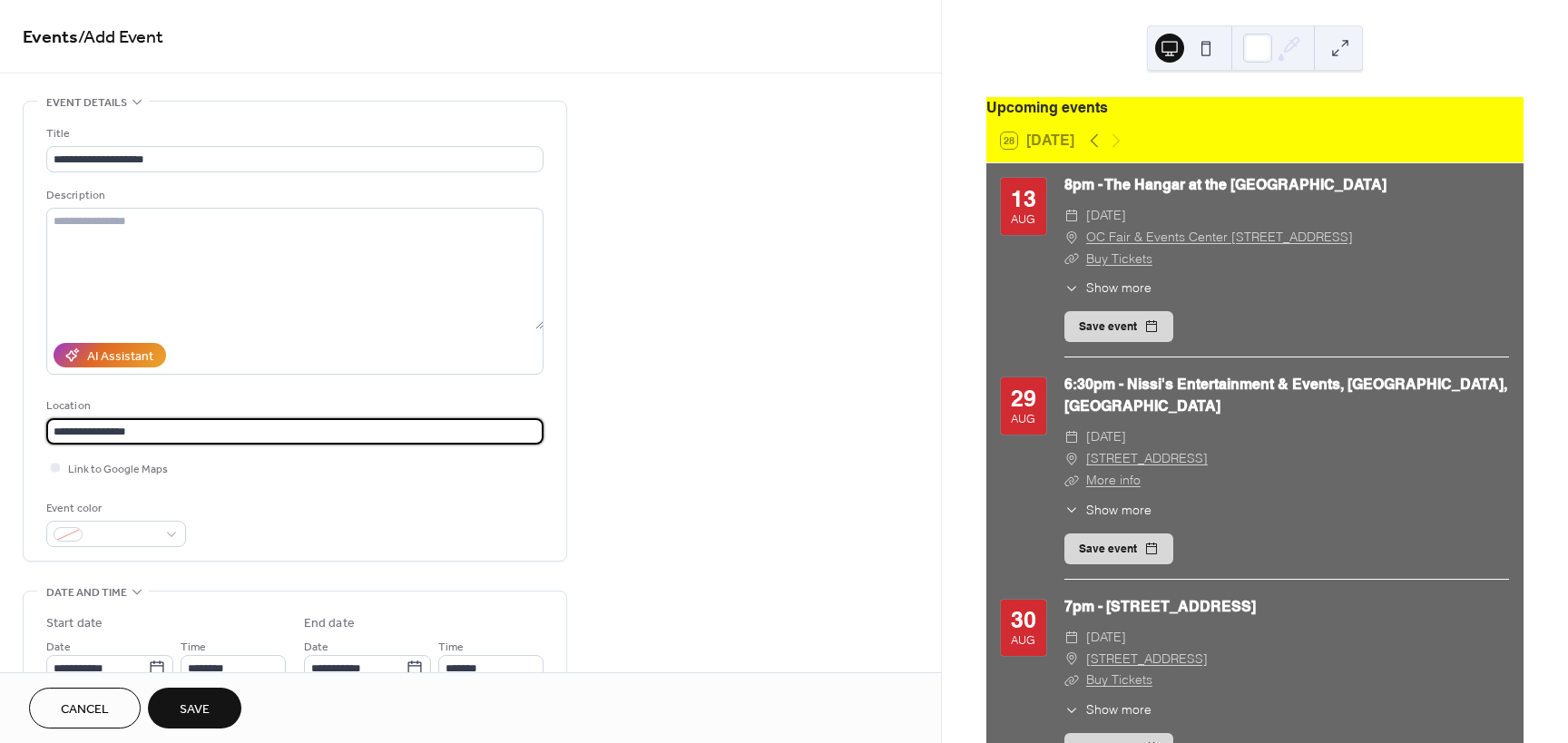 paste on "**********" 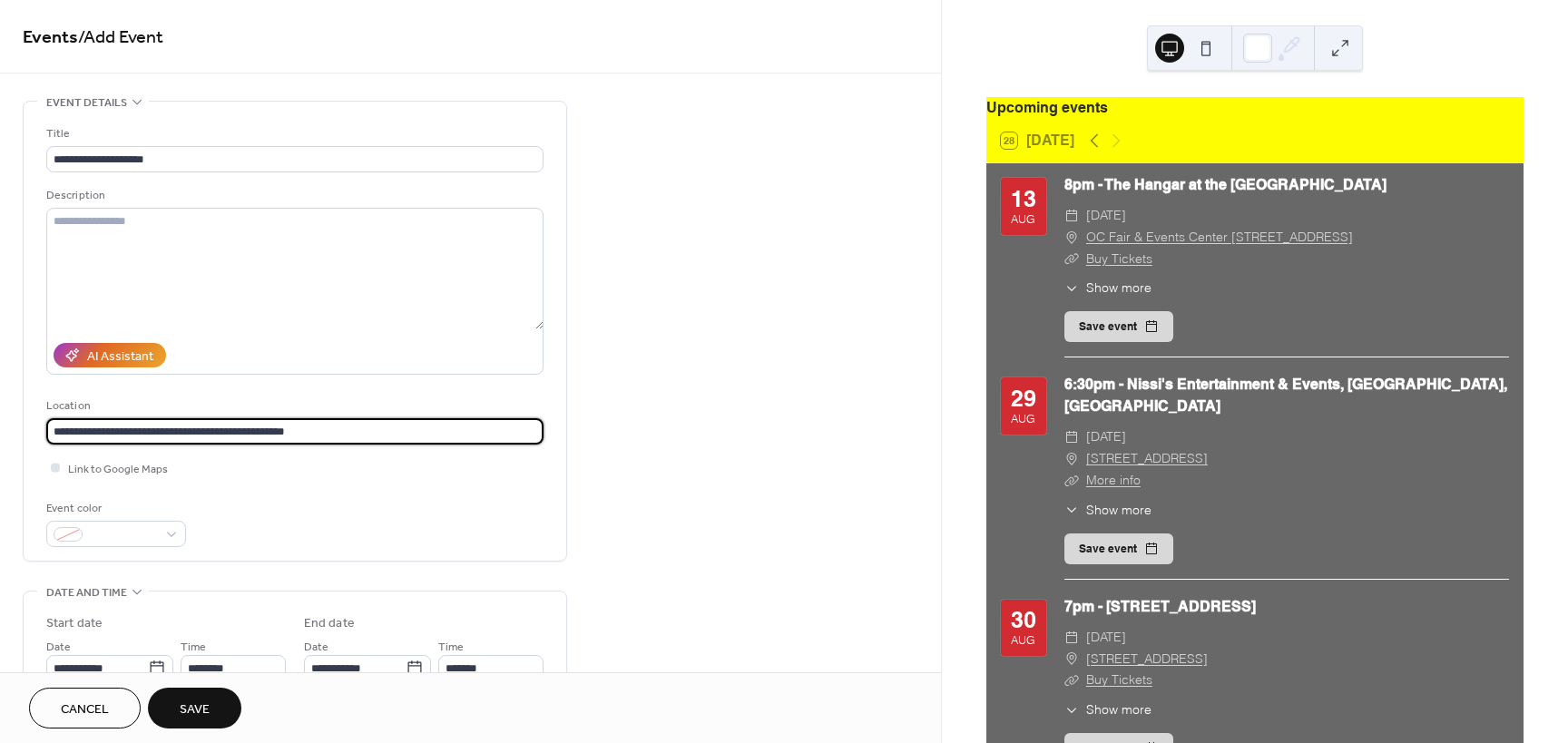 type on "**********" 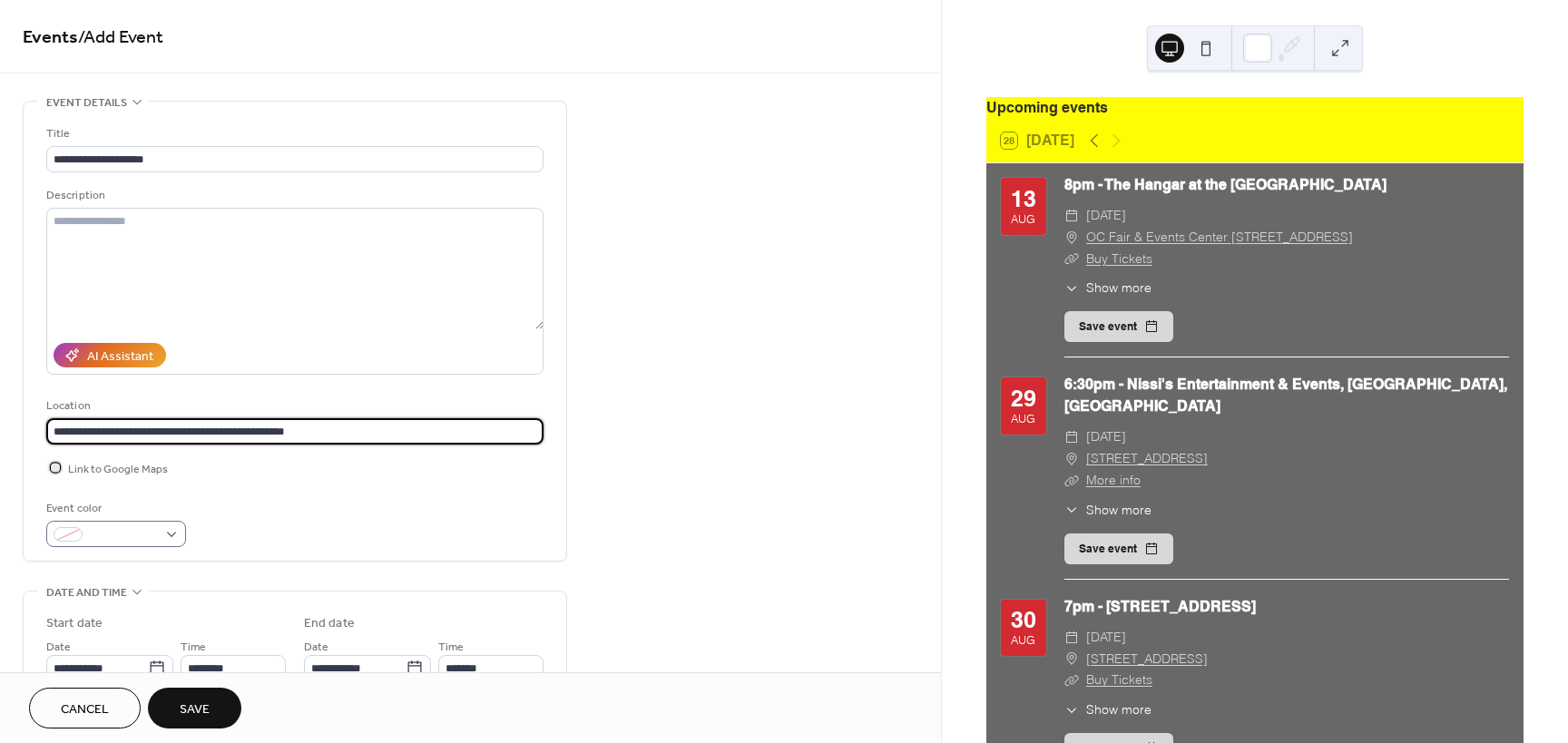 drag, startPoint x: 58, startPoint y: 475, endPoint x: 116, endPoint y: 541, distance: 87.863531 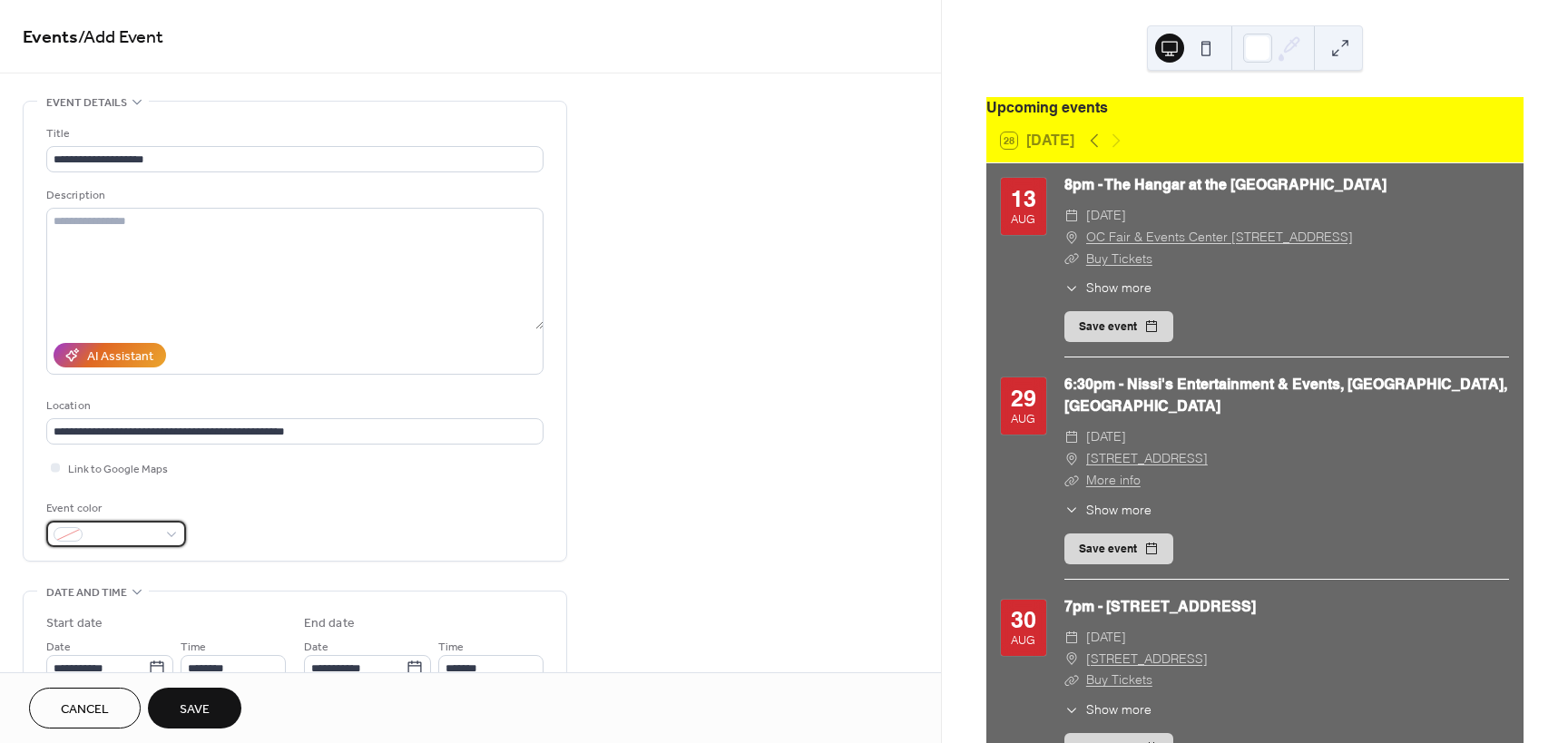 drag, startPoint x: 134, startPoint y: 530, endPoint x: 129, endPoint y: 554, distance: 24.515301 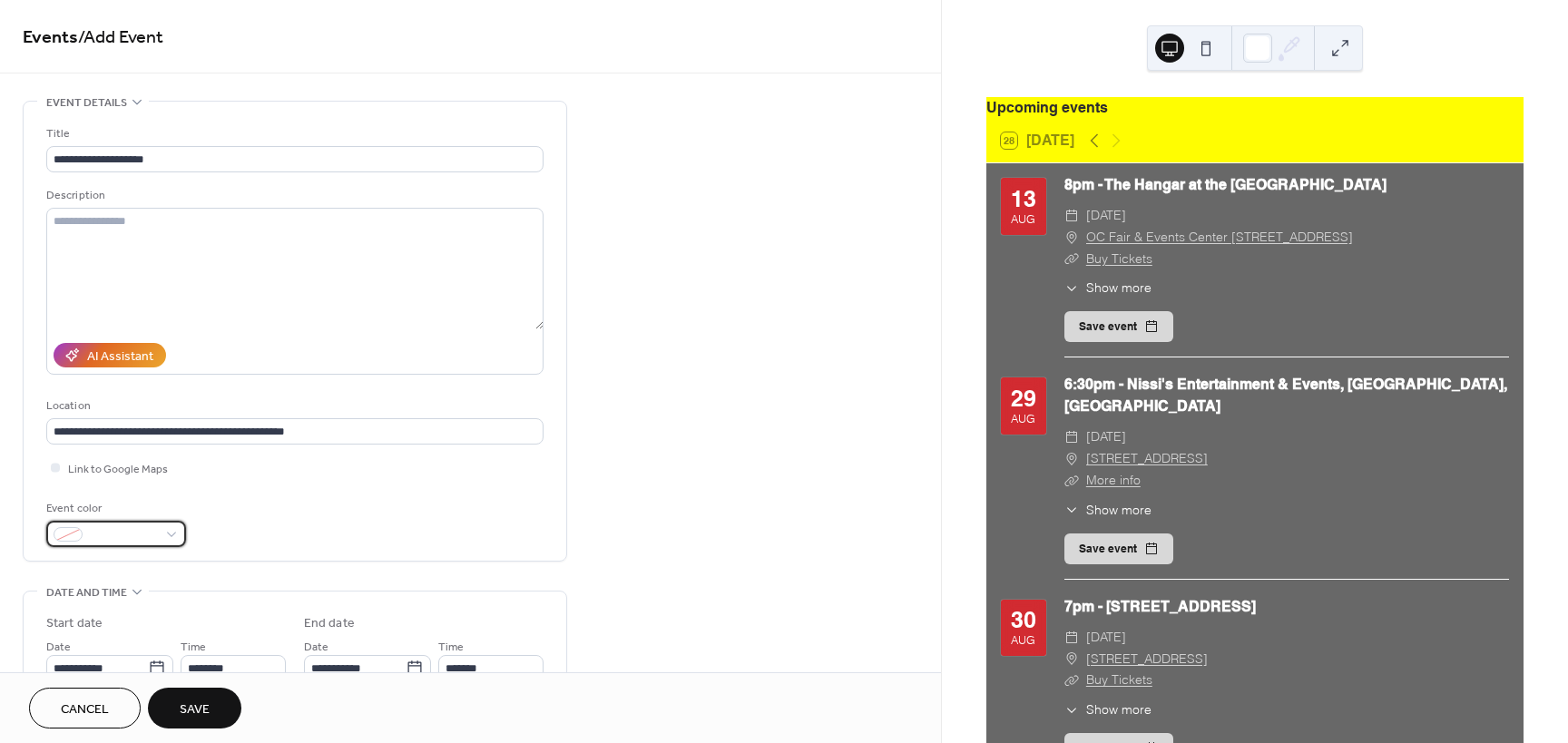 click at bounding box center [116, 533] 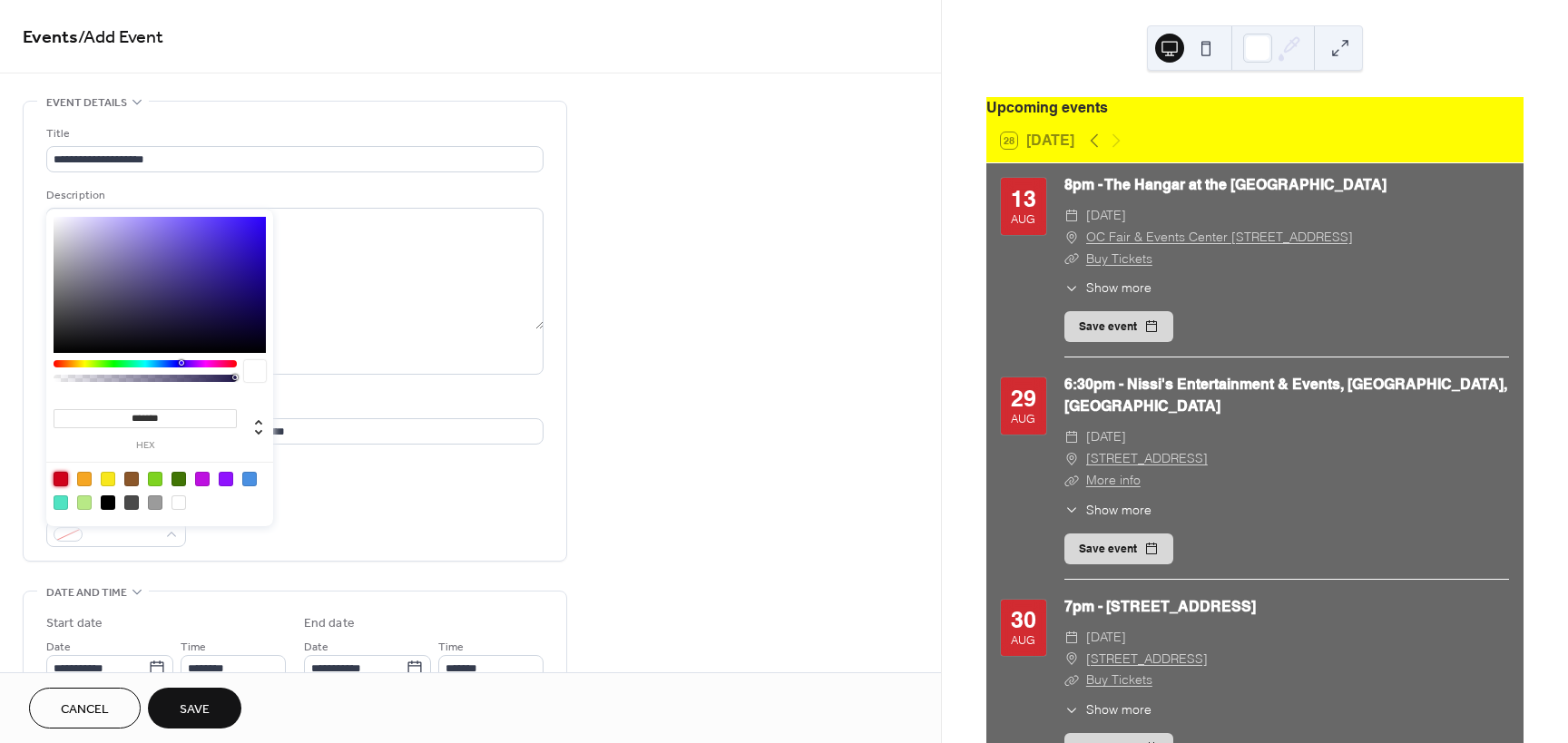 click at bounding box center (61, 479) 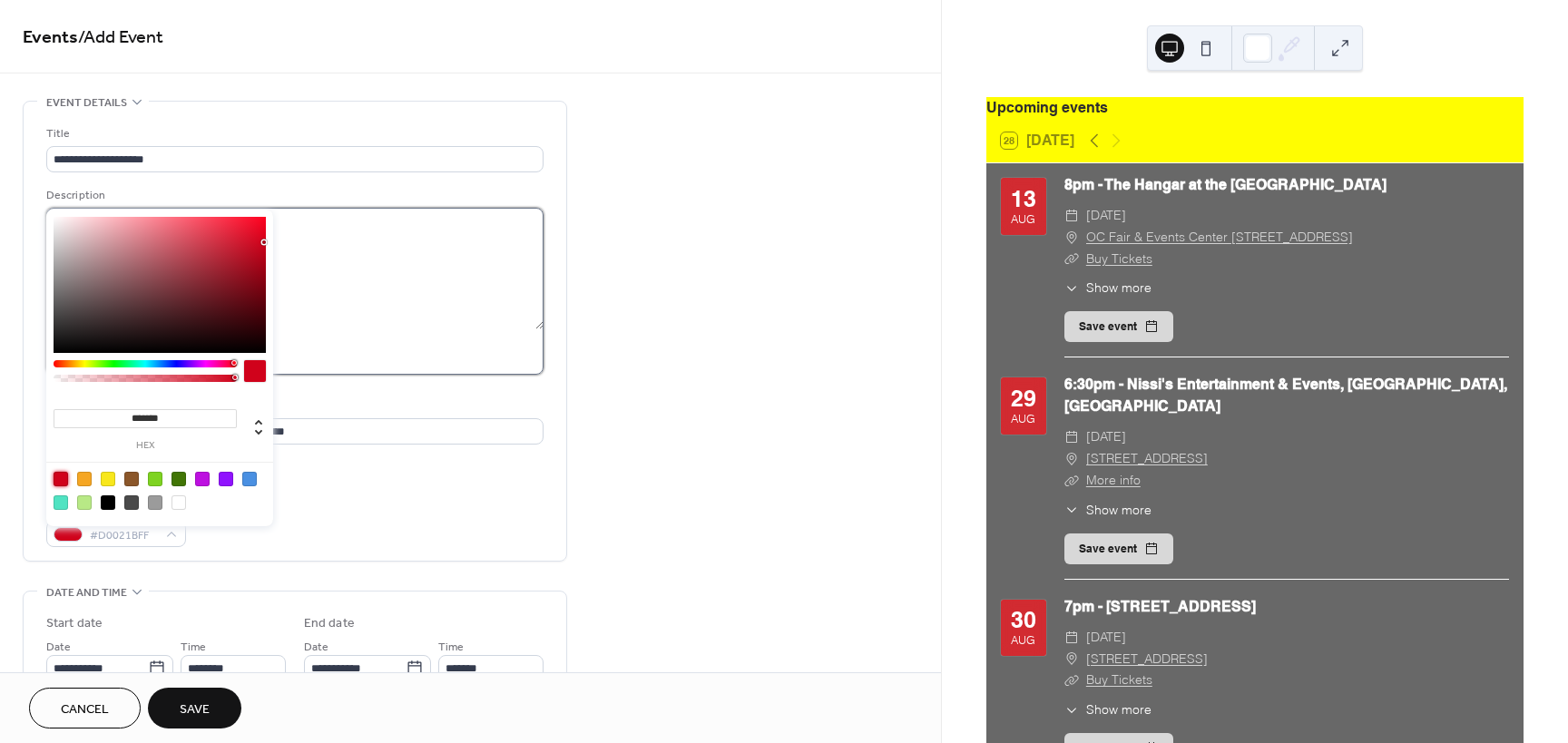 click at bounding box center [295, 269] 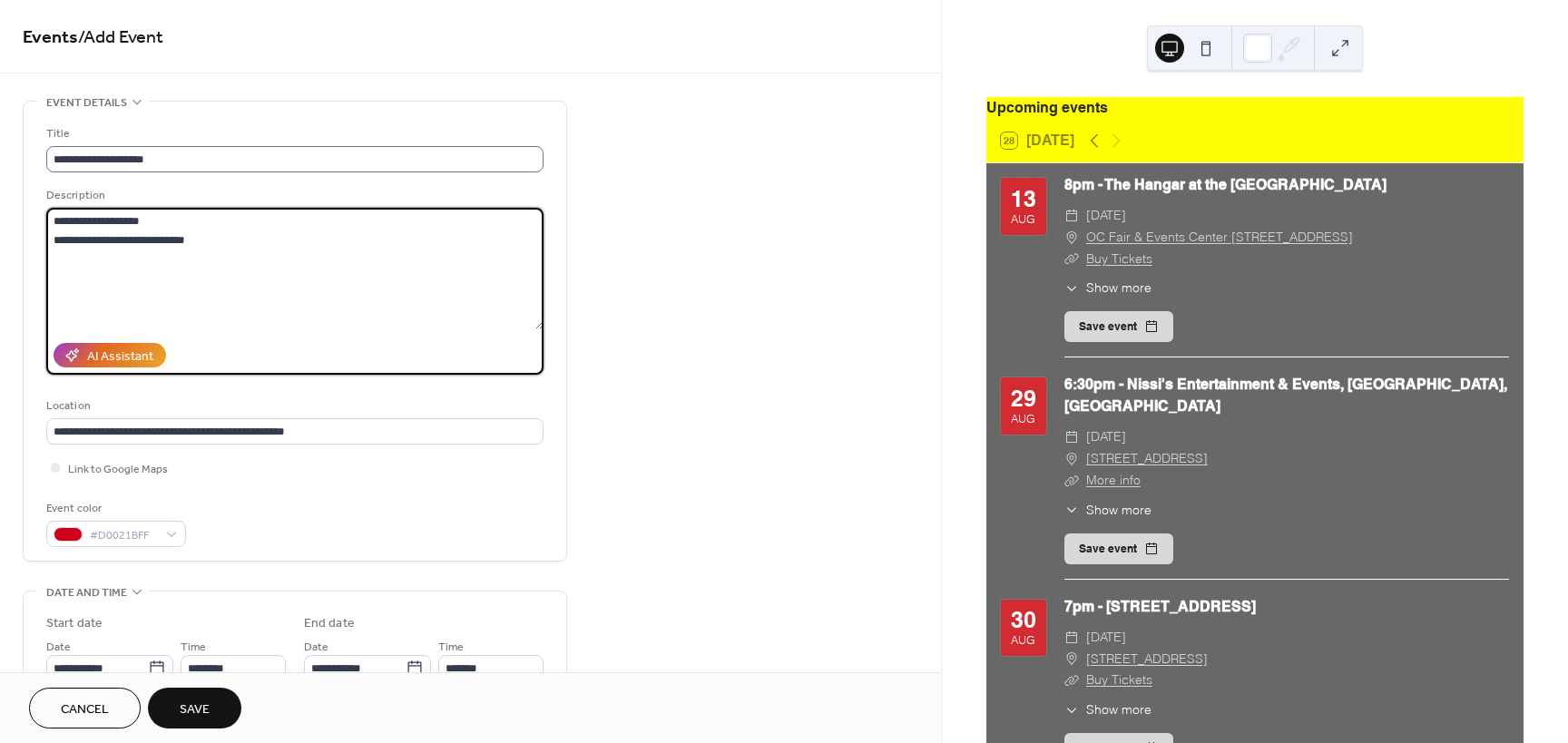 type on "**********" 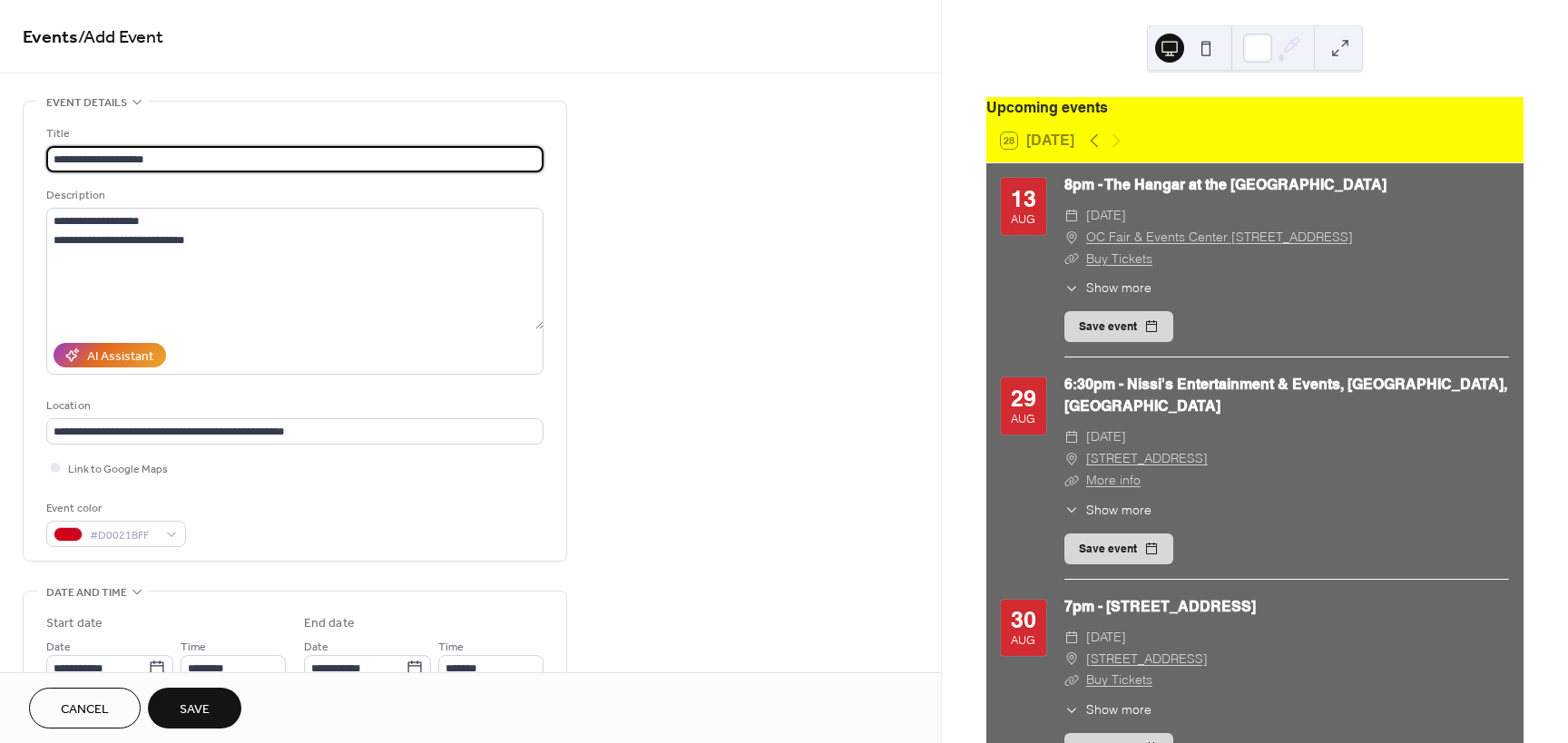 click on "**********" at bounding box center [295, 159] 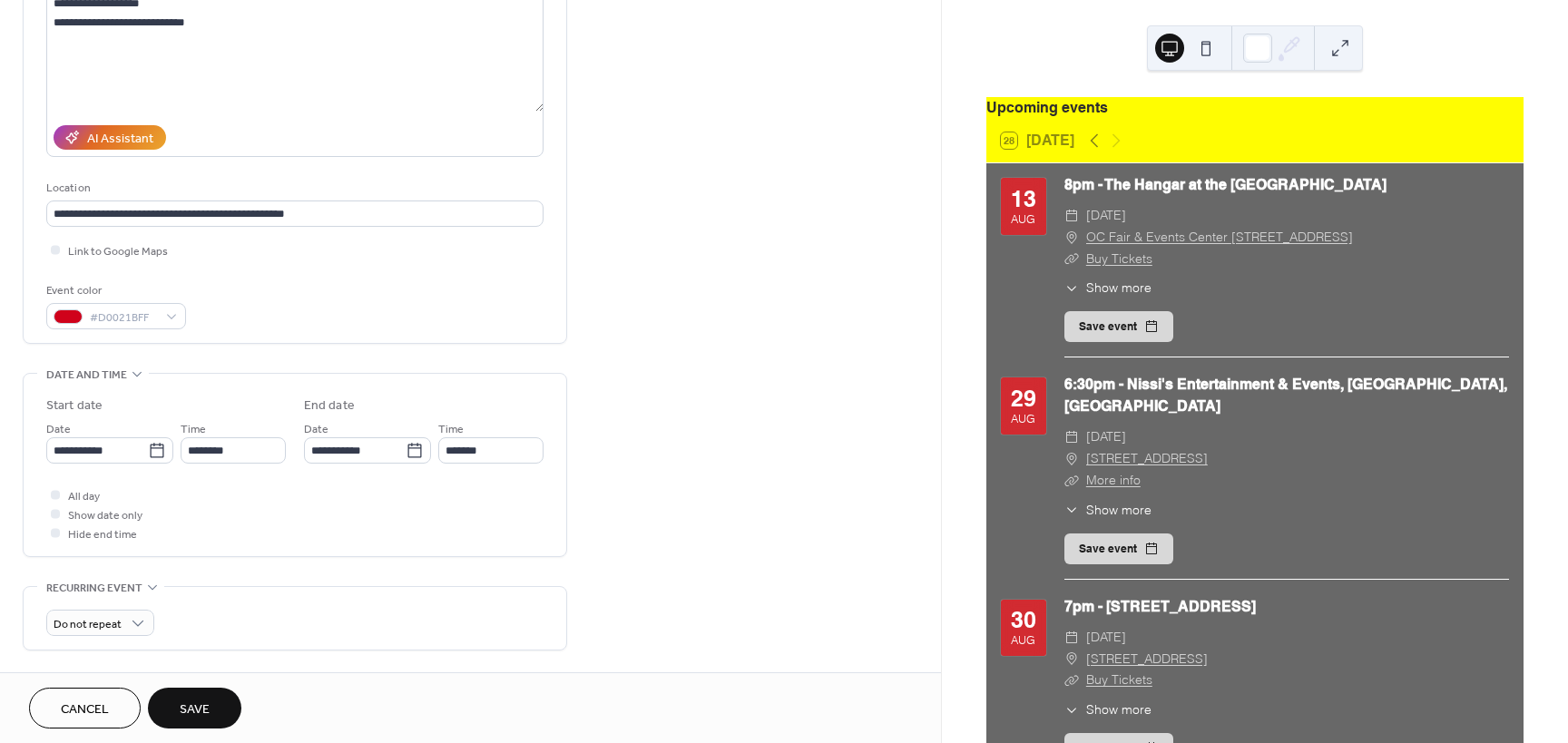 scroll, scrollTop: 327, scrollLeft: 0, axis: vertical 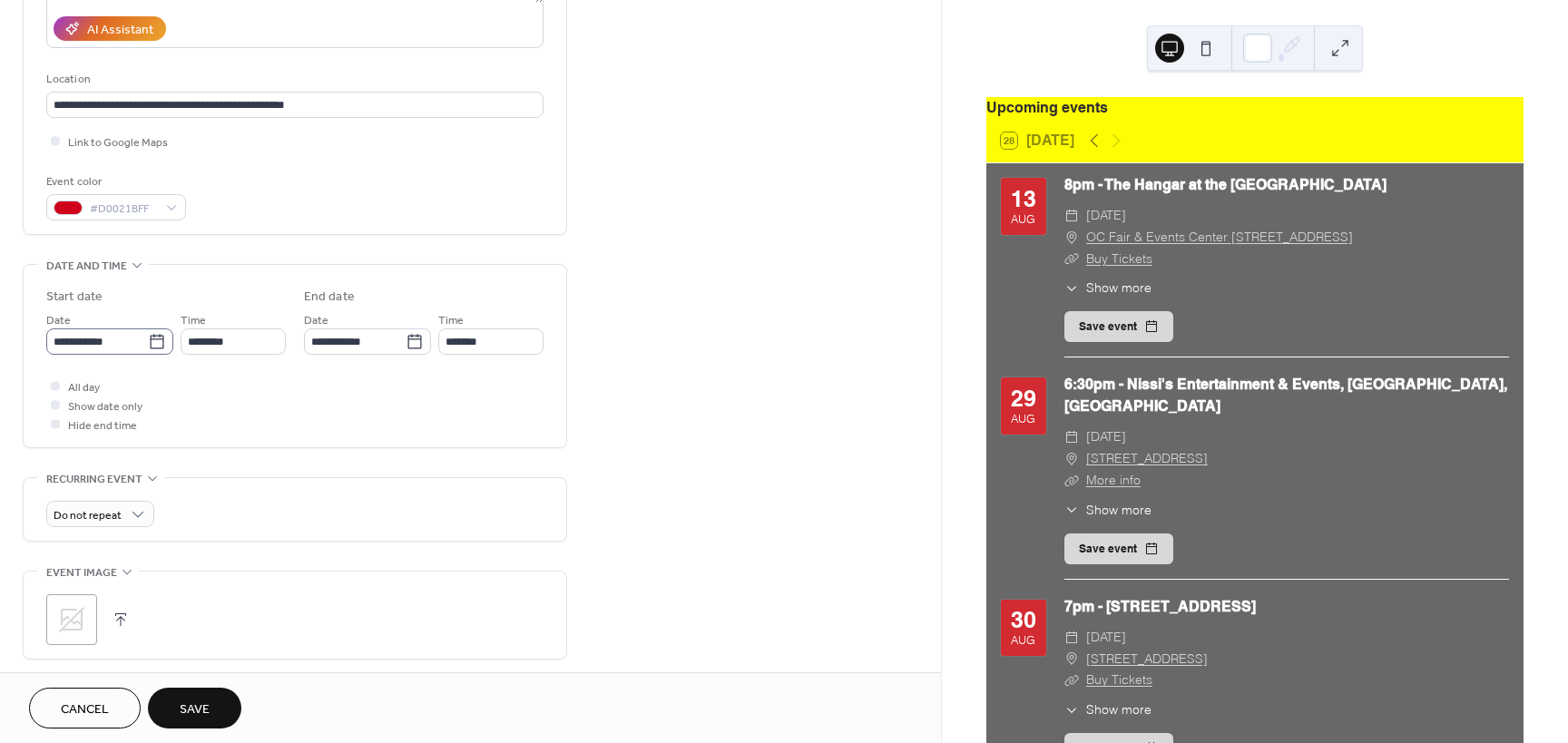 type on "**********" 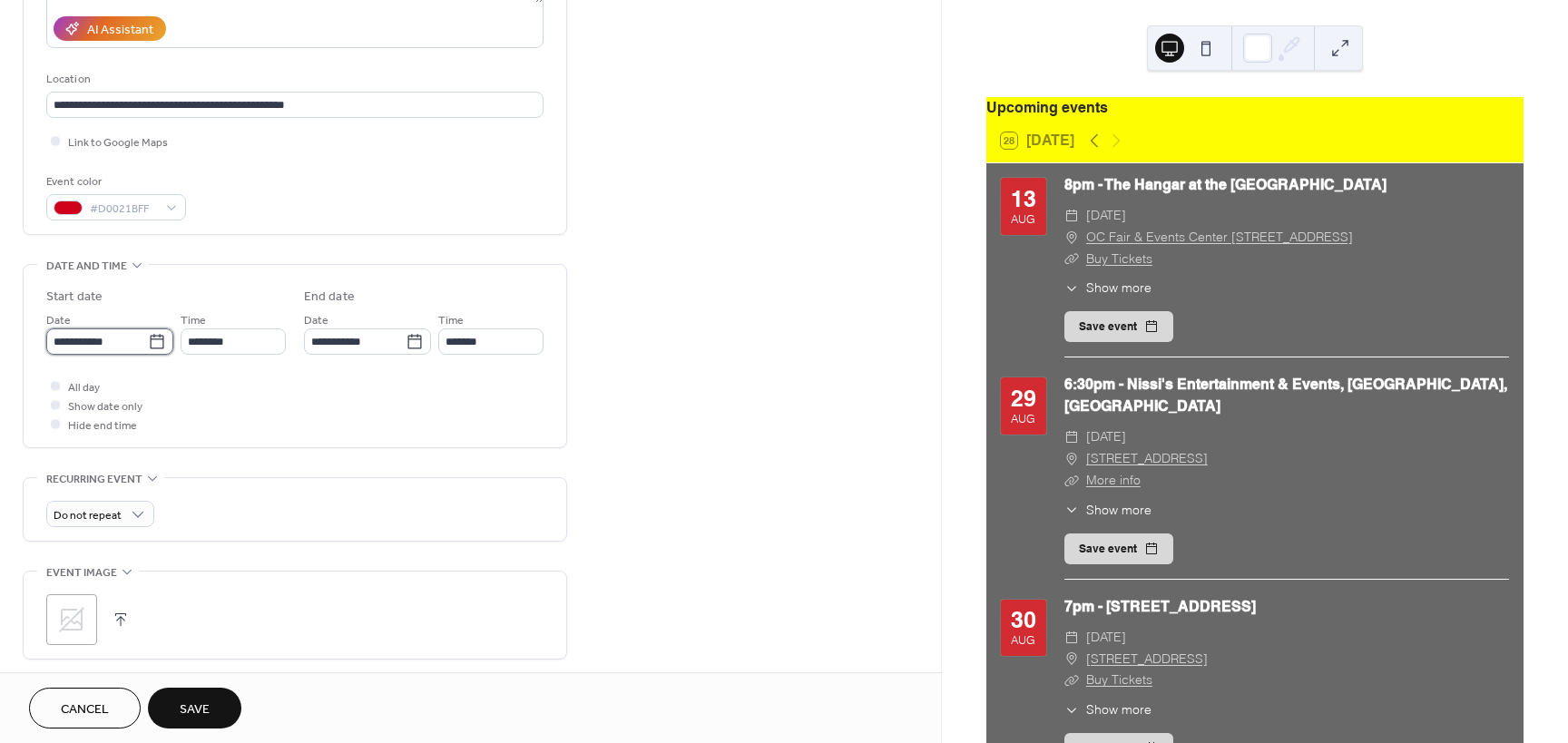 click on "**********" at bounding box center (97, 341) 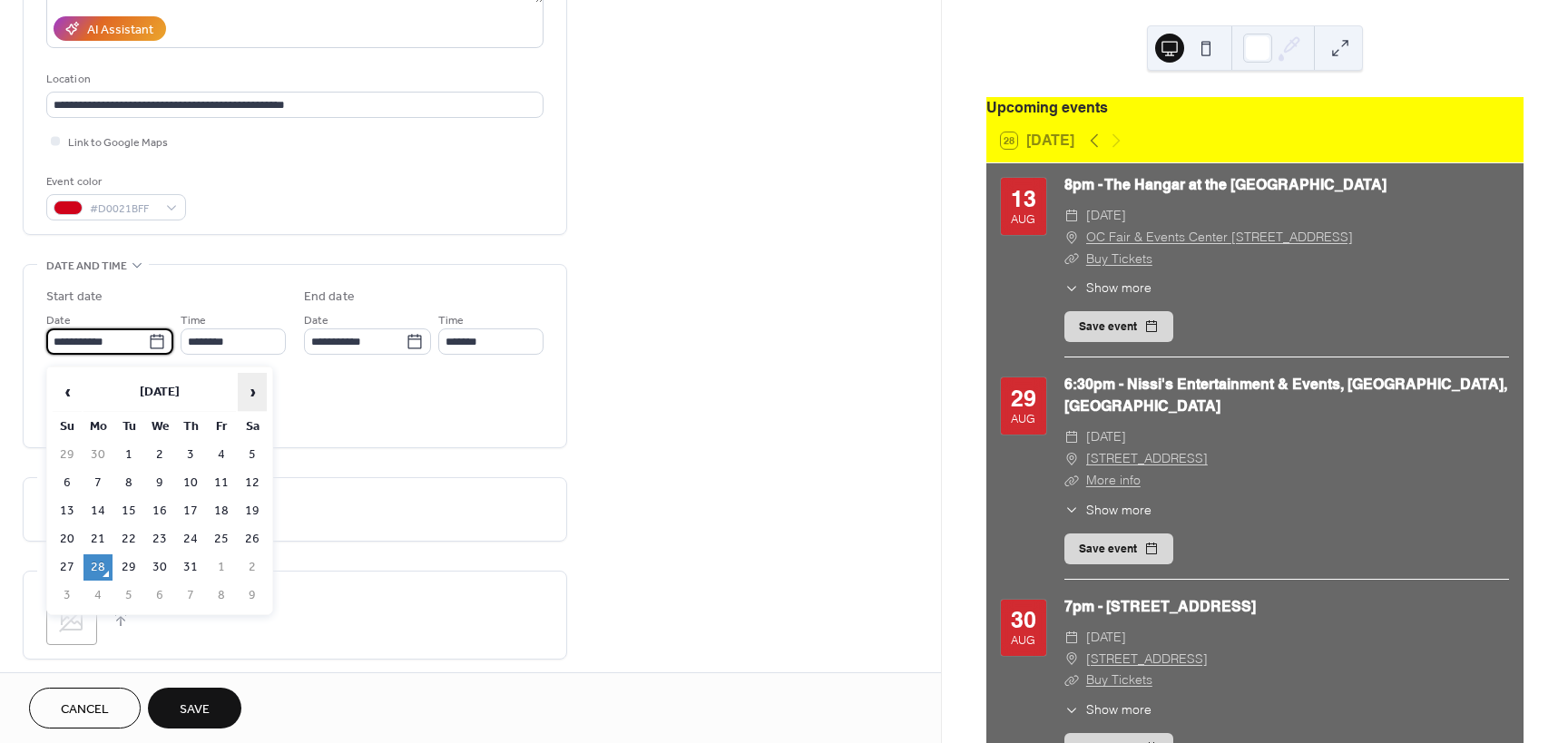 click on "›" at bounding box center (252, 392) 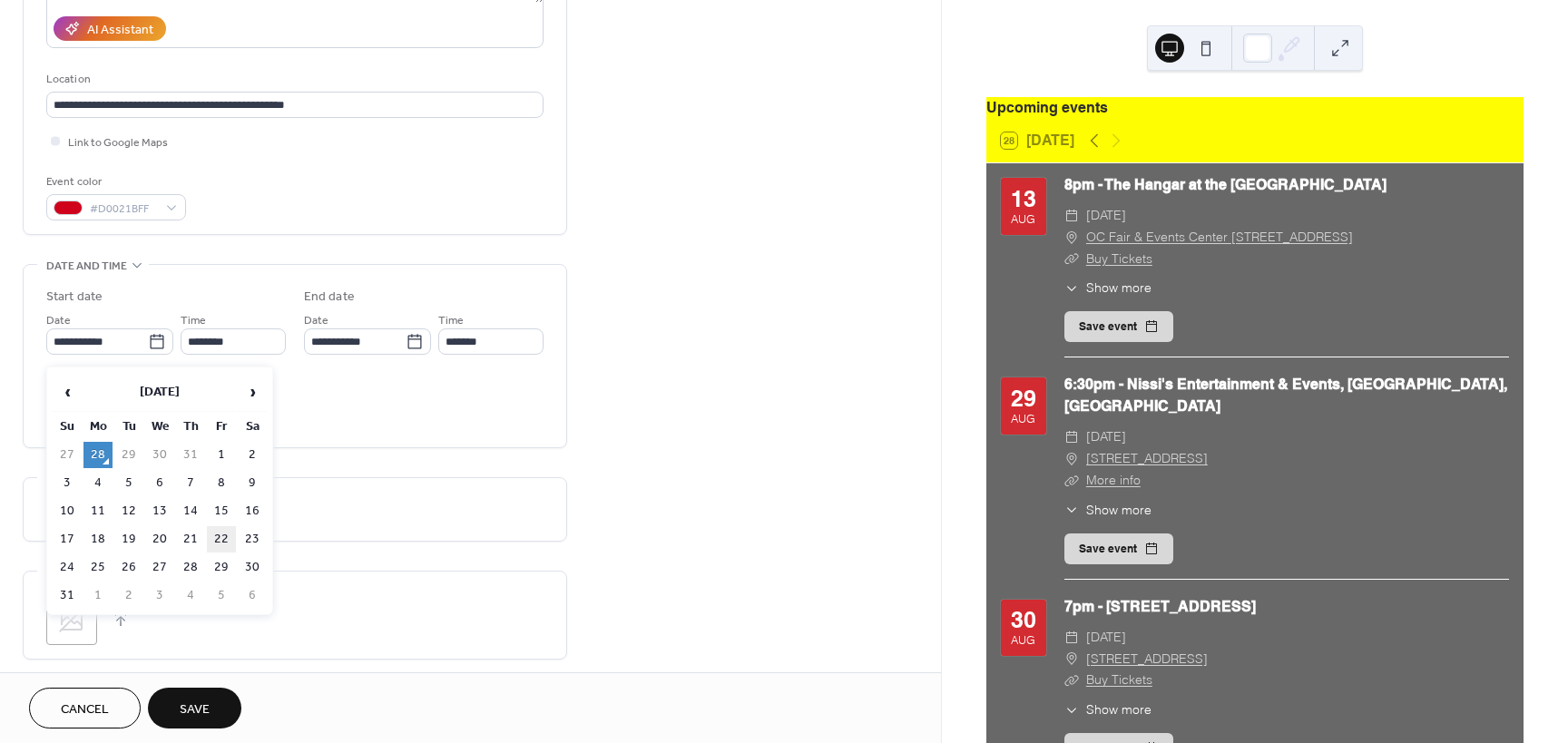 click on "22" at bounding box center (221, 539) 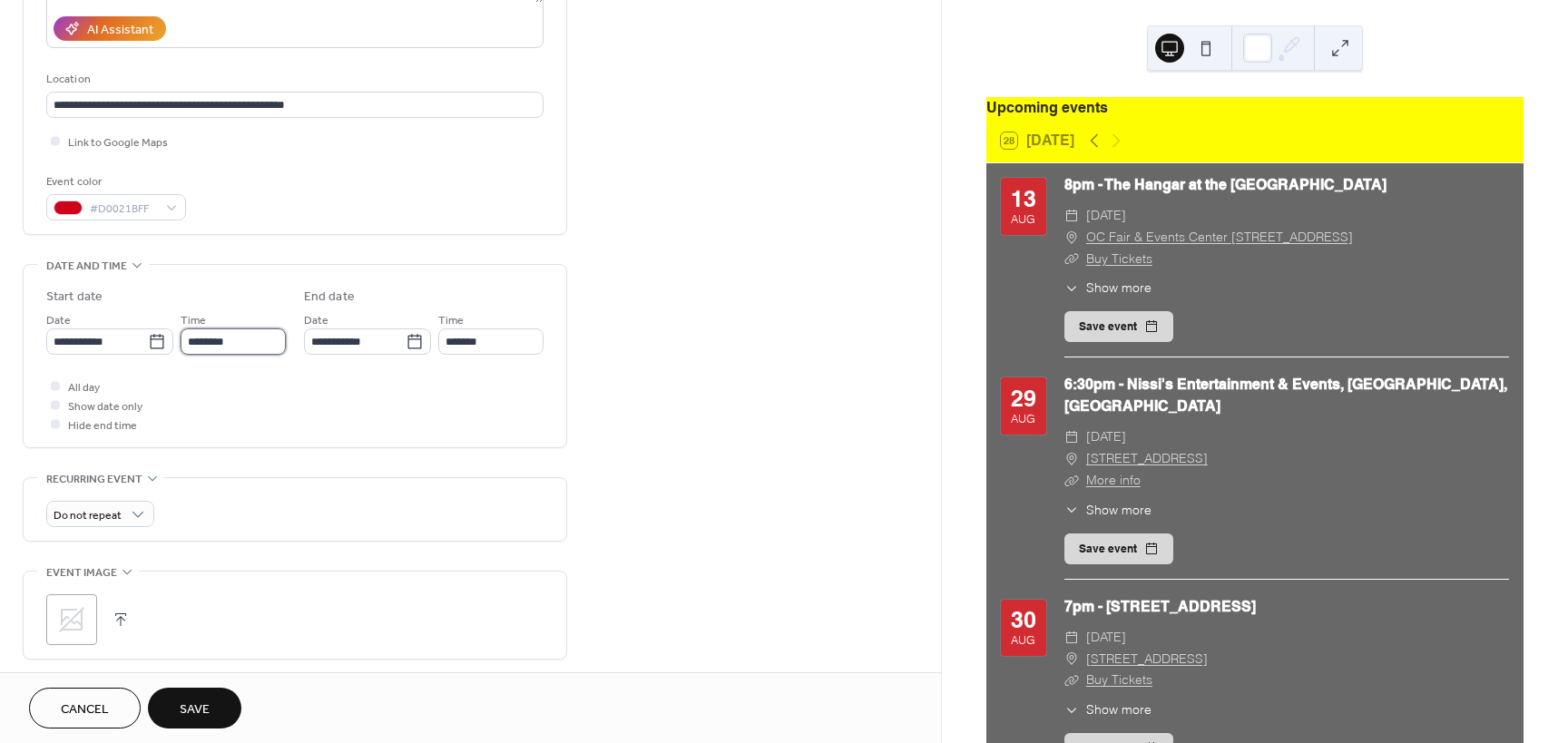 click on "********" at bounding box center (233, 341) 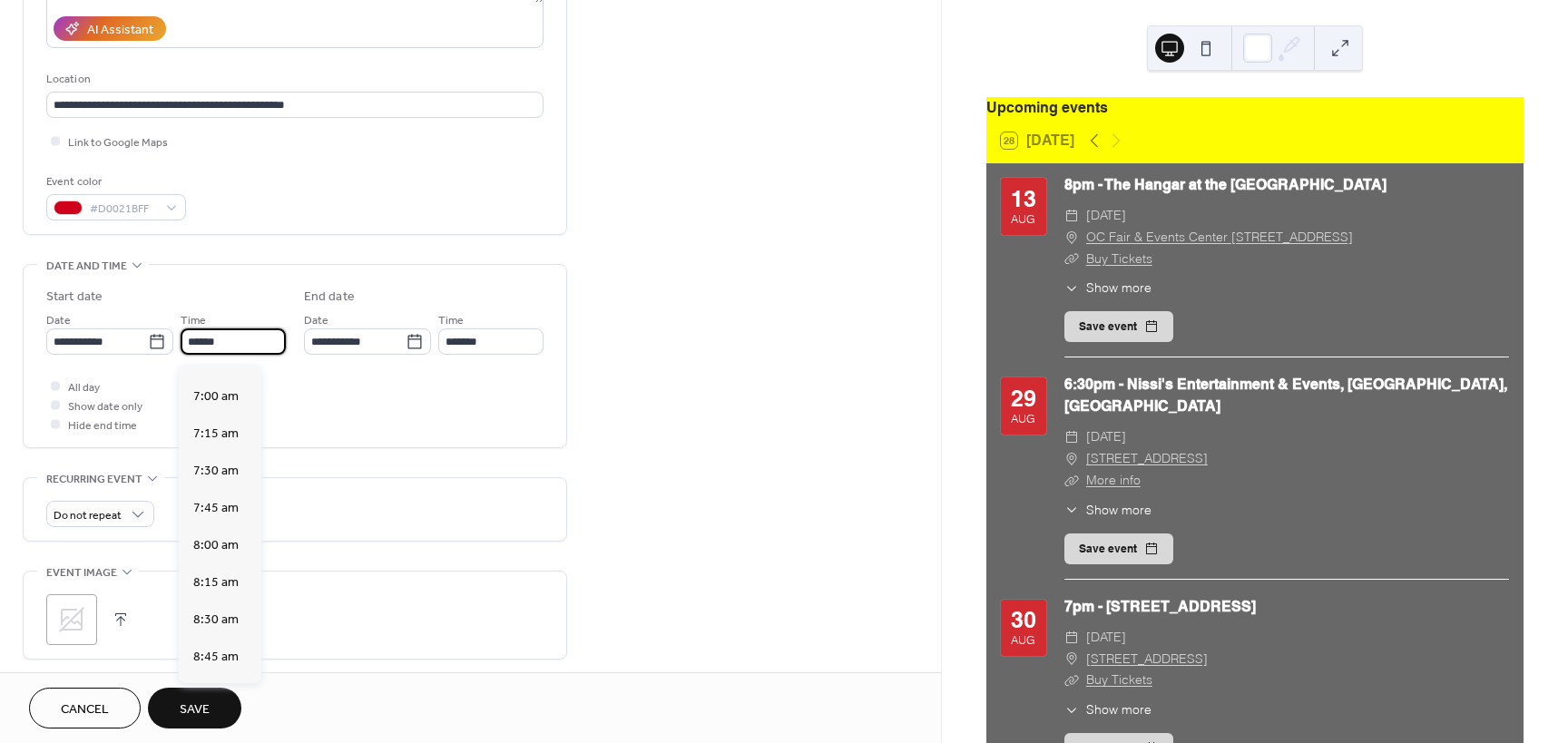 scroll, scrollTop: 2866, scrollLeft: 0, axis: vertical 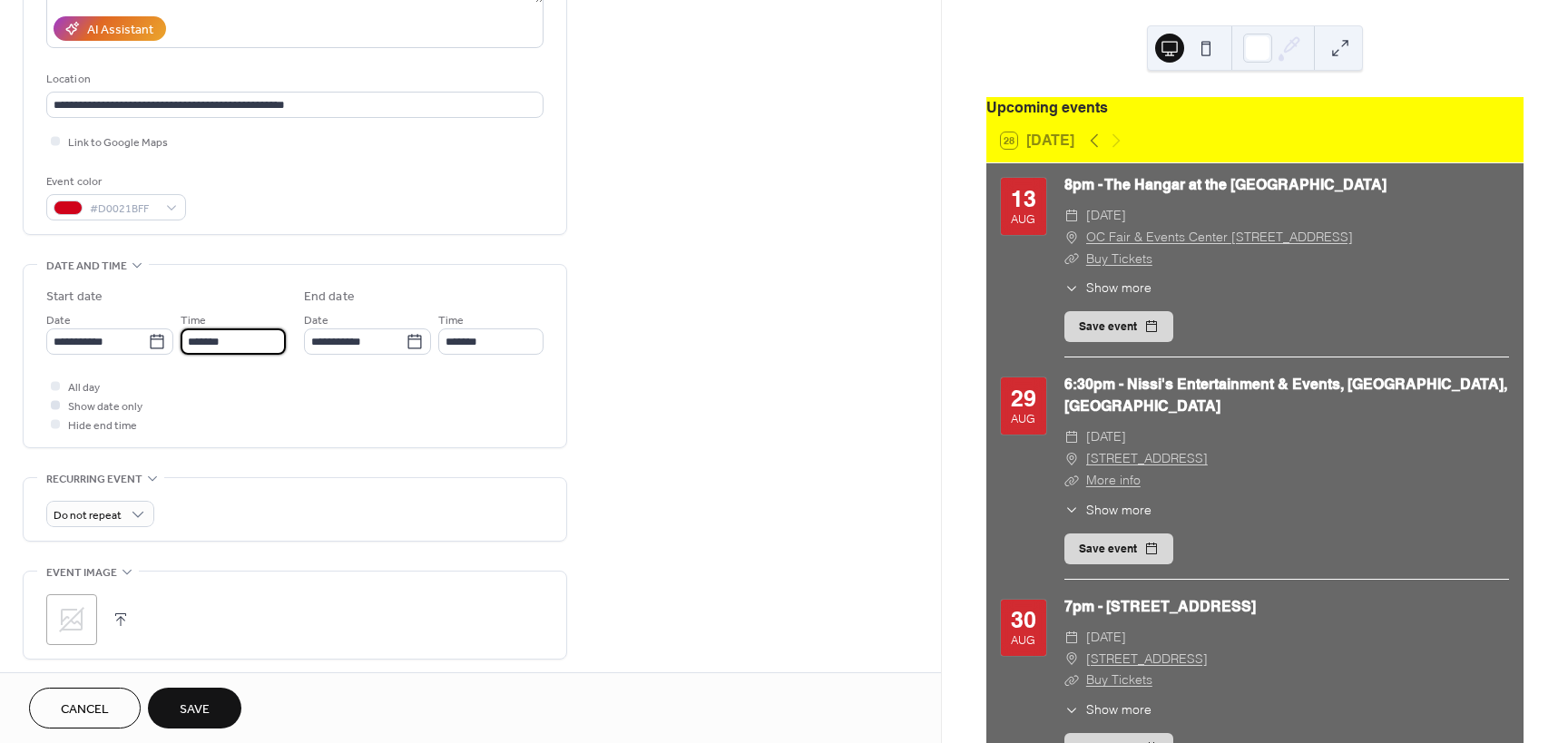 type on "*******" 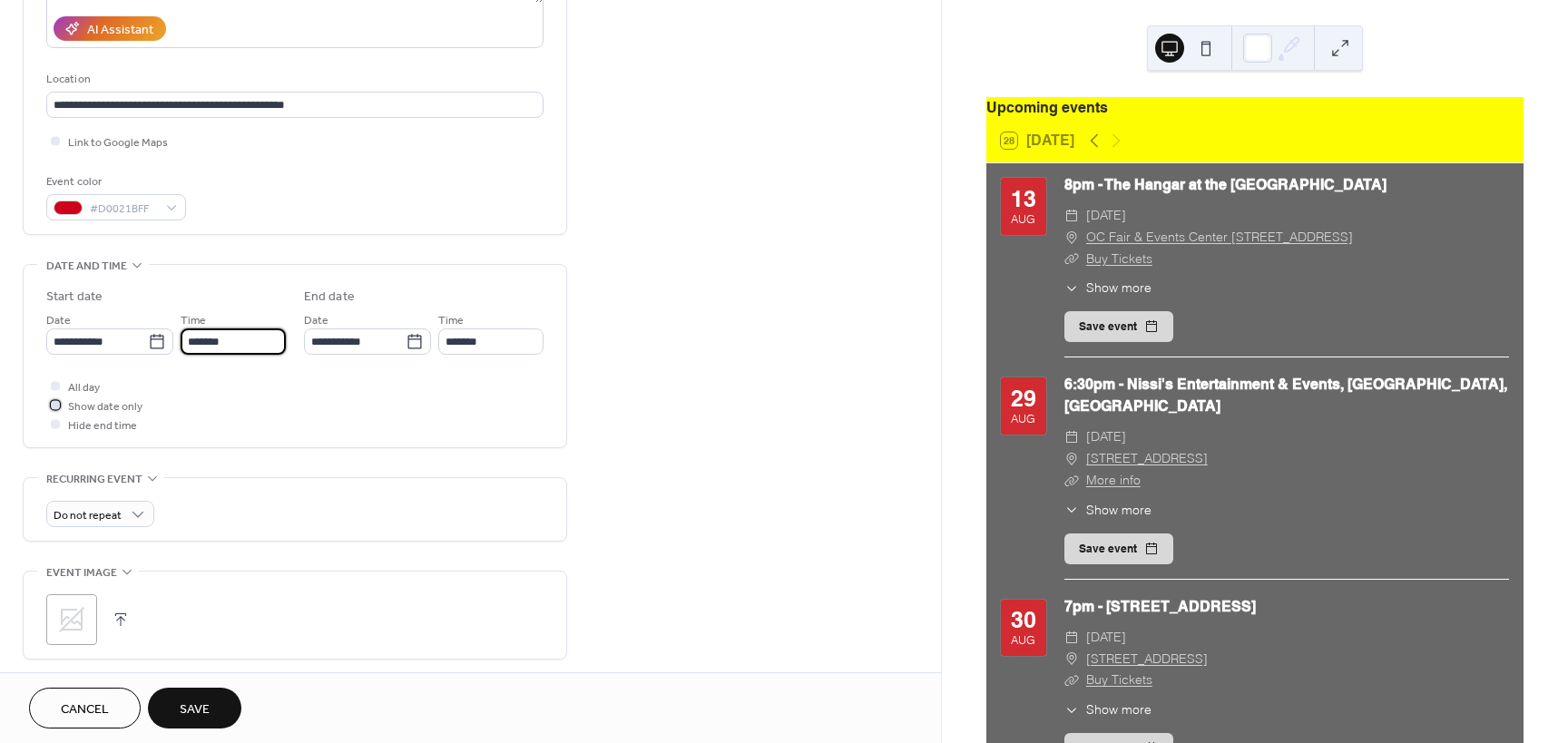 type on "*******" 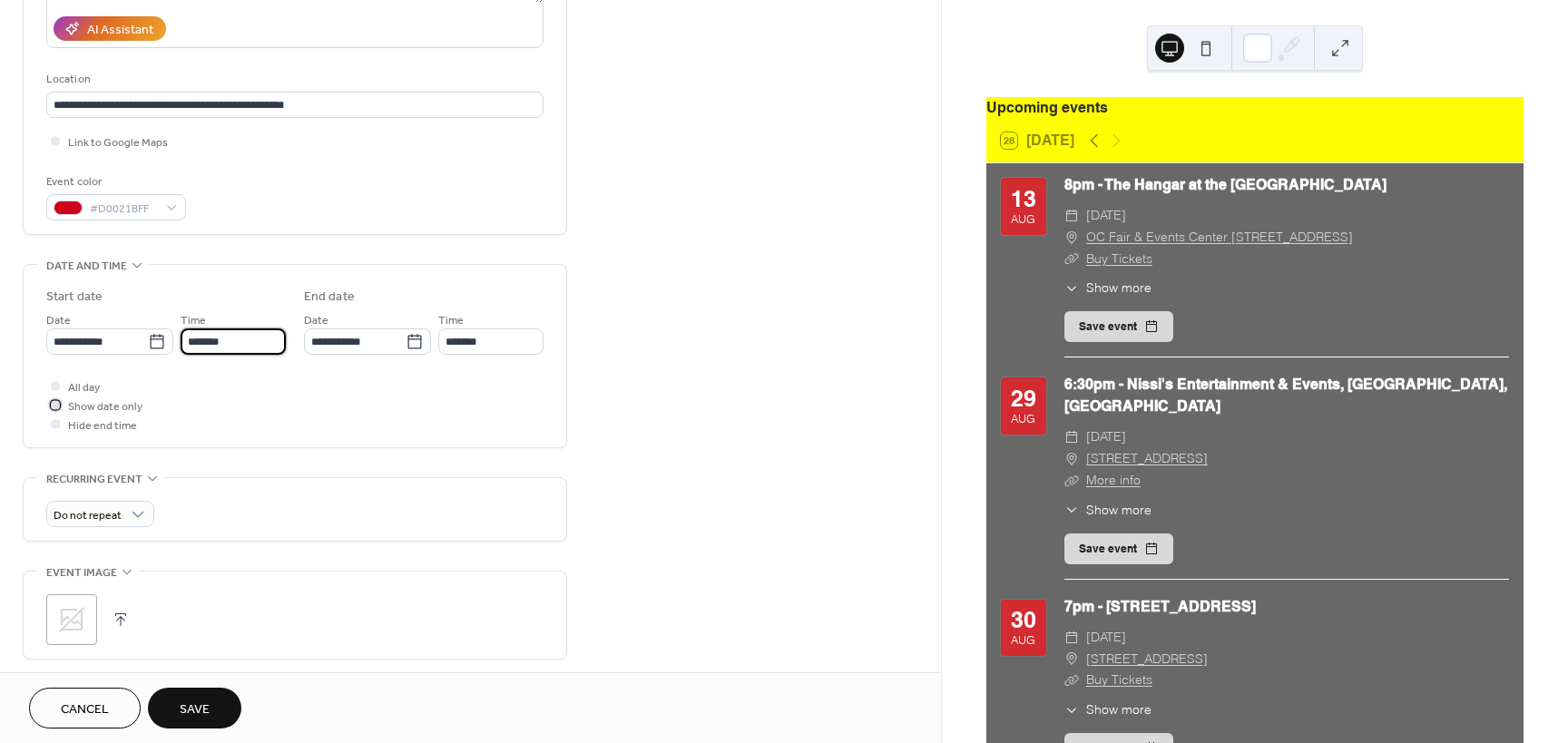 click at bounding box center (55, 405) 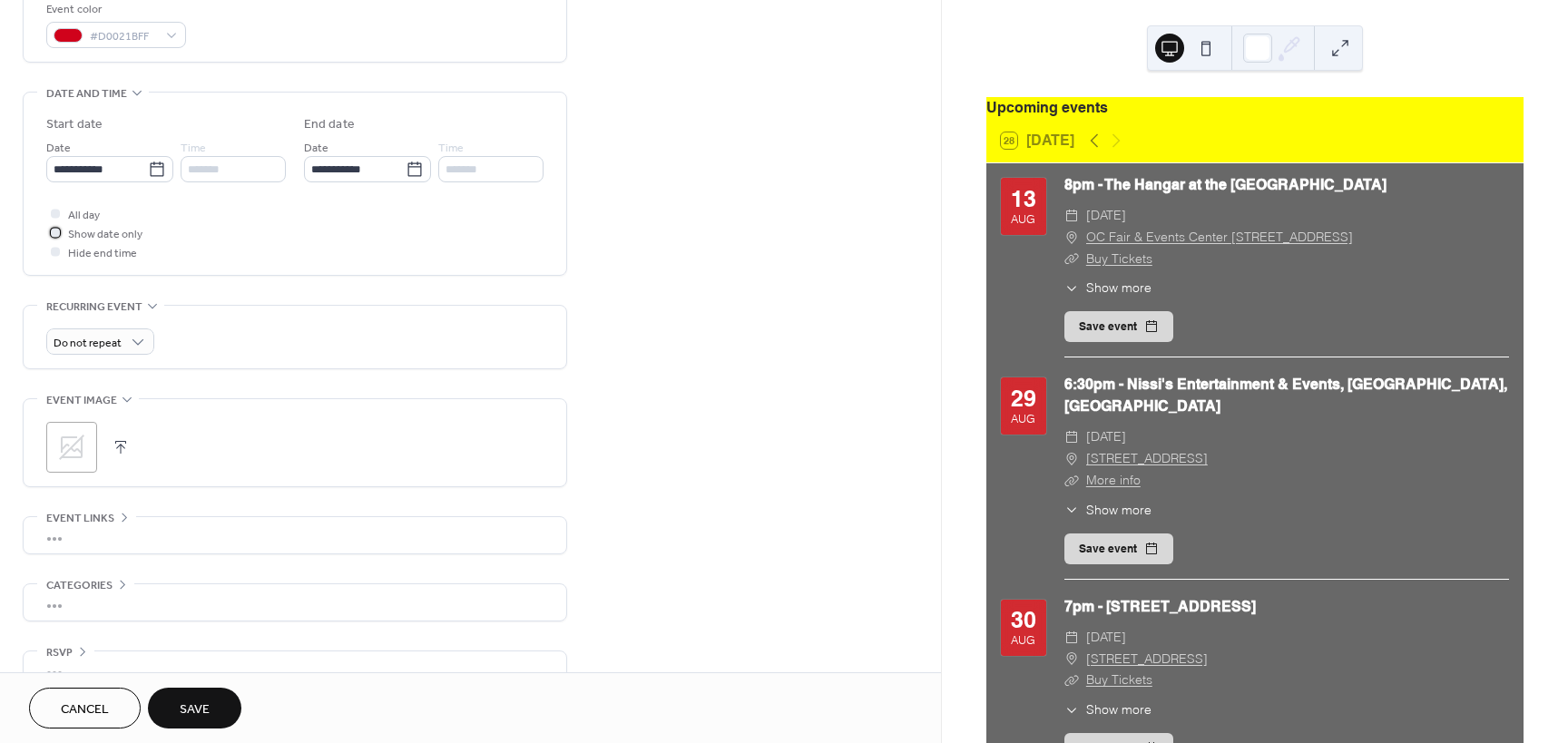 scroll, scrollTop: 541, scrollLeft: 0, axis: vertical 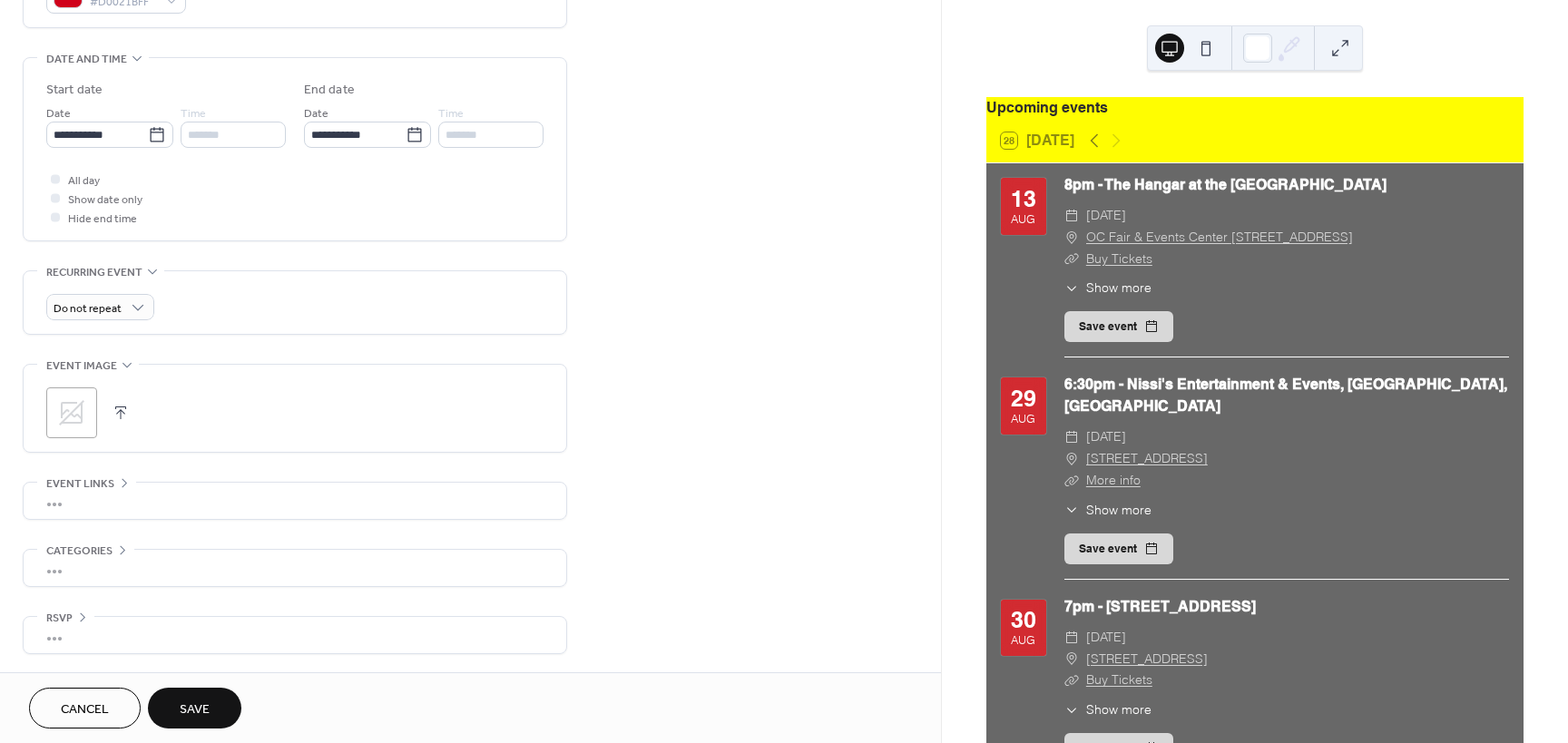 click on "•••" at bounding box center [295, 501] 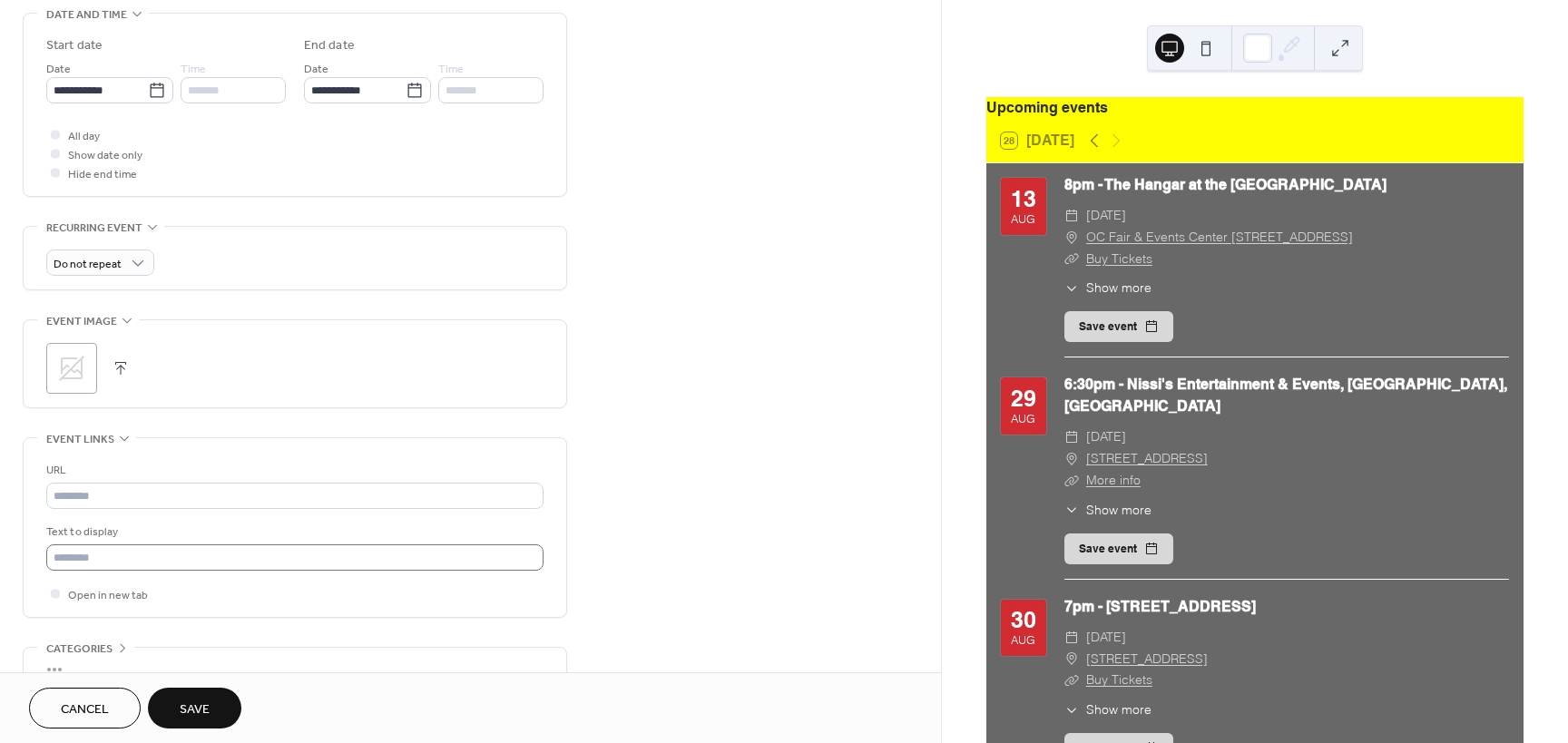 scroll, scrollTop: 687, scrollLeft: 0, axis: vertical 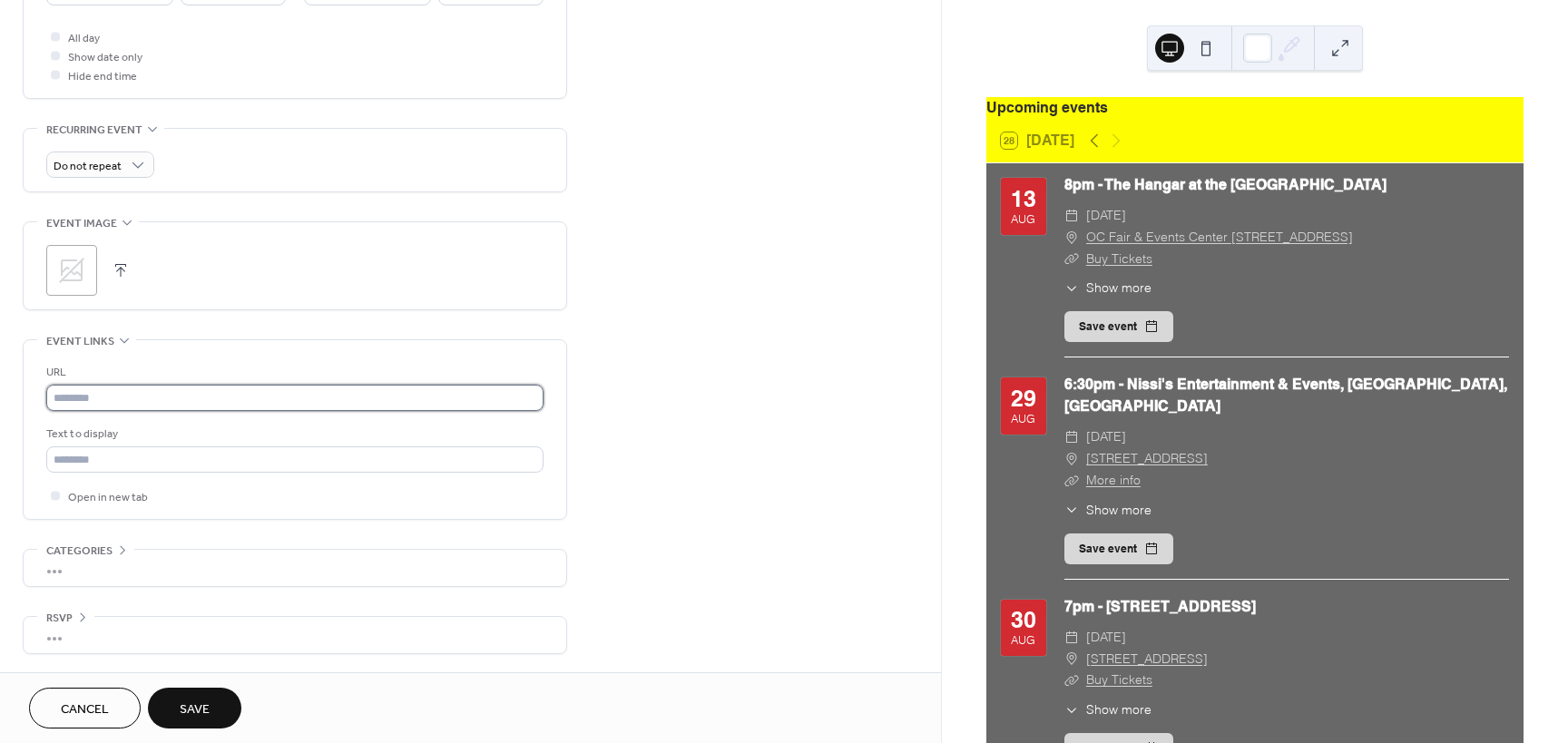 click at bounding box center (295, 397) 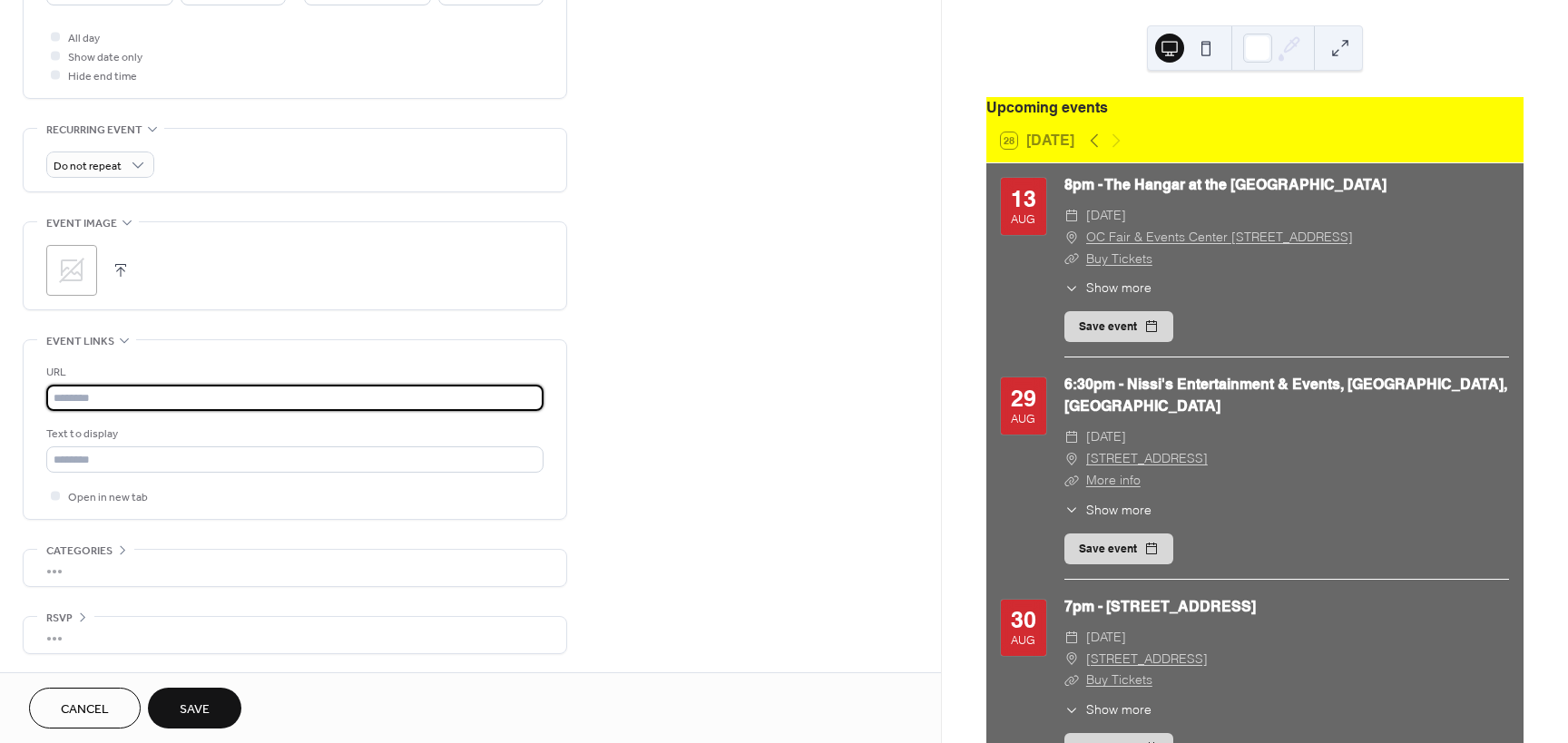 paste on "**********" 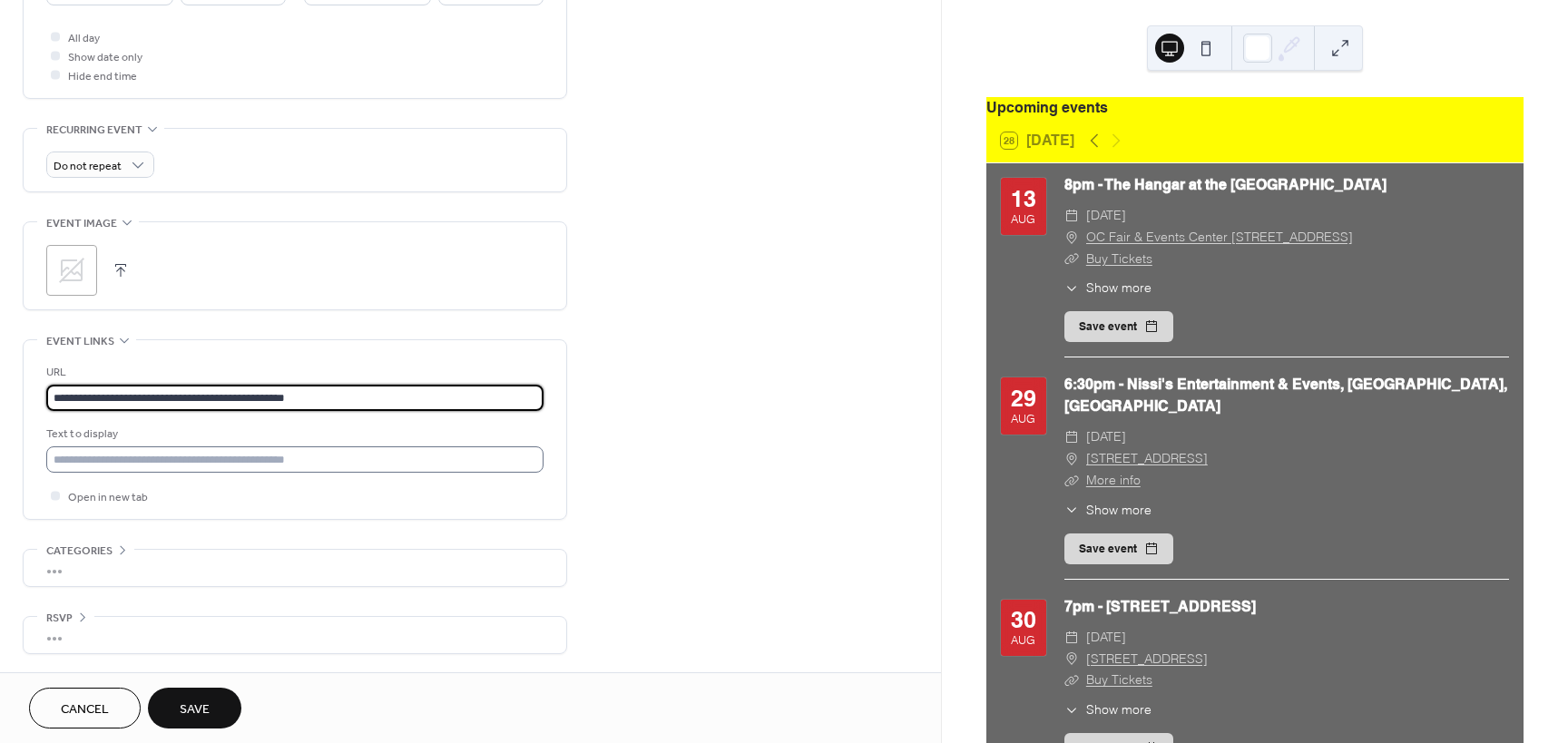 type on "**********" 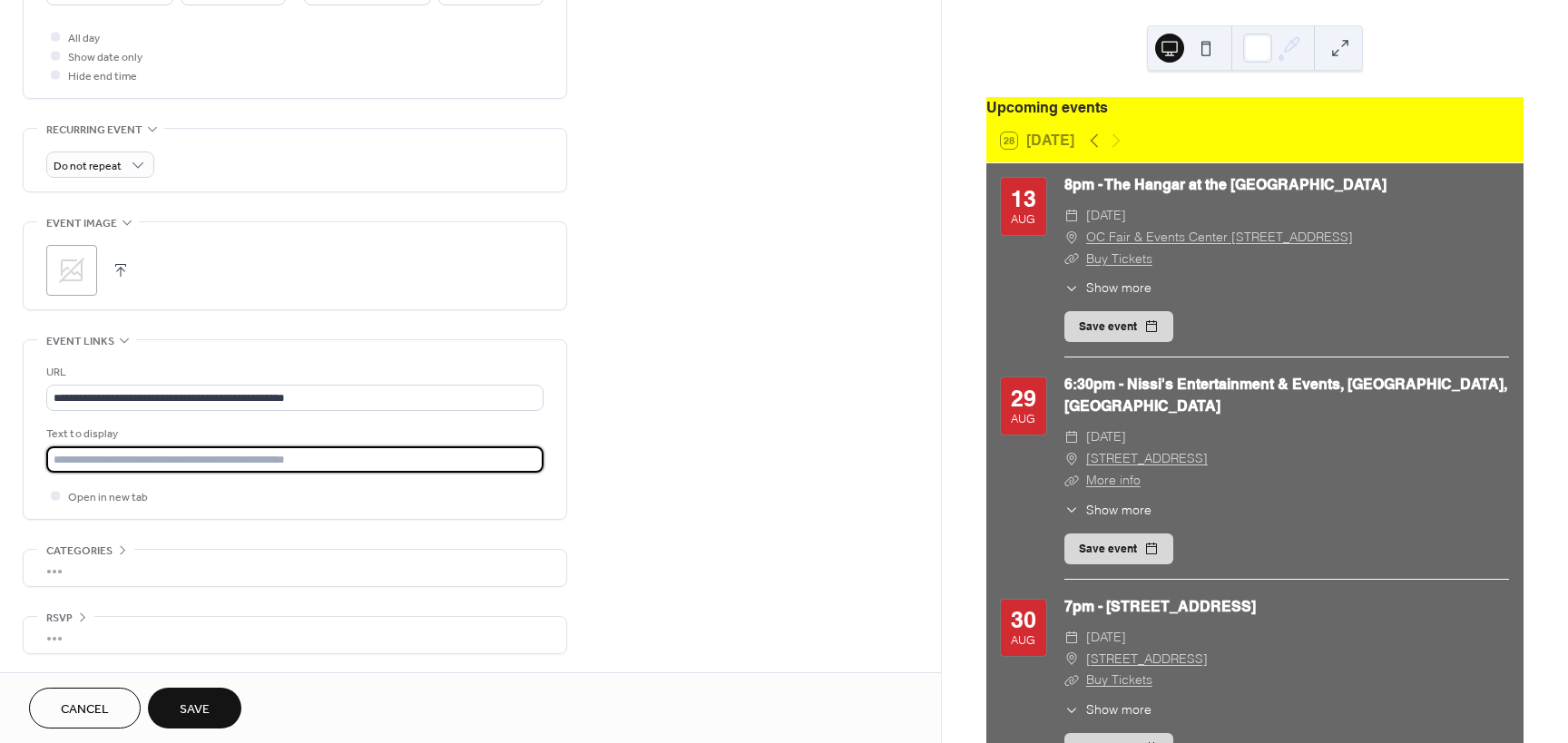click at bounding box center (295, 459) 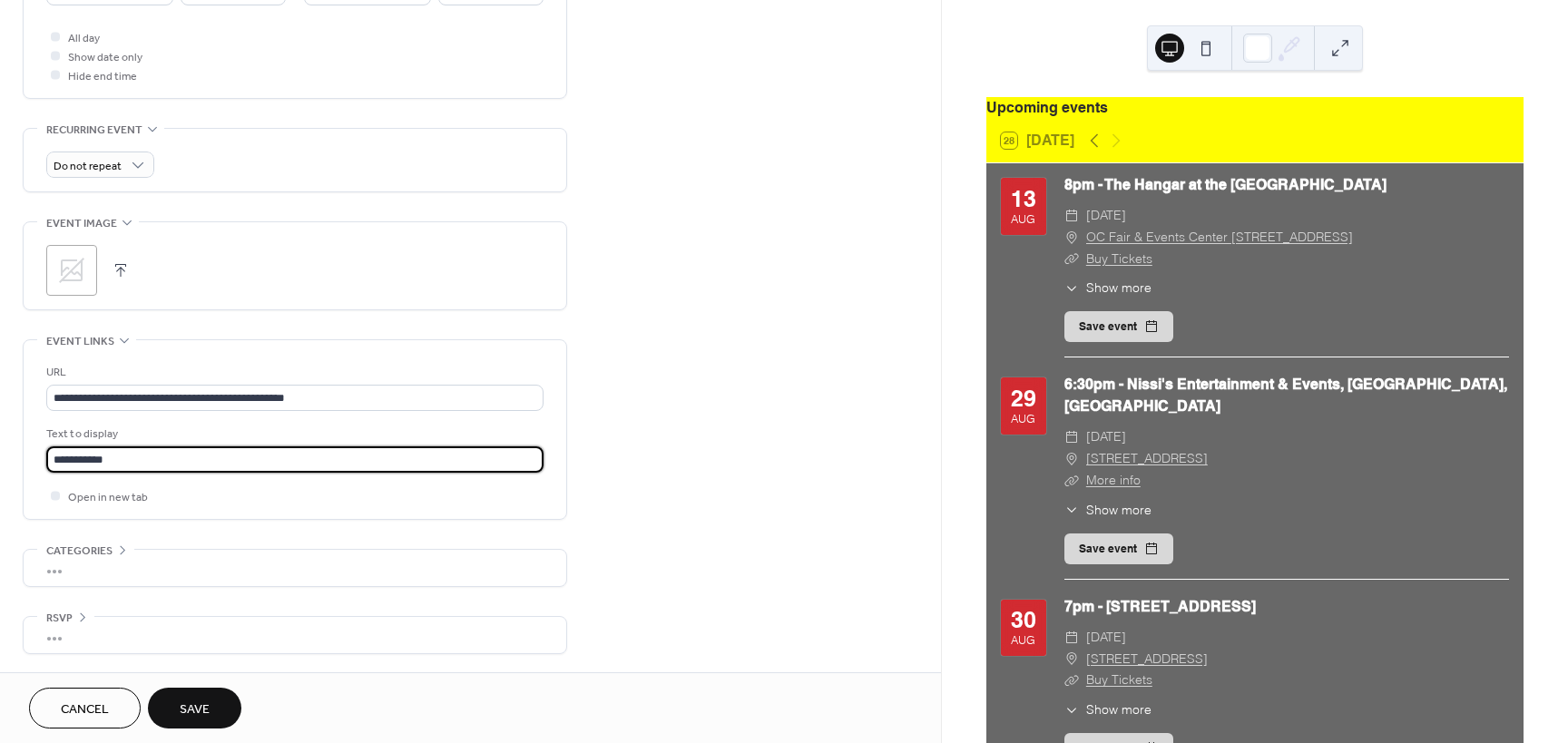 type on "**********" 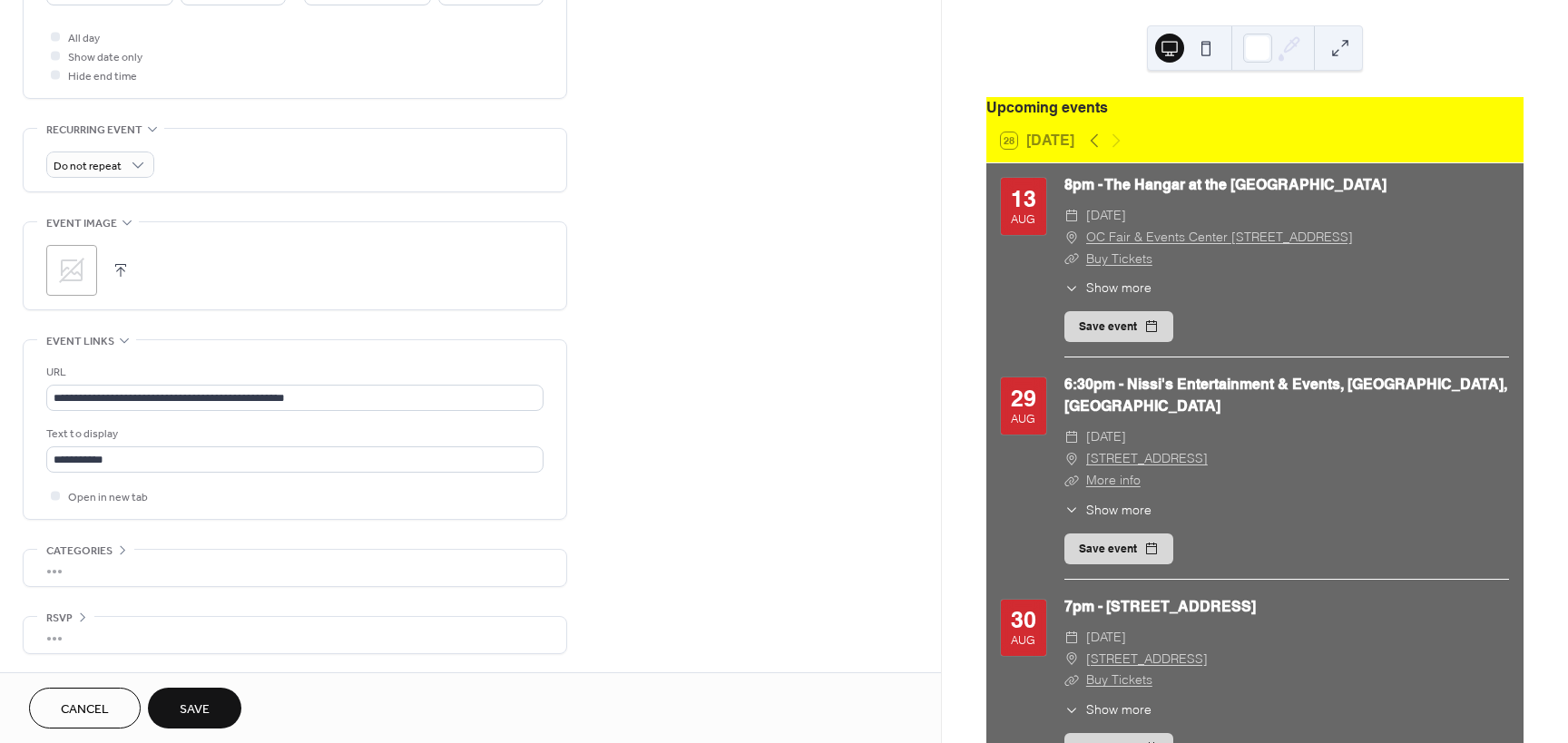 click on "•••" at bounding box center [295, 568] 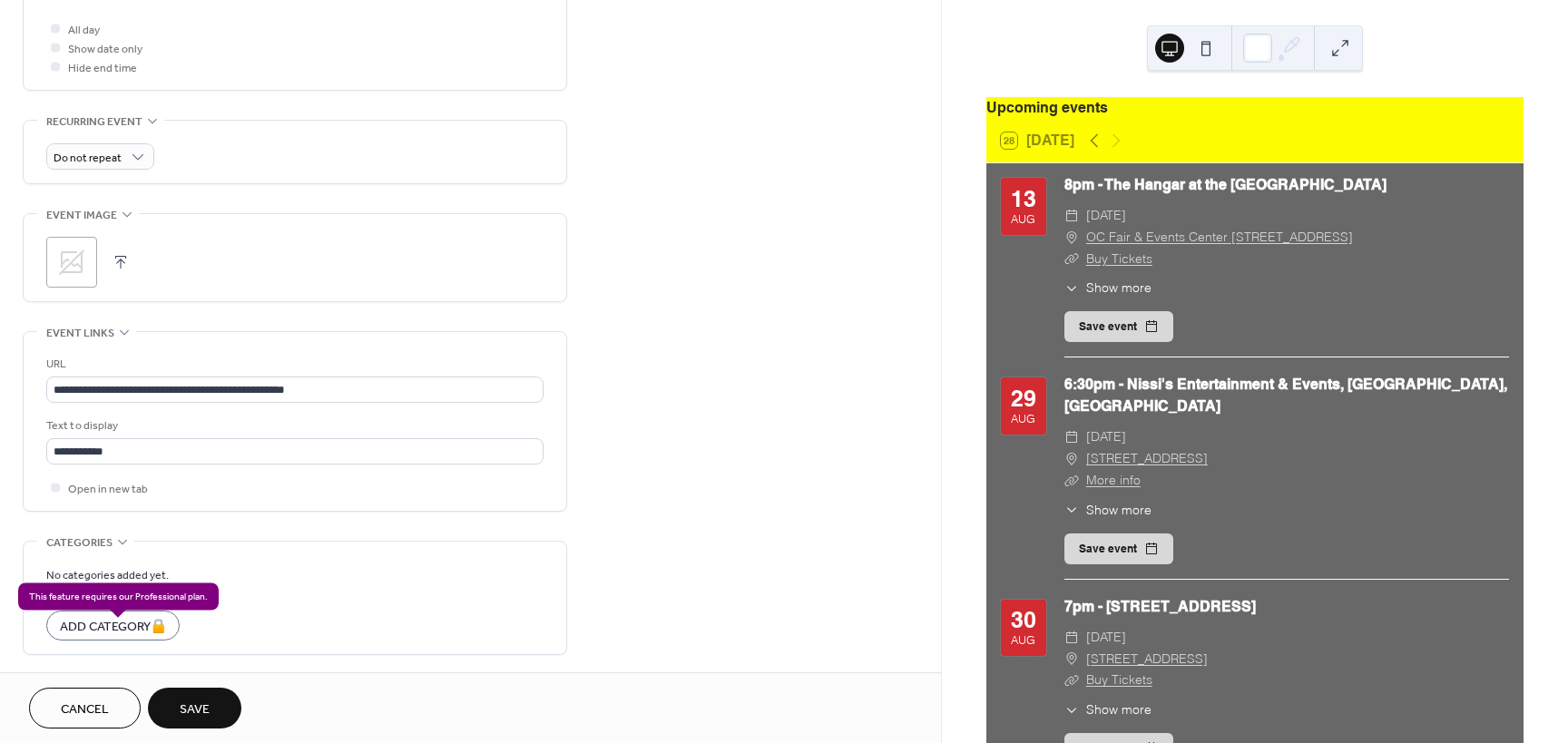 click on "Add Category  🔒" at bounding box center [113, 625] 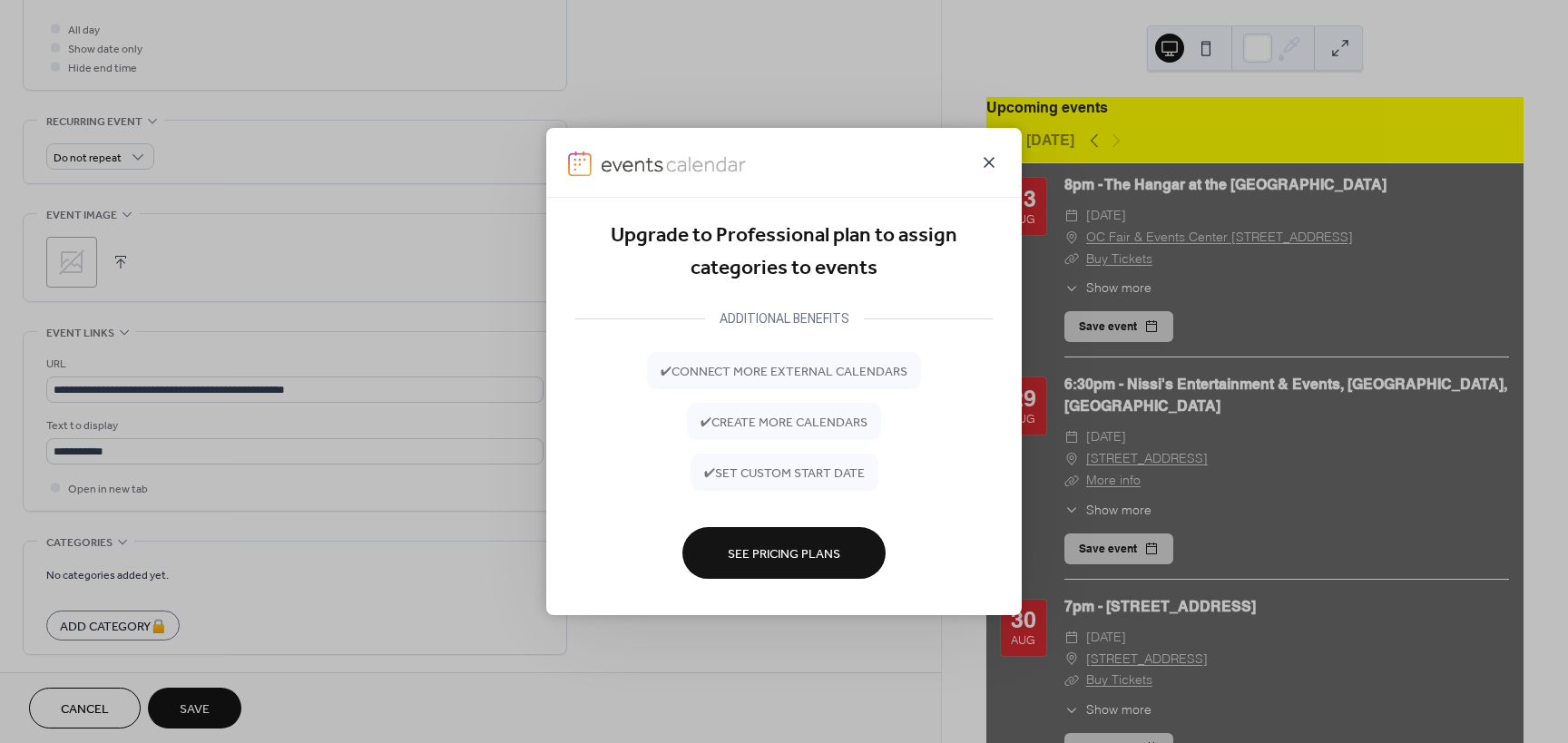 click 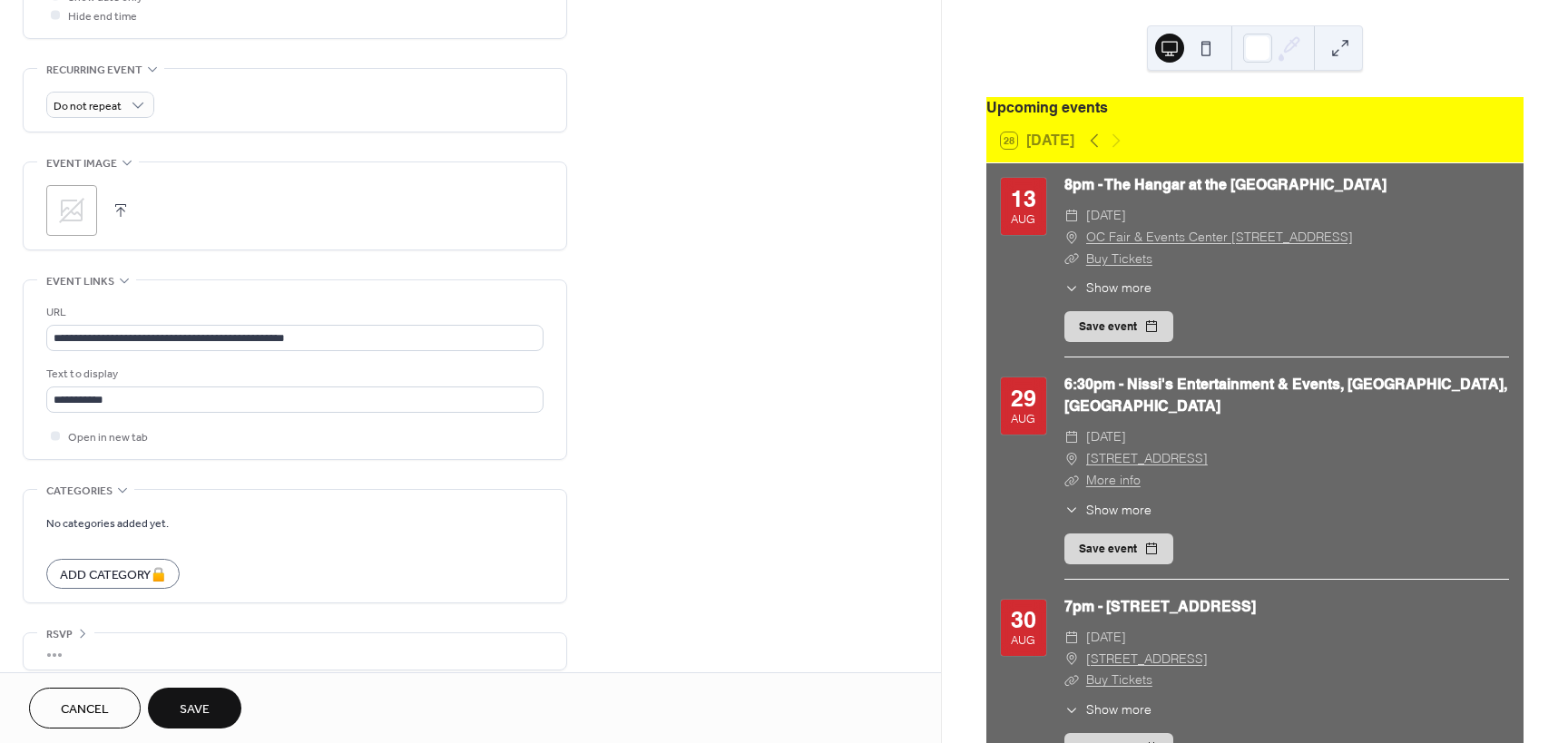 scroll, scrollTop: 763, scrollLeft: 0, axis: vertical 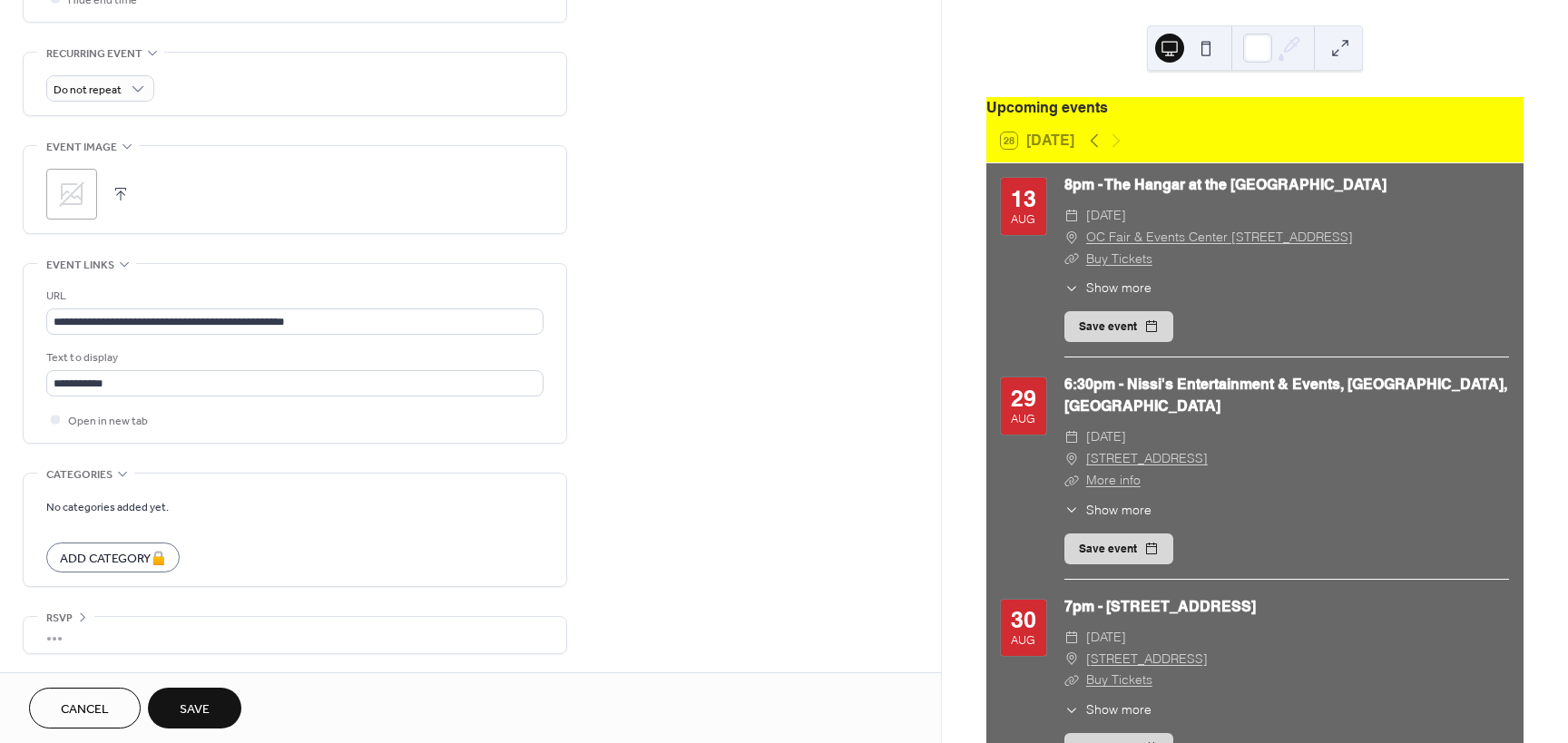 click on "Save" at bounding box center [194, 709] 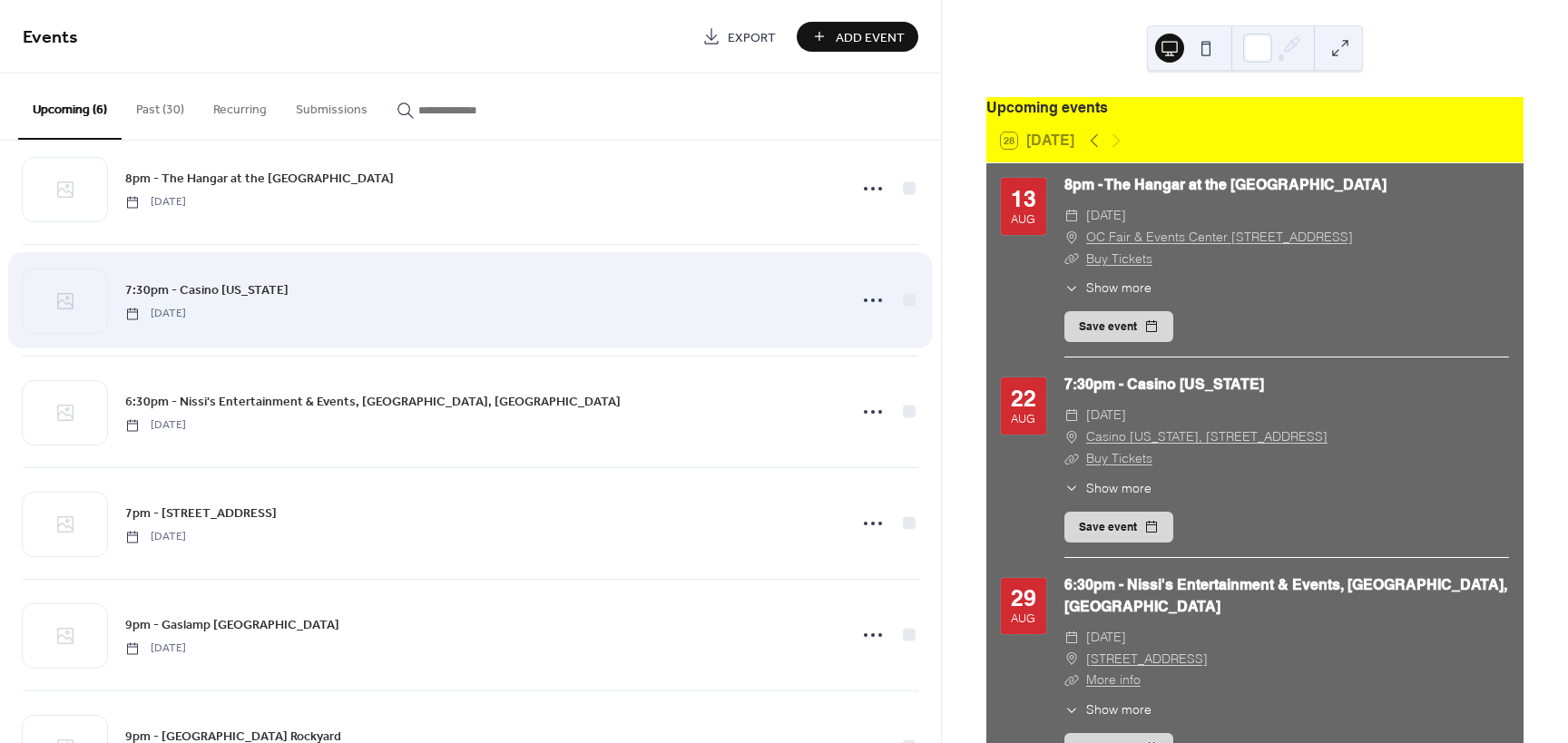 scroll, scrollTop: 12, scrollLeft: 0, axis: vertical 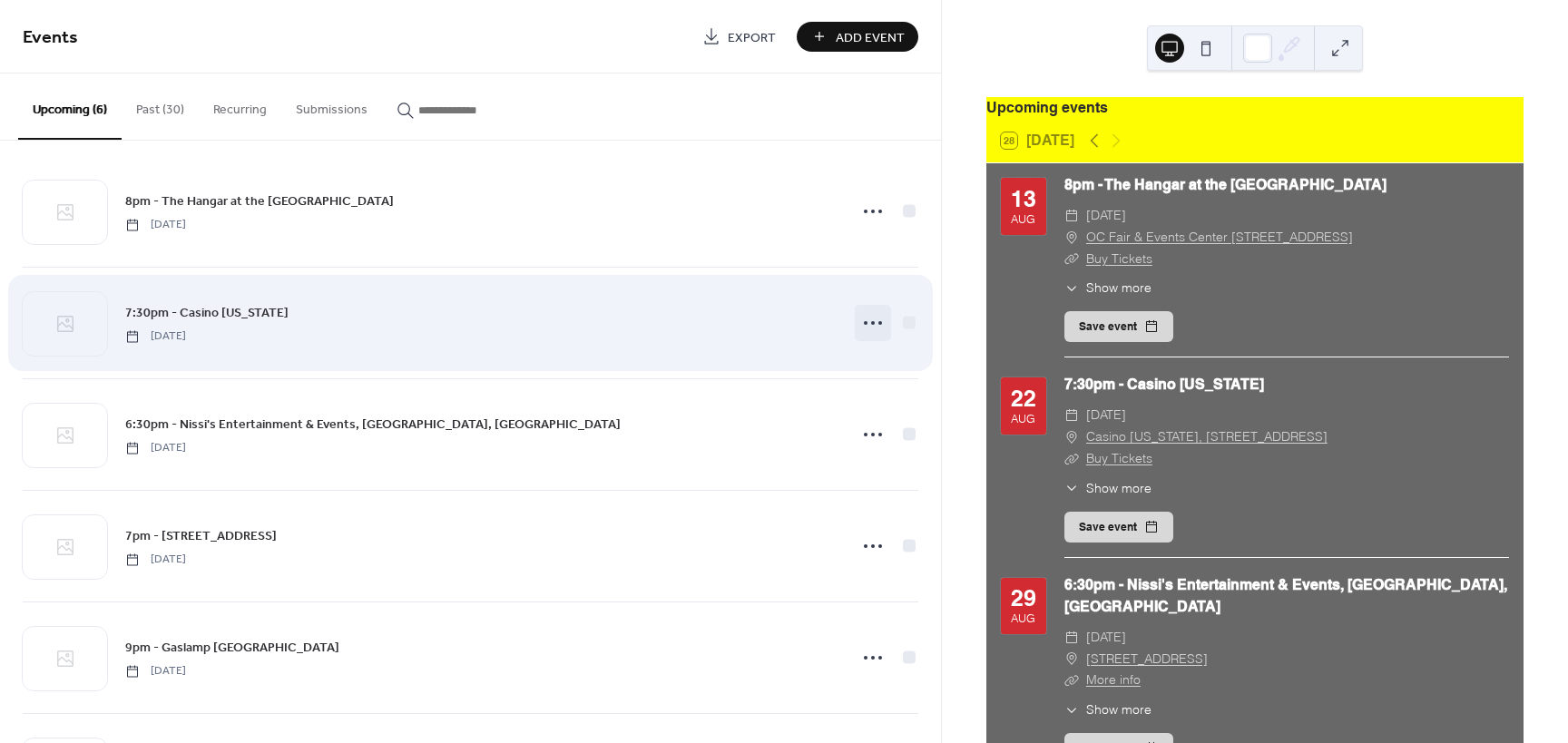 click 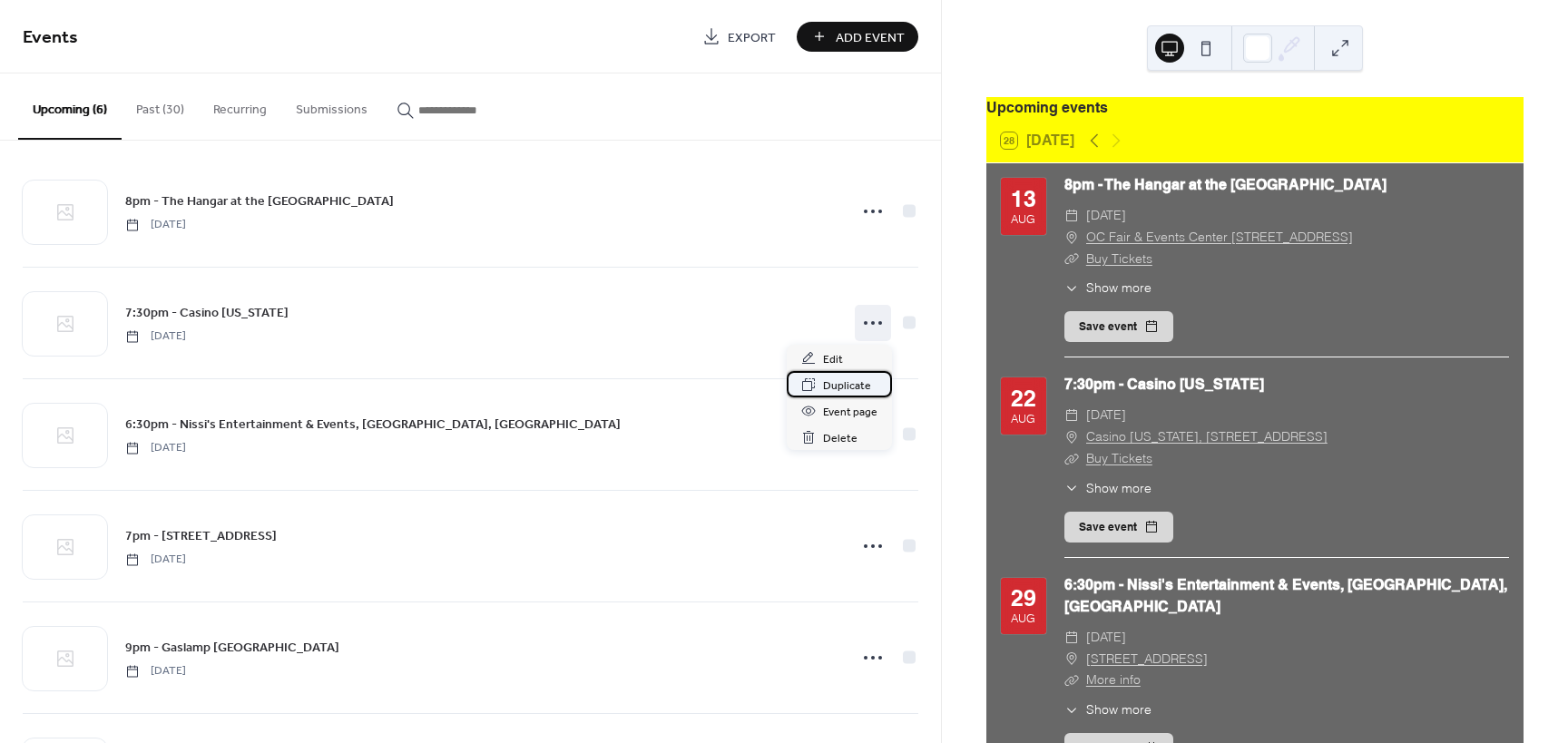 click on "Duplicate" at bounding box center [847, 386] 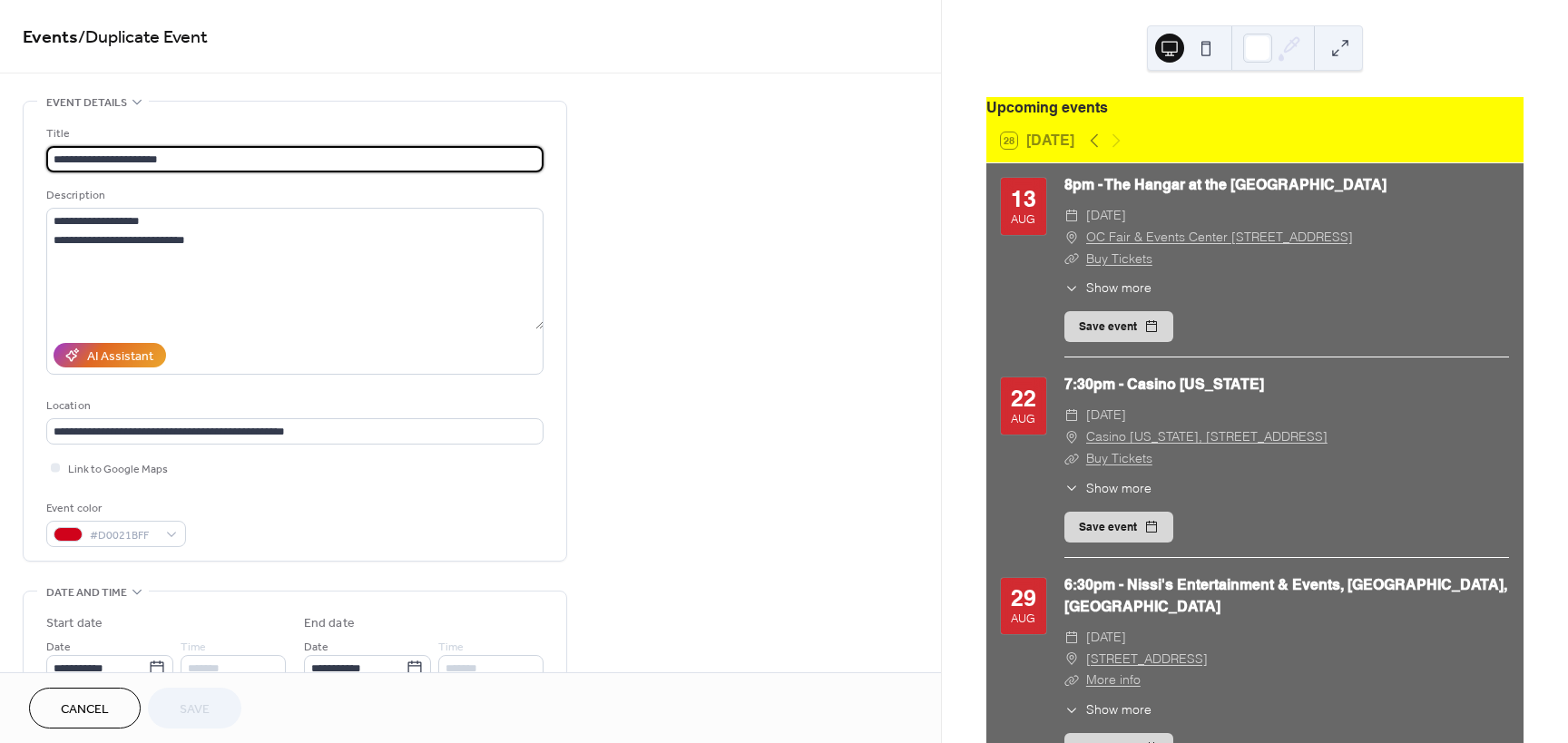 scroll, scrollTop: 109, scrollLeft: 0, axis: vertical 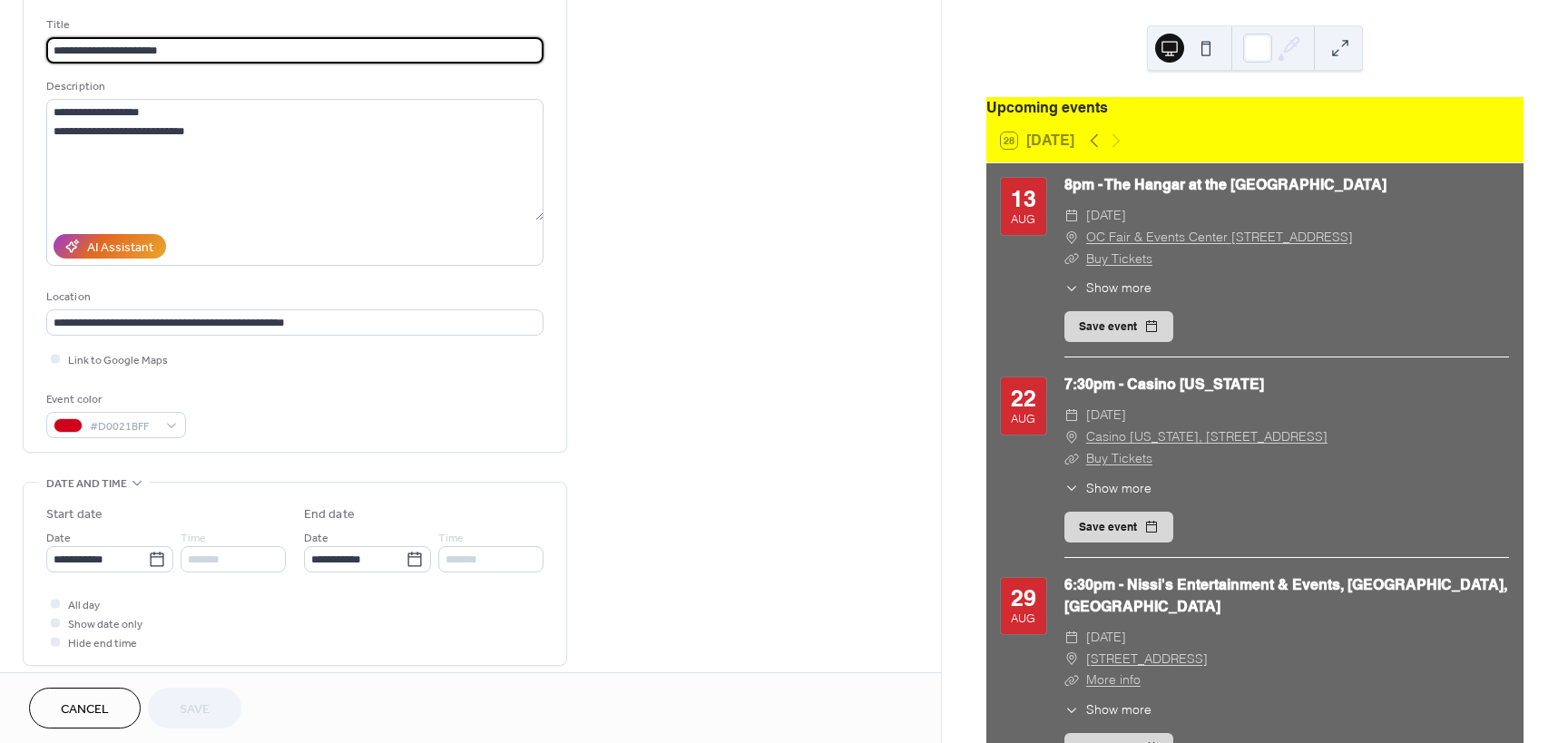 click 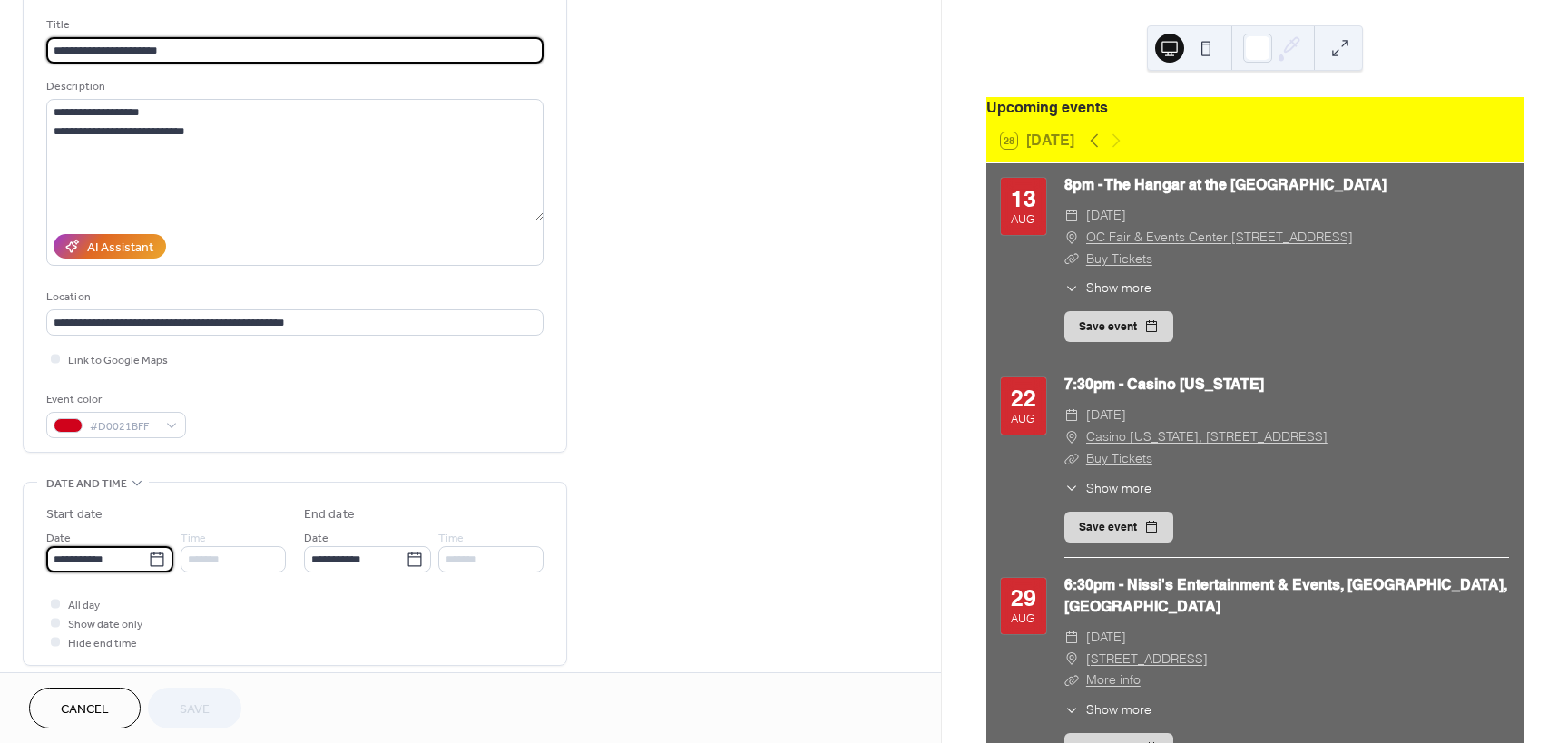 click on "**********" at bounding box center [97, 559] 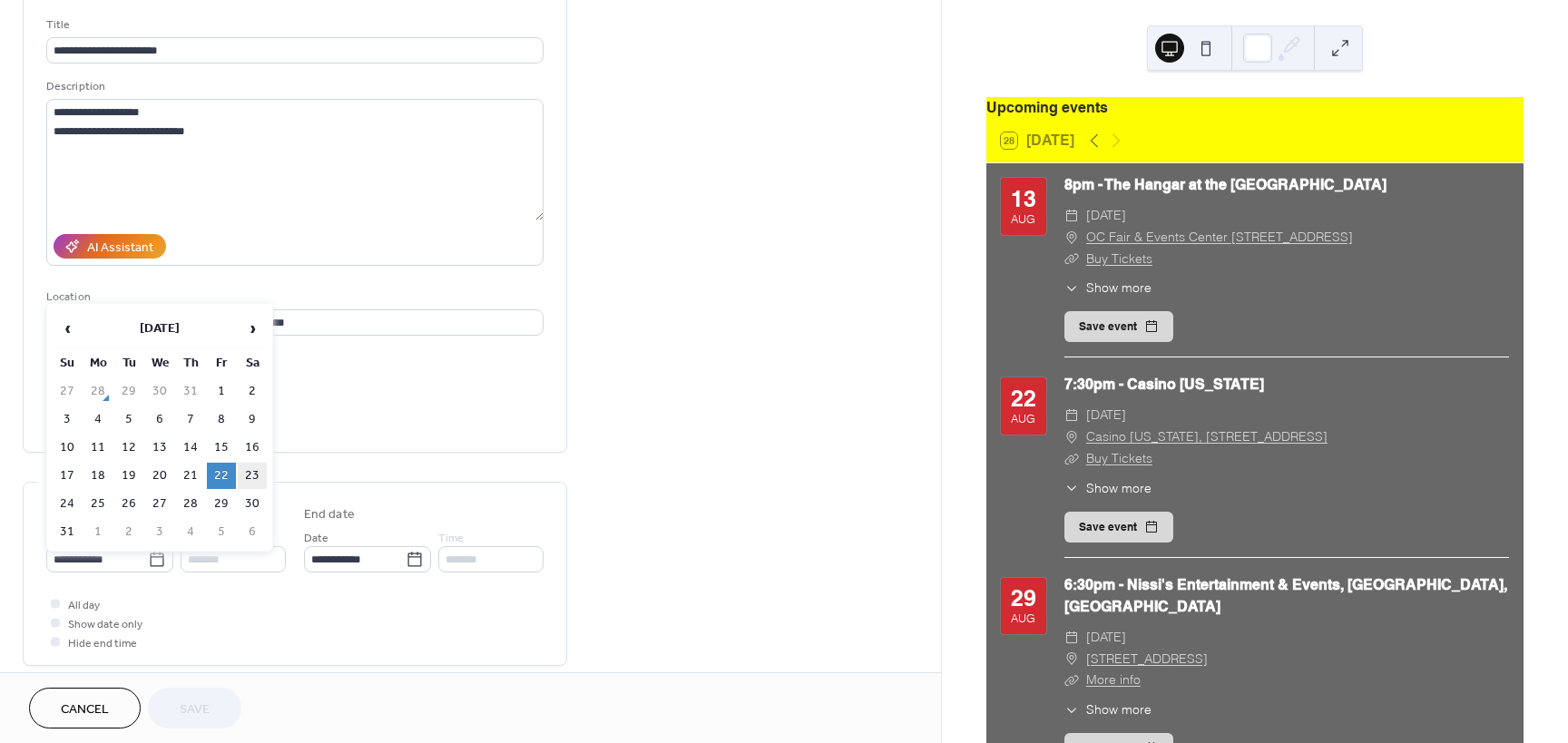 click on "23" at bounding box center (252, 475) 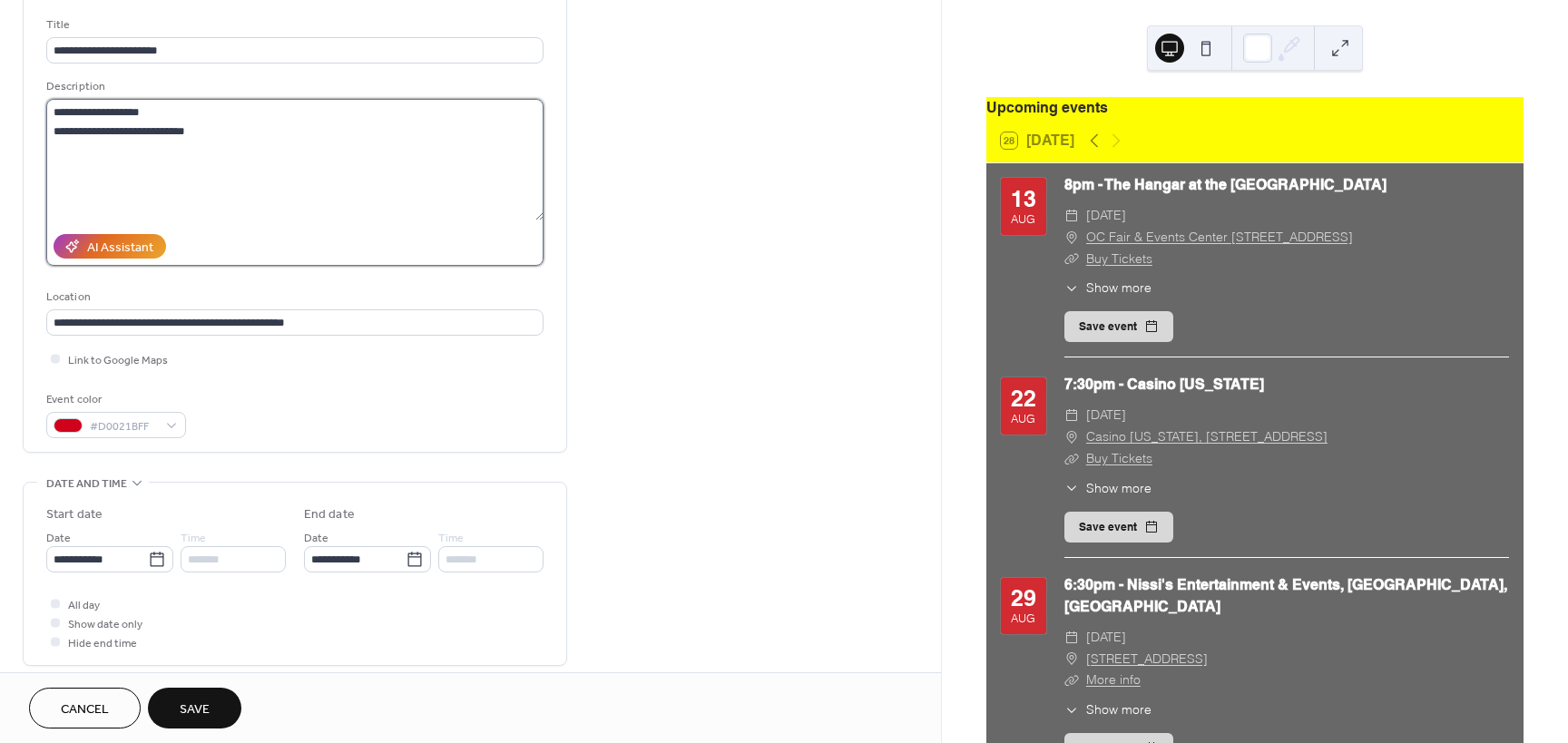 click on "**********" at bounding box center [295, 160] 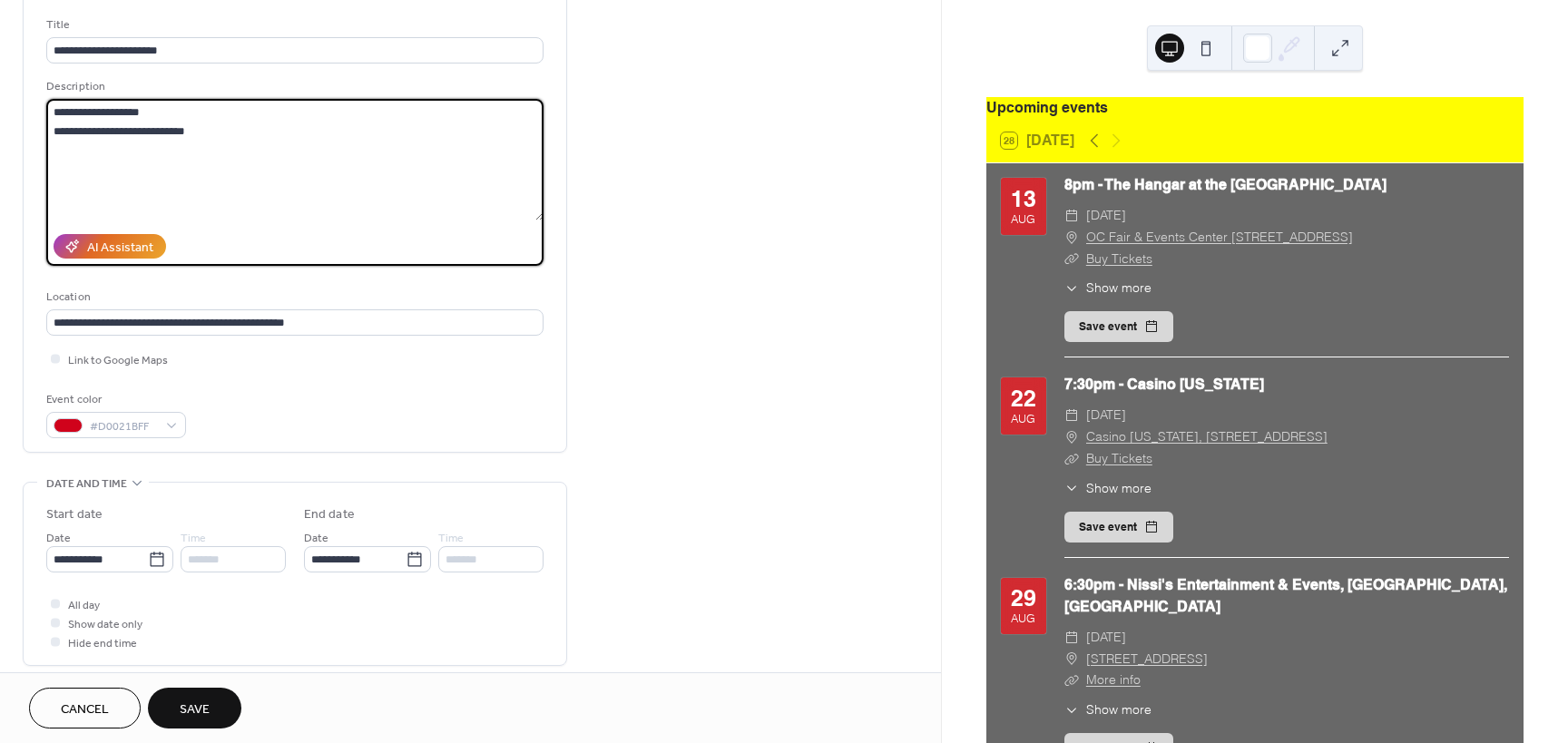 click on "**********" at bounding box center (295, 160) 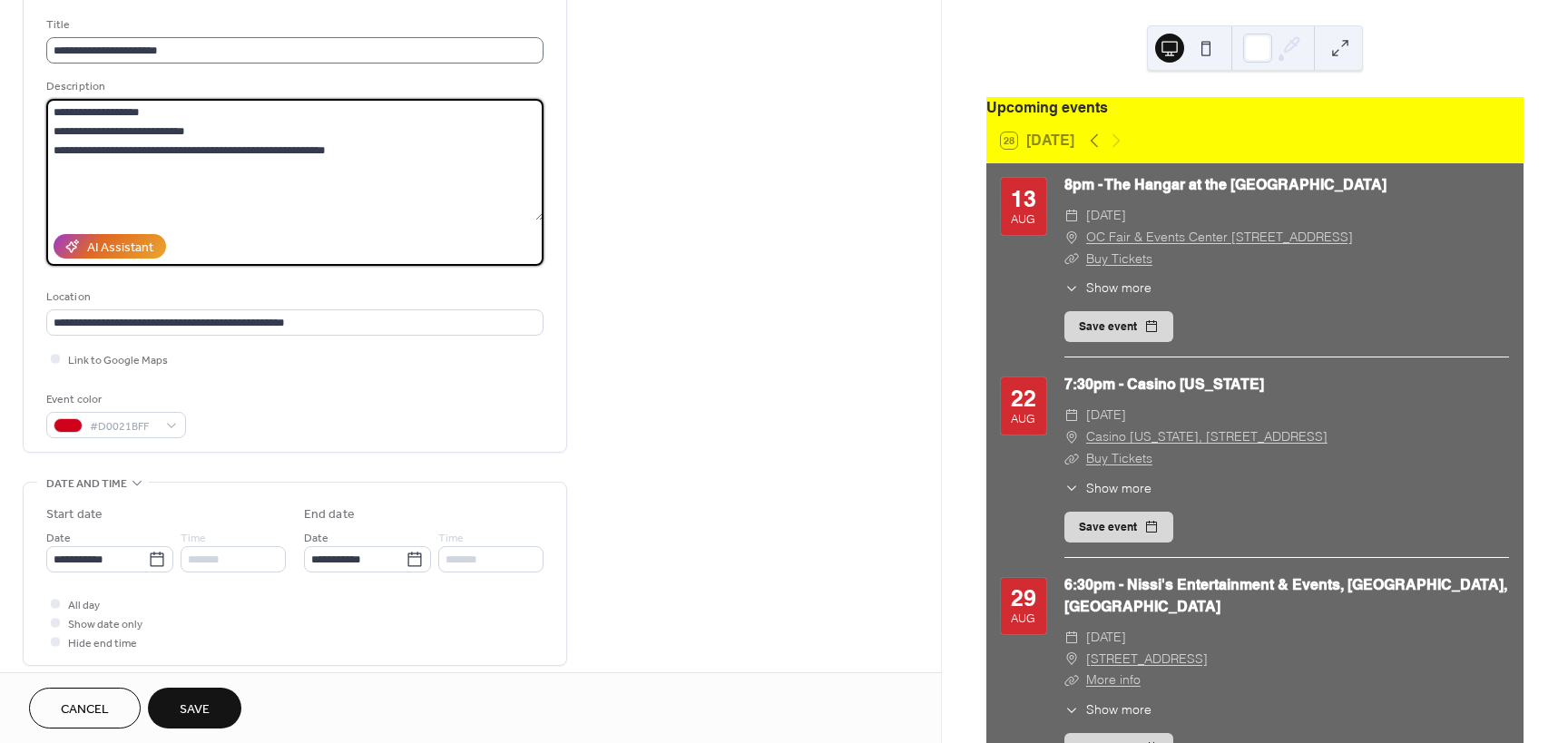 type on "**********" 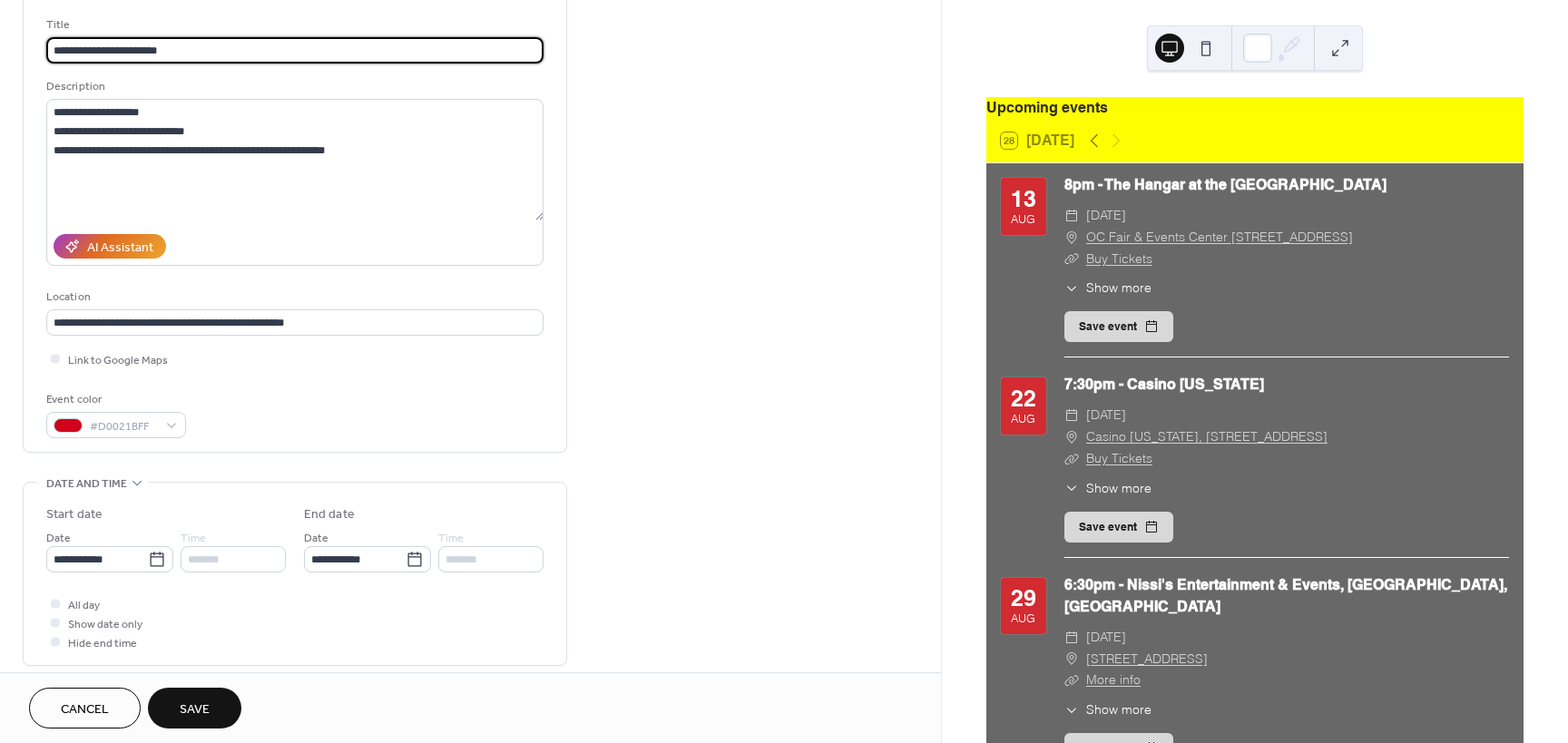 click on "**********" at bounding box center [295, 50] 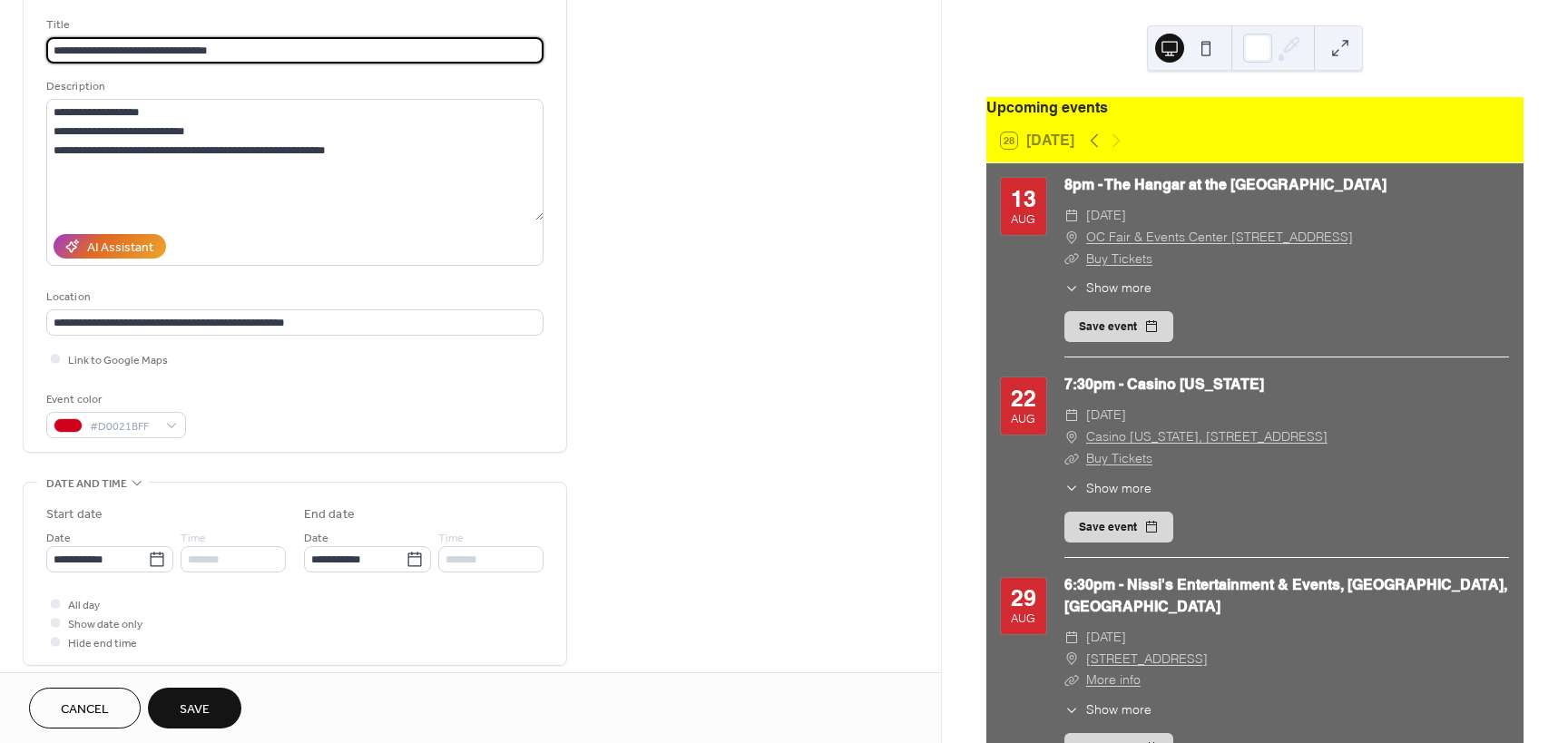 type on "**********" 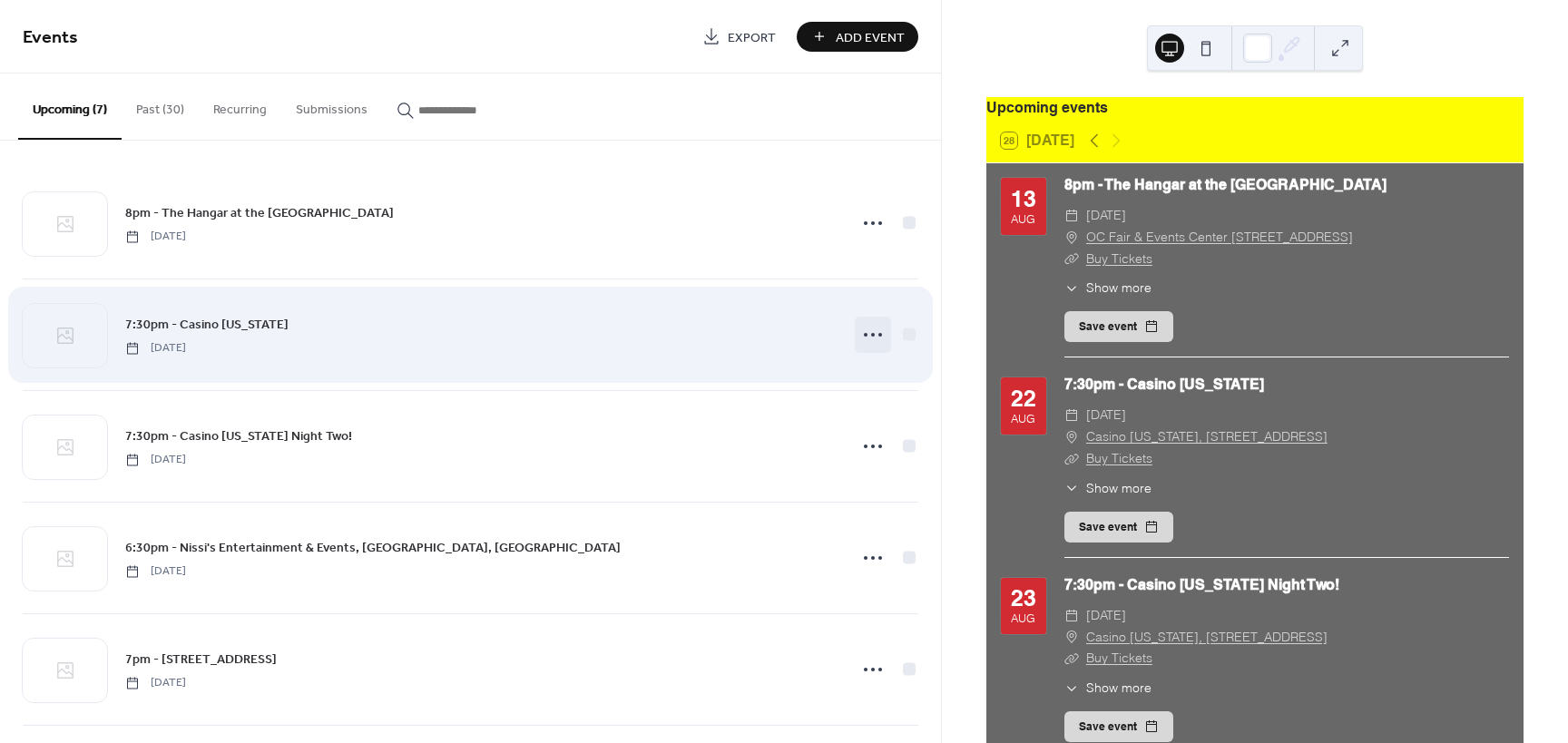 click 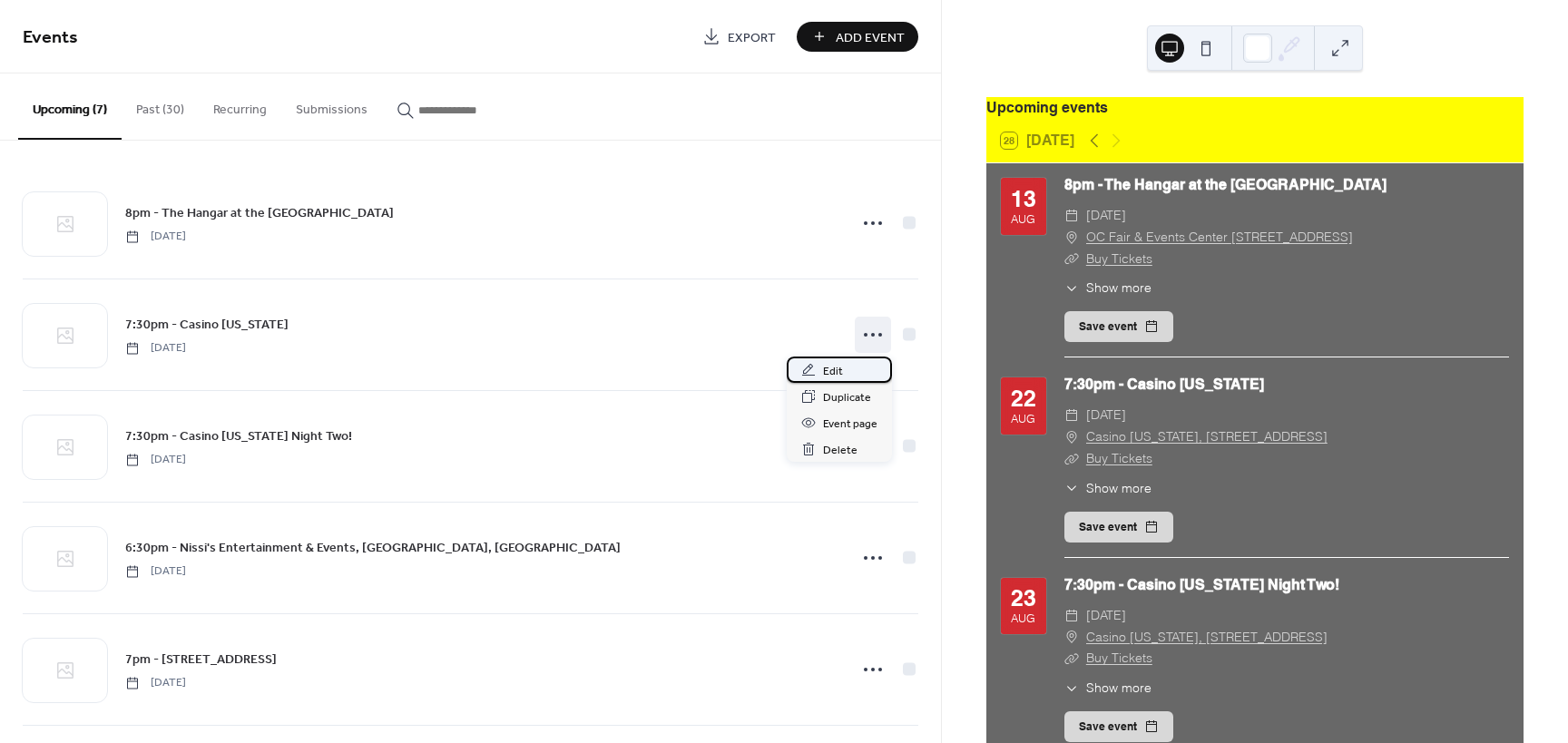 click on "Edit" at bounding box center (839, 369) 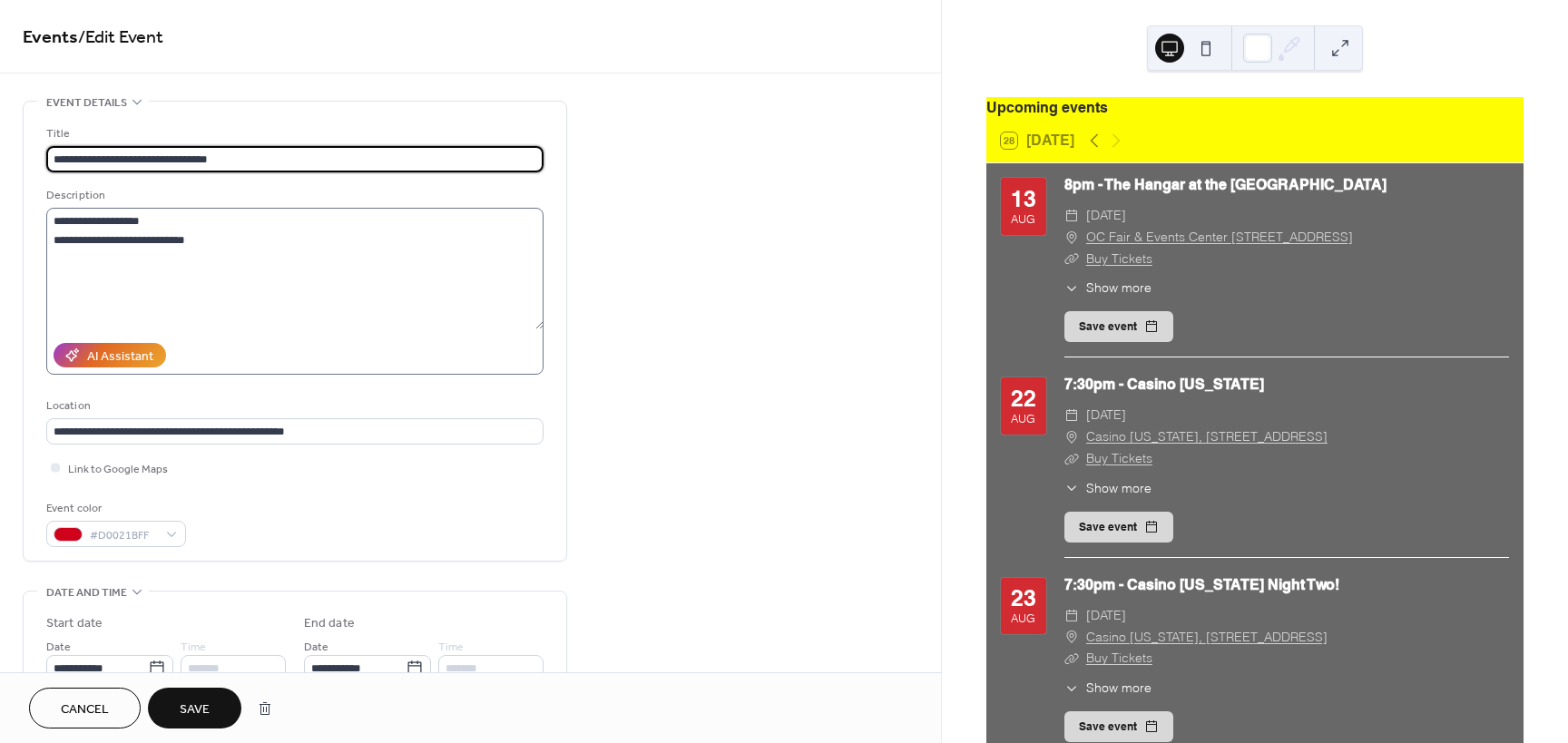 type on "**********" 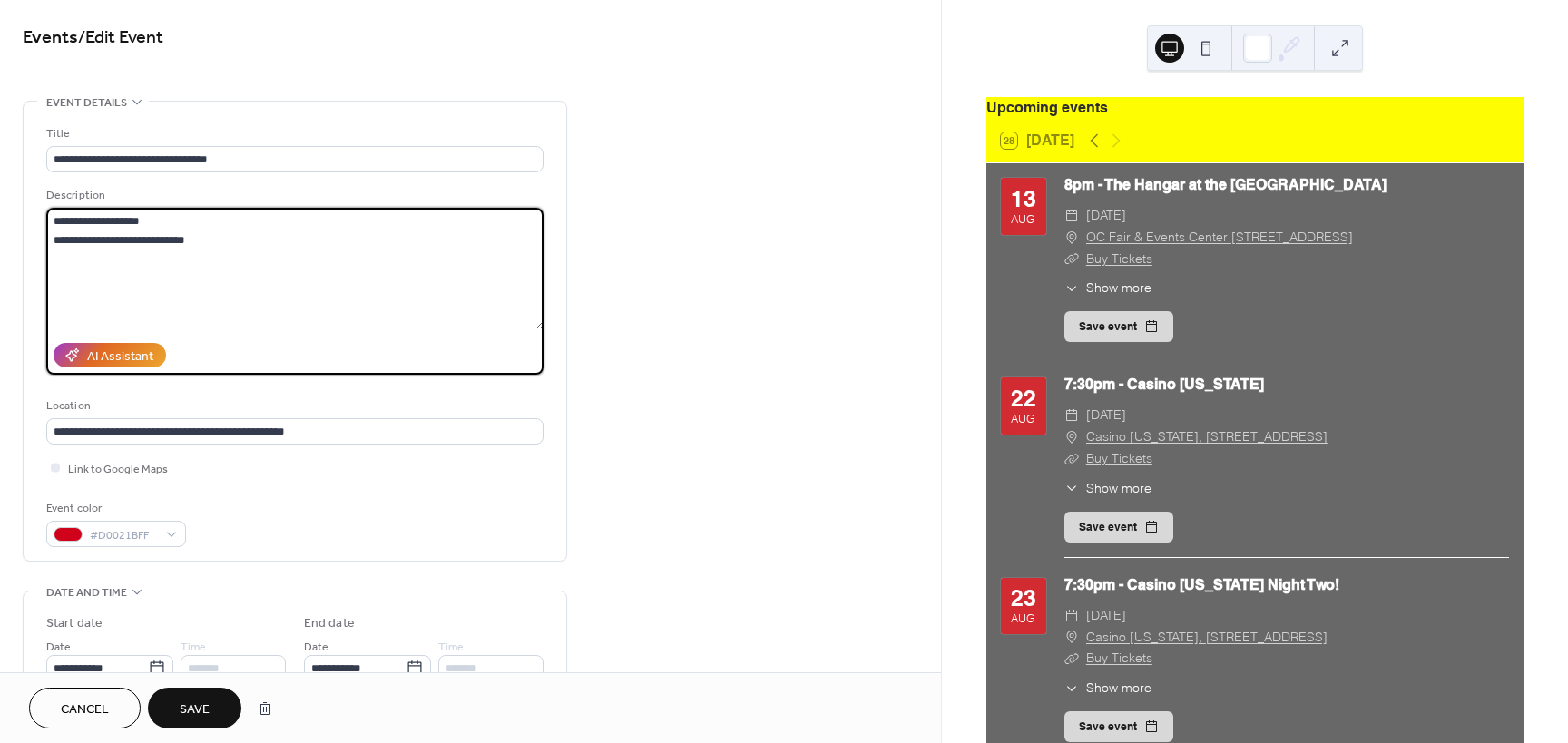 click on "**********" at bounding box center (295, 269) 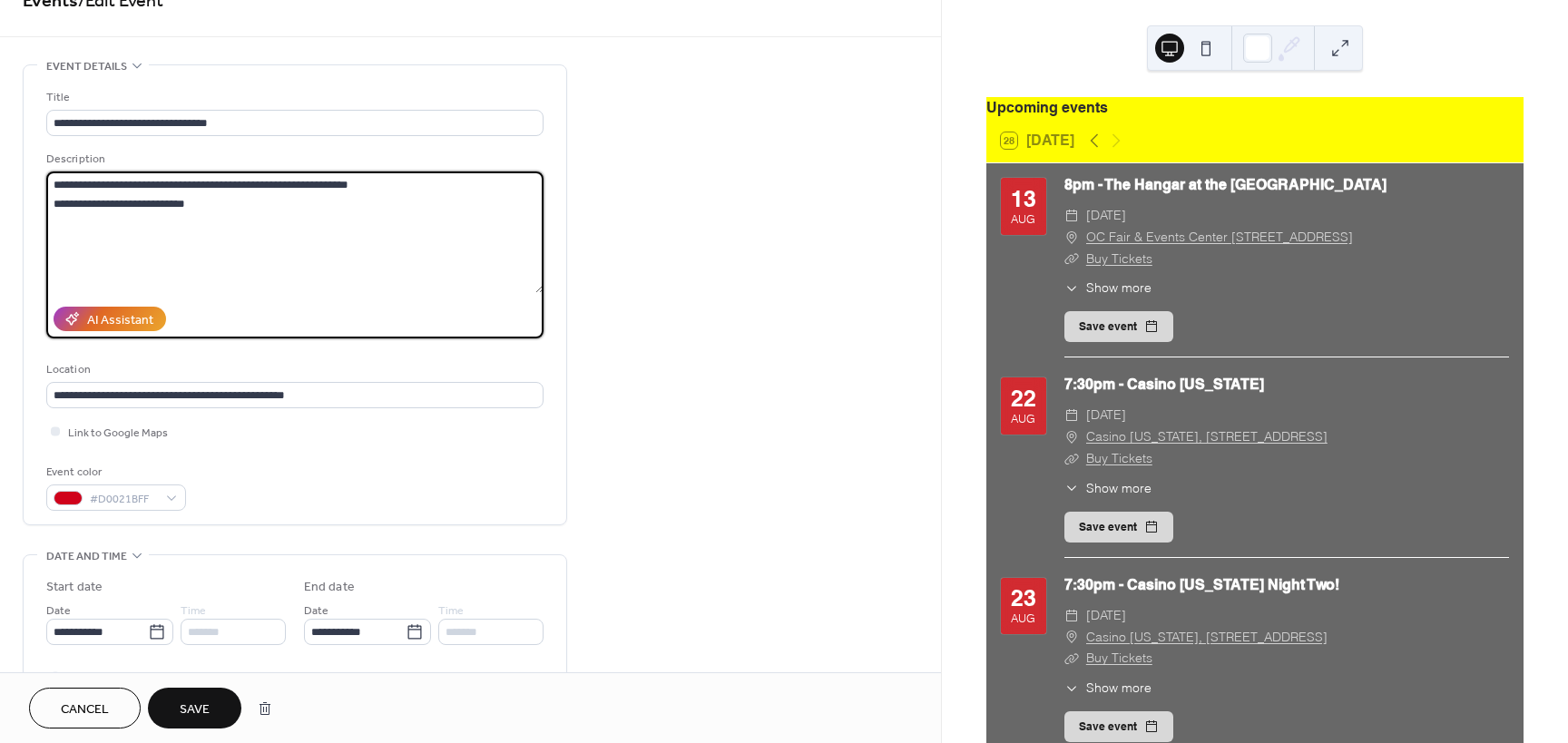 scroll, scrollTop: 54, scrollLeft: 0, axis: vertical 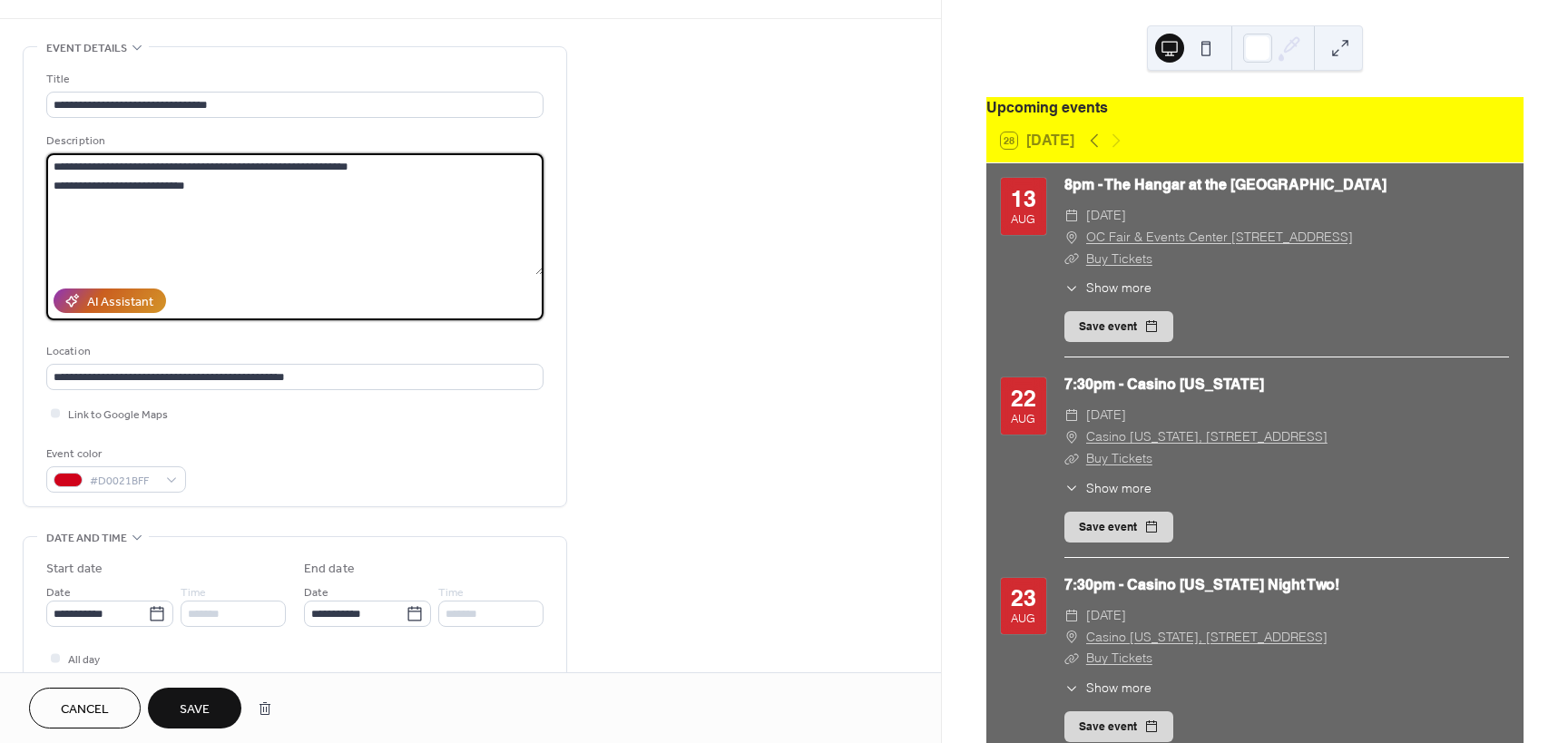 type on "**********" 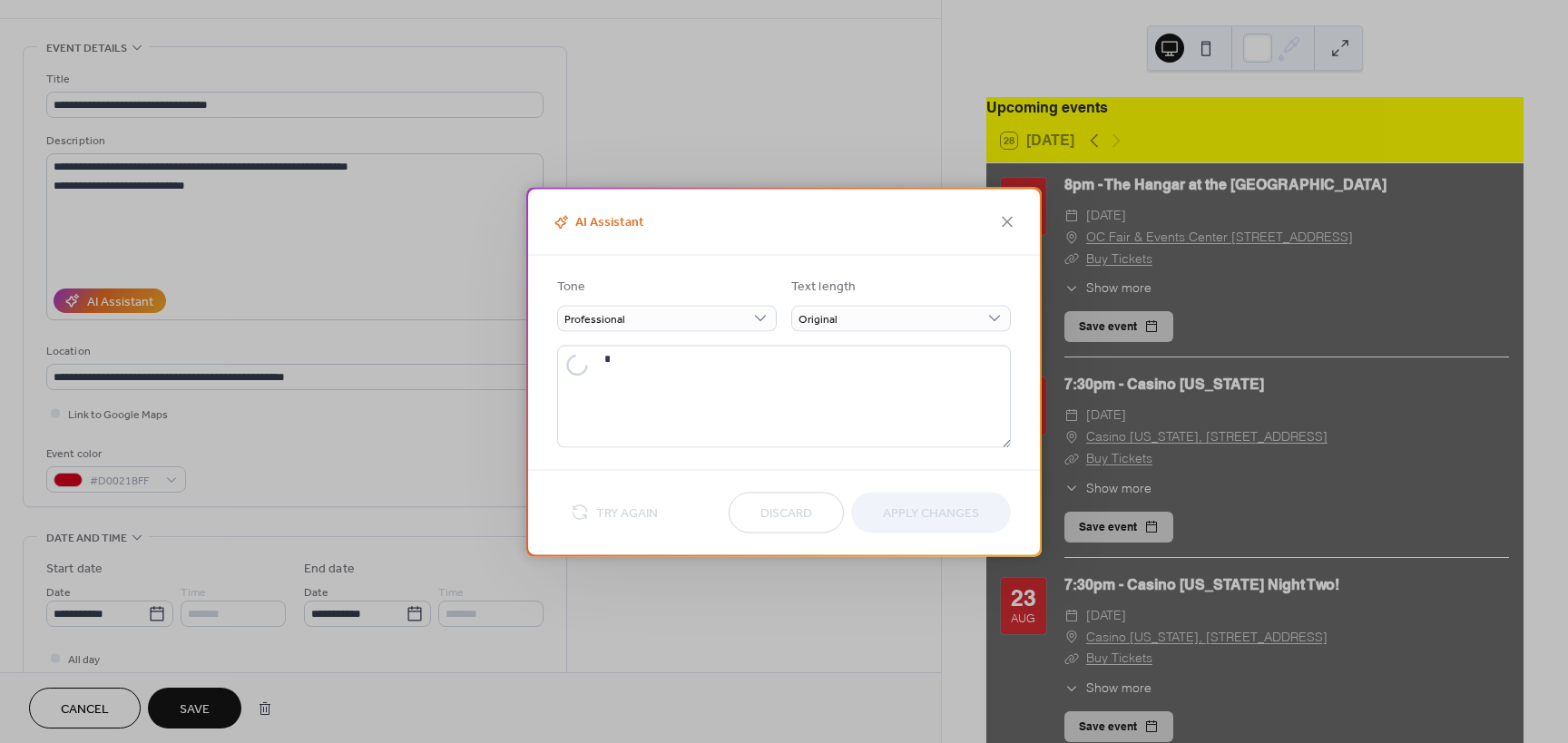 type on "**********" 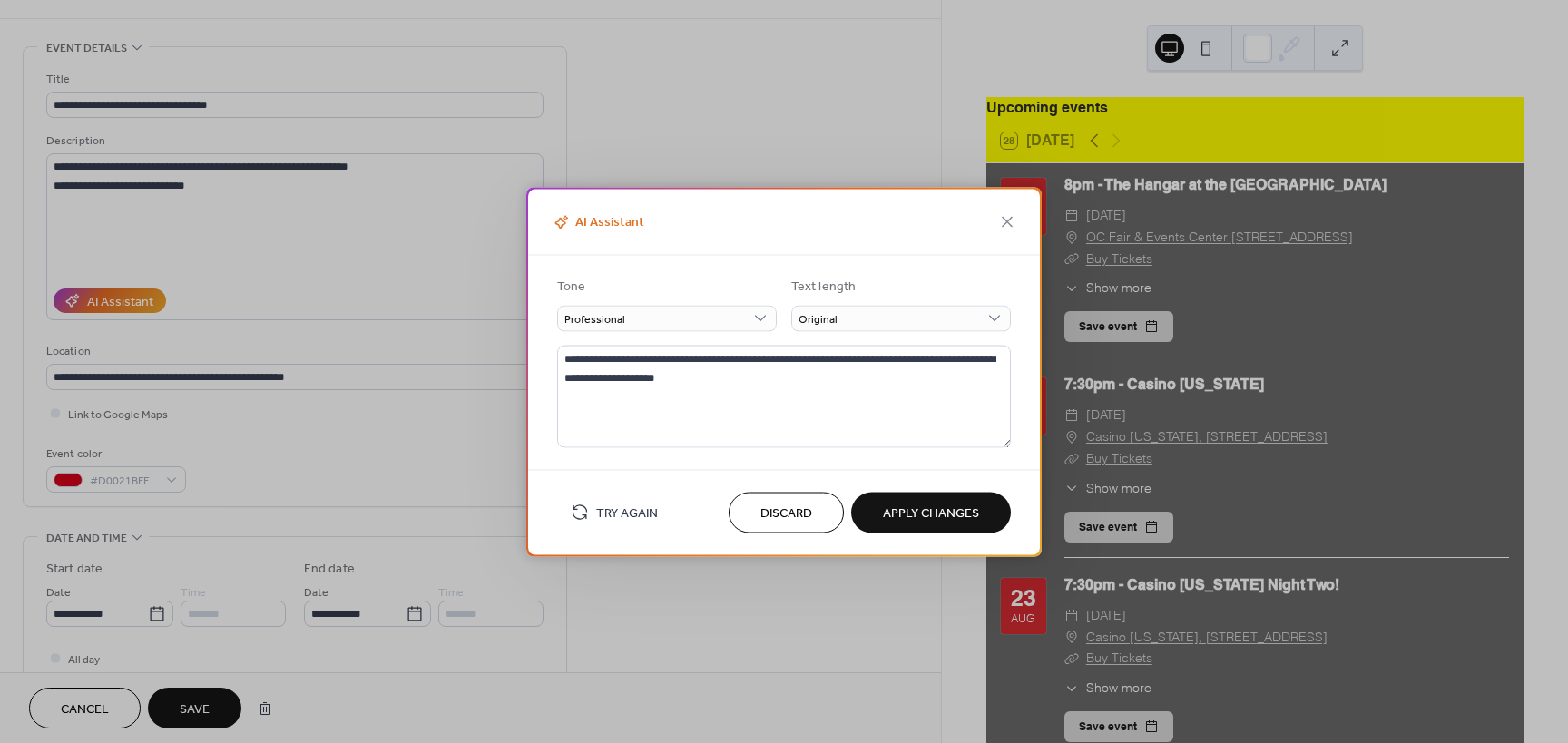 click on "Apply Changes" at bounding box center (931, 513) 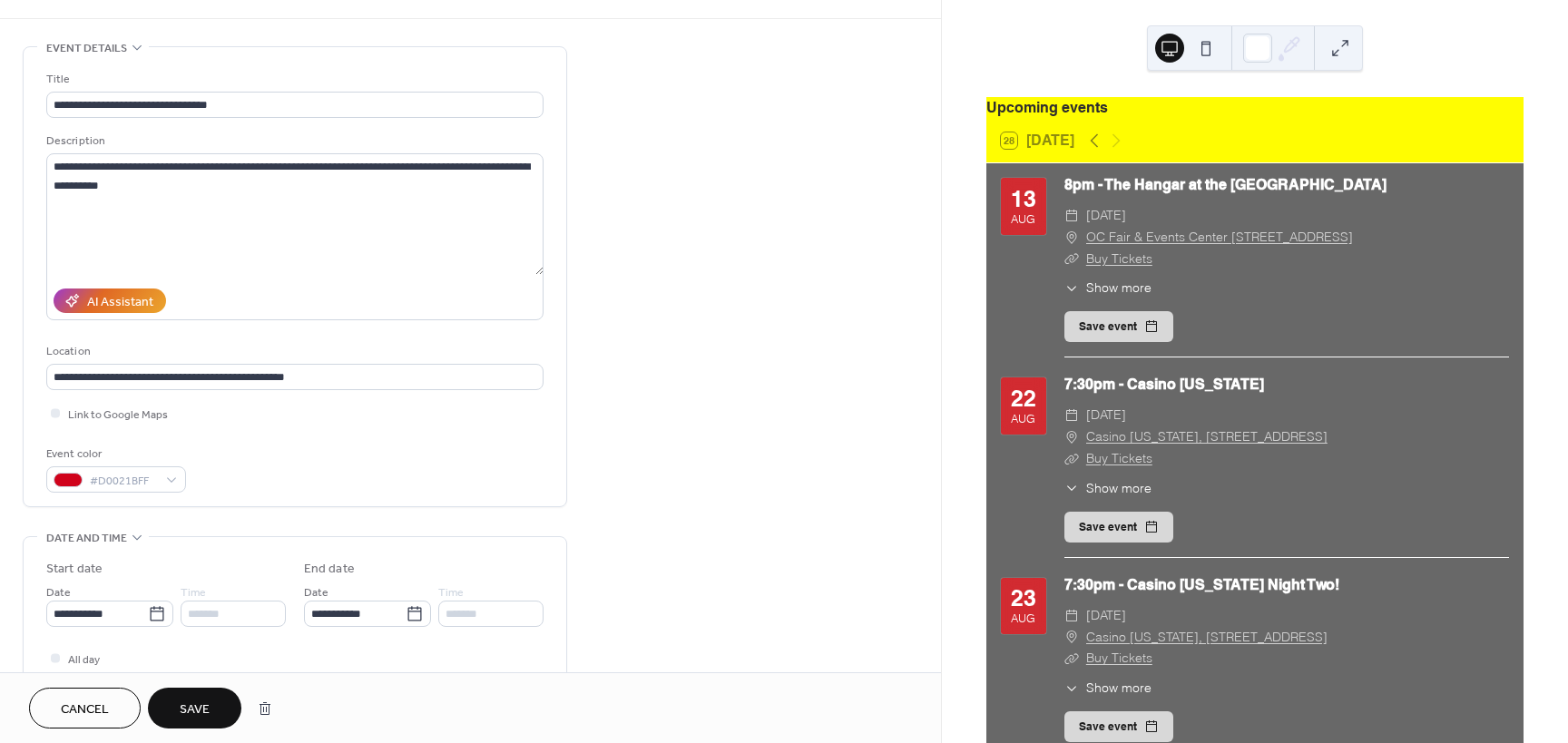 click on "Save" at bounding box center [194, 709] 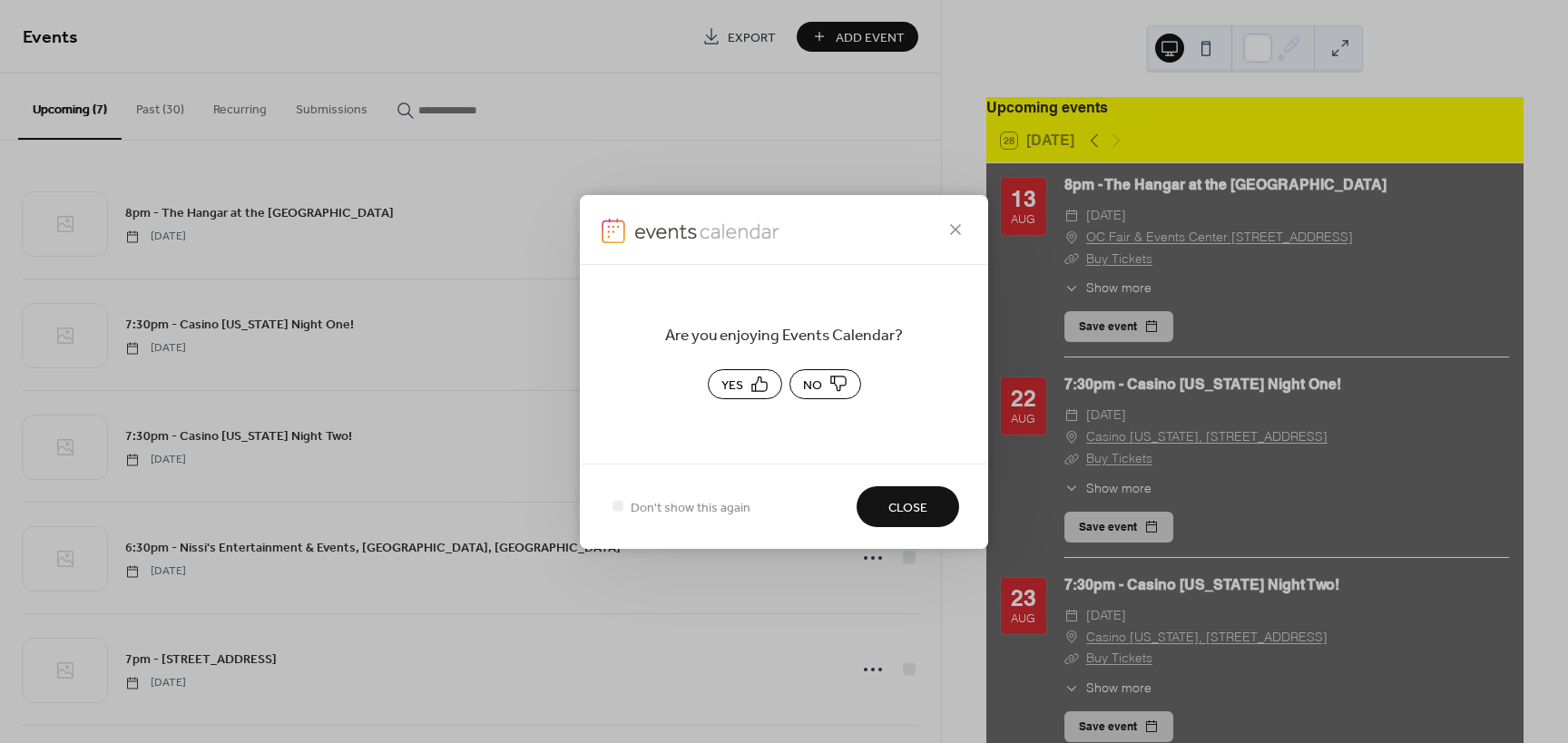 click on "Close" at bounding box center [907, 506] 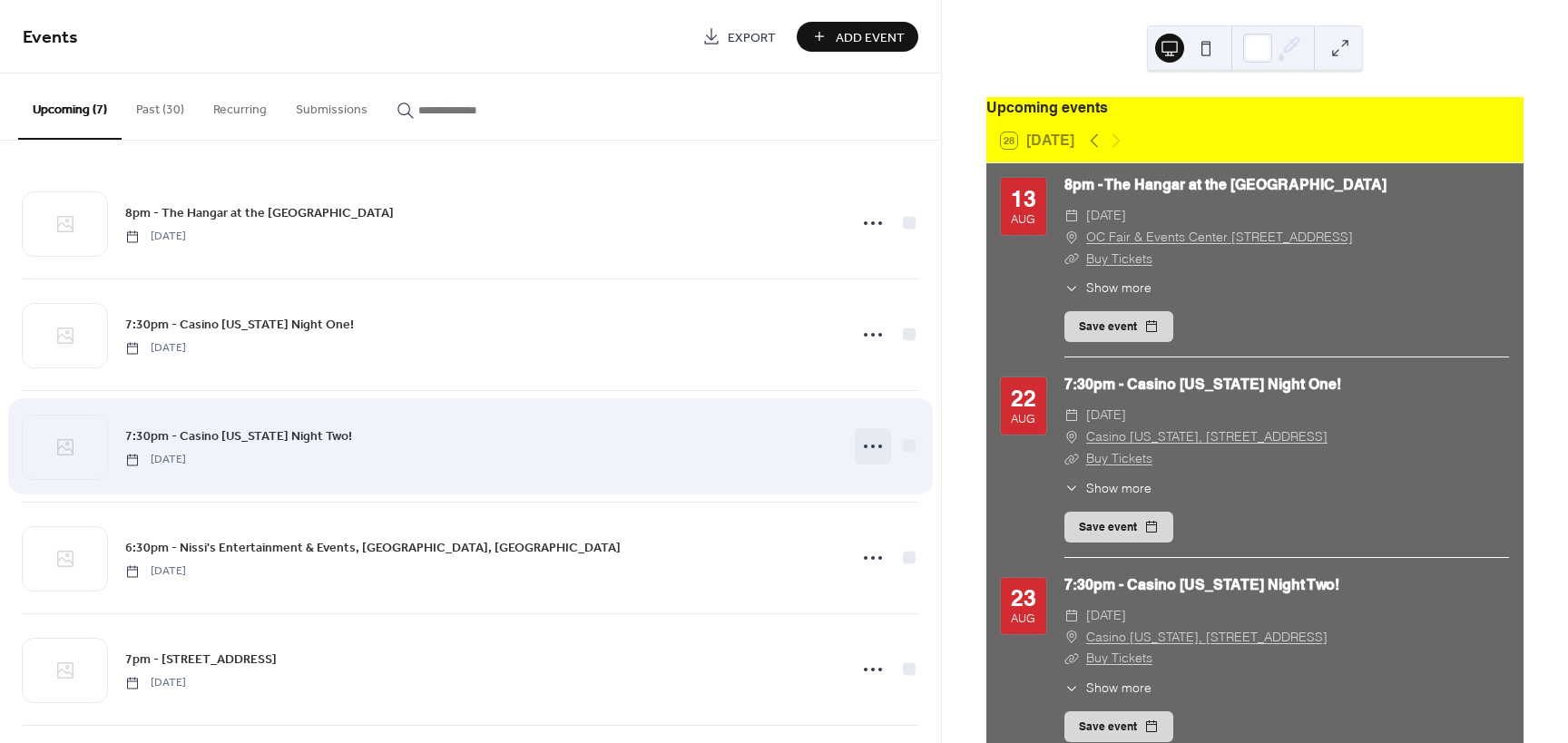click 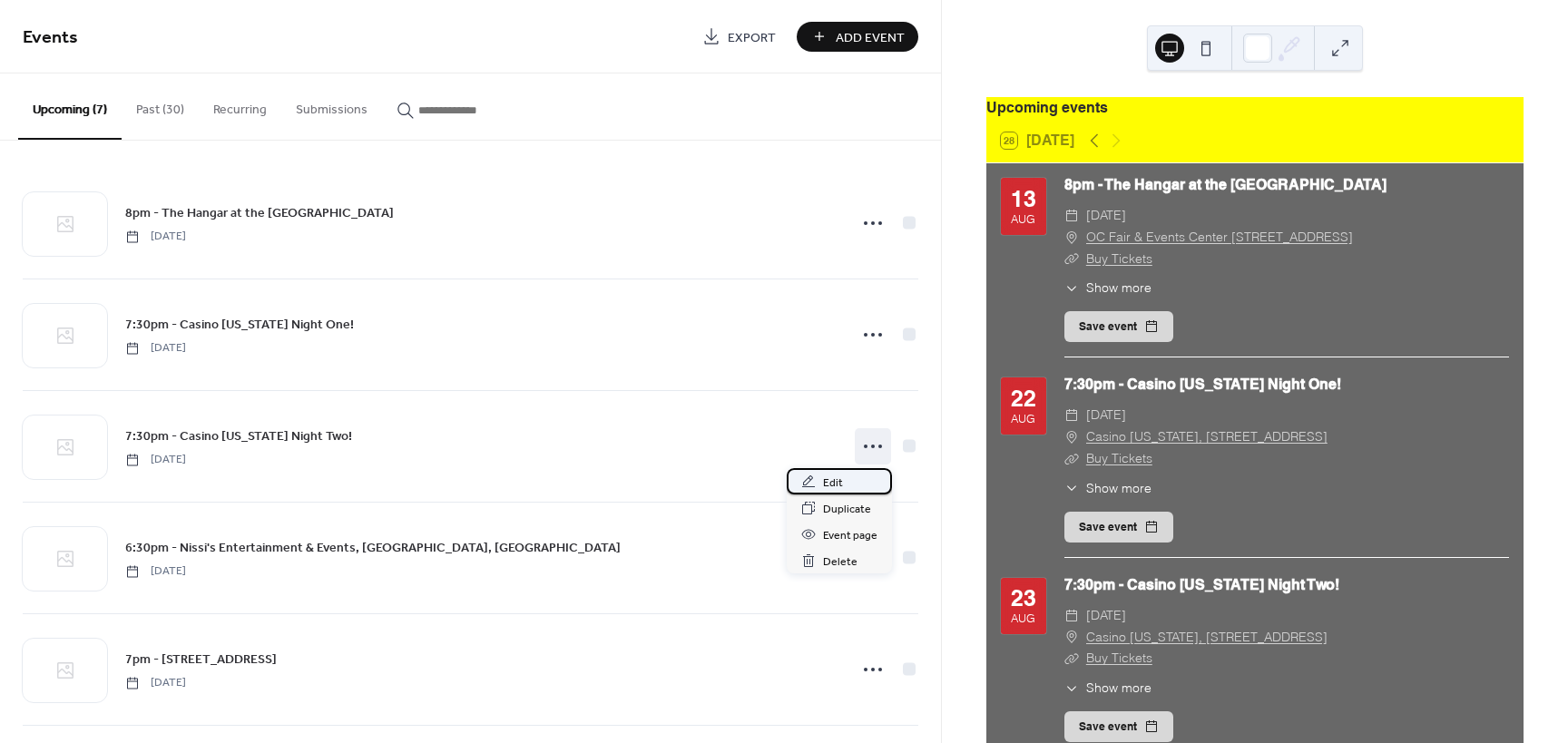 click on "Edit" at bounding box center [833, 483] 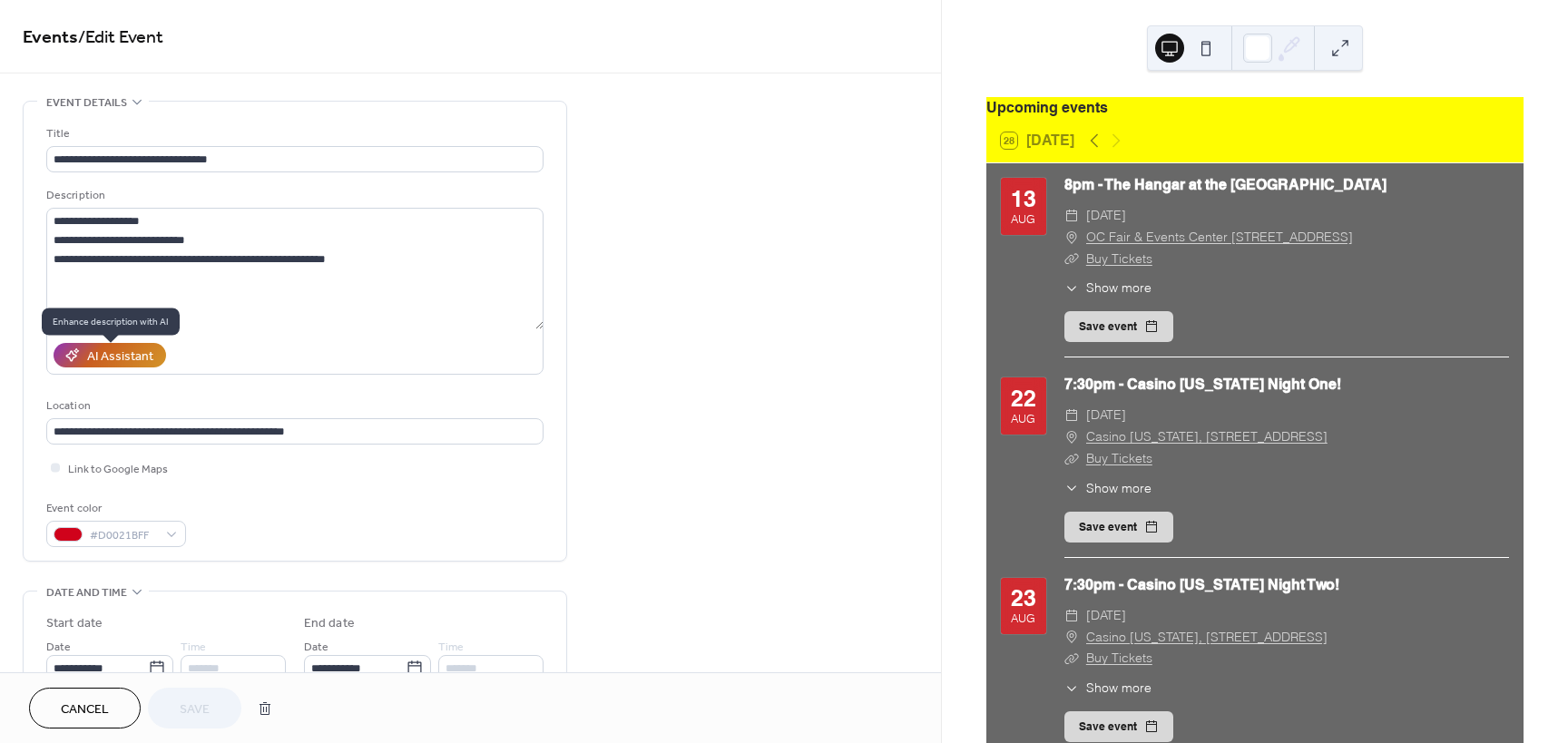 click on "AI Assistant" at bounding box center [120, 357] 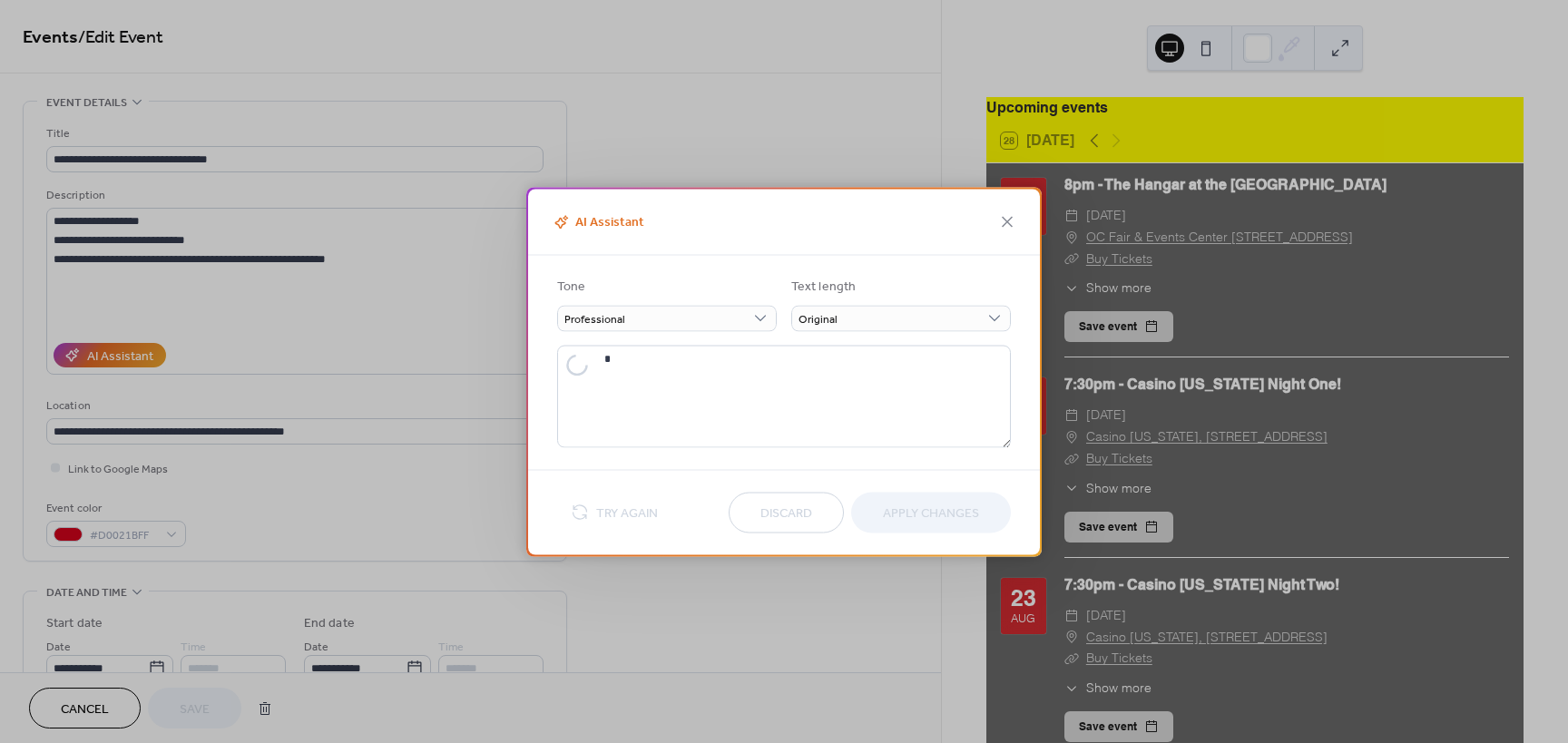 type on "**********" 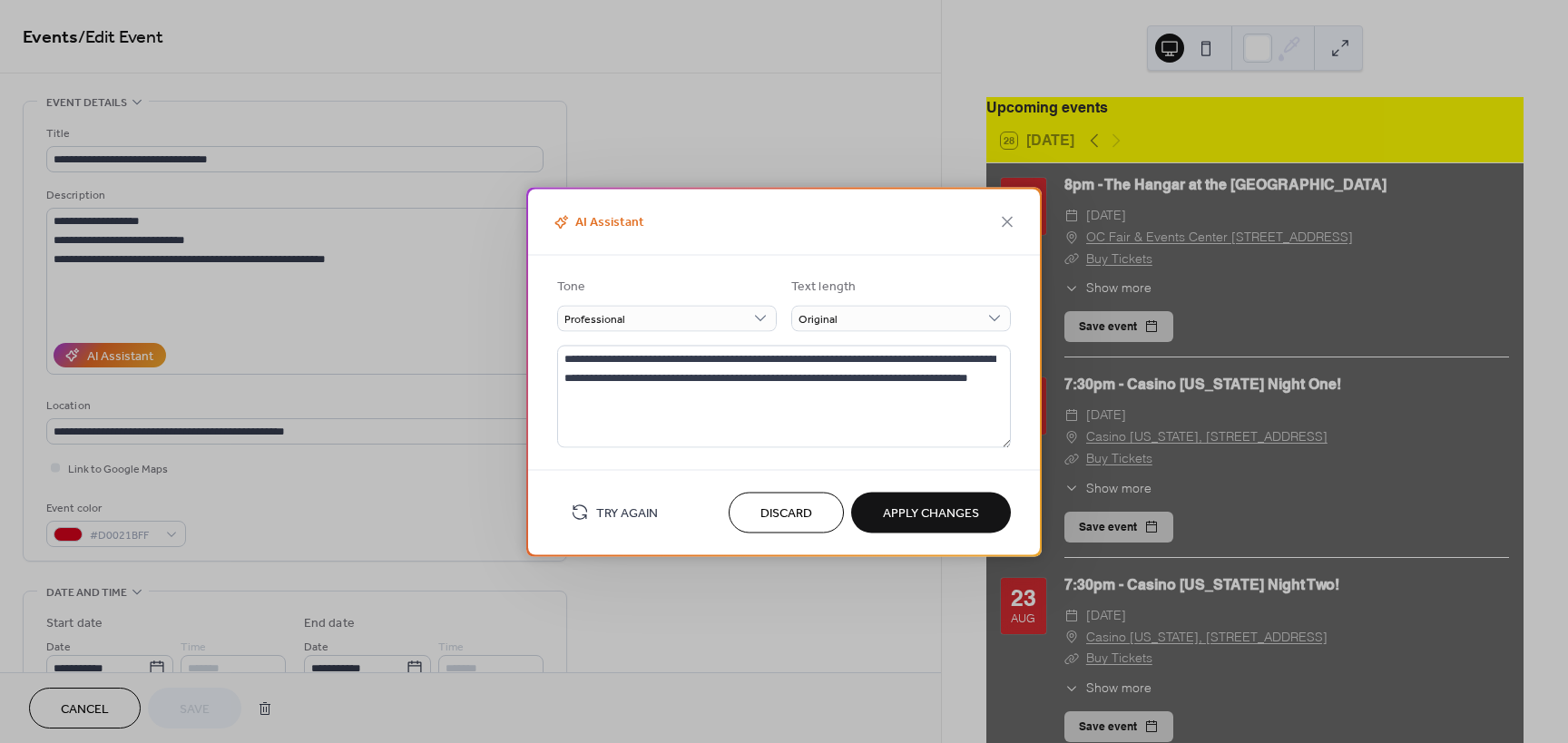 click on "Apply Changes" at bounding box center (931, 513) 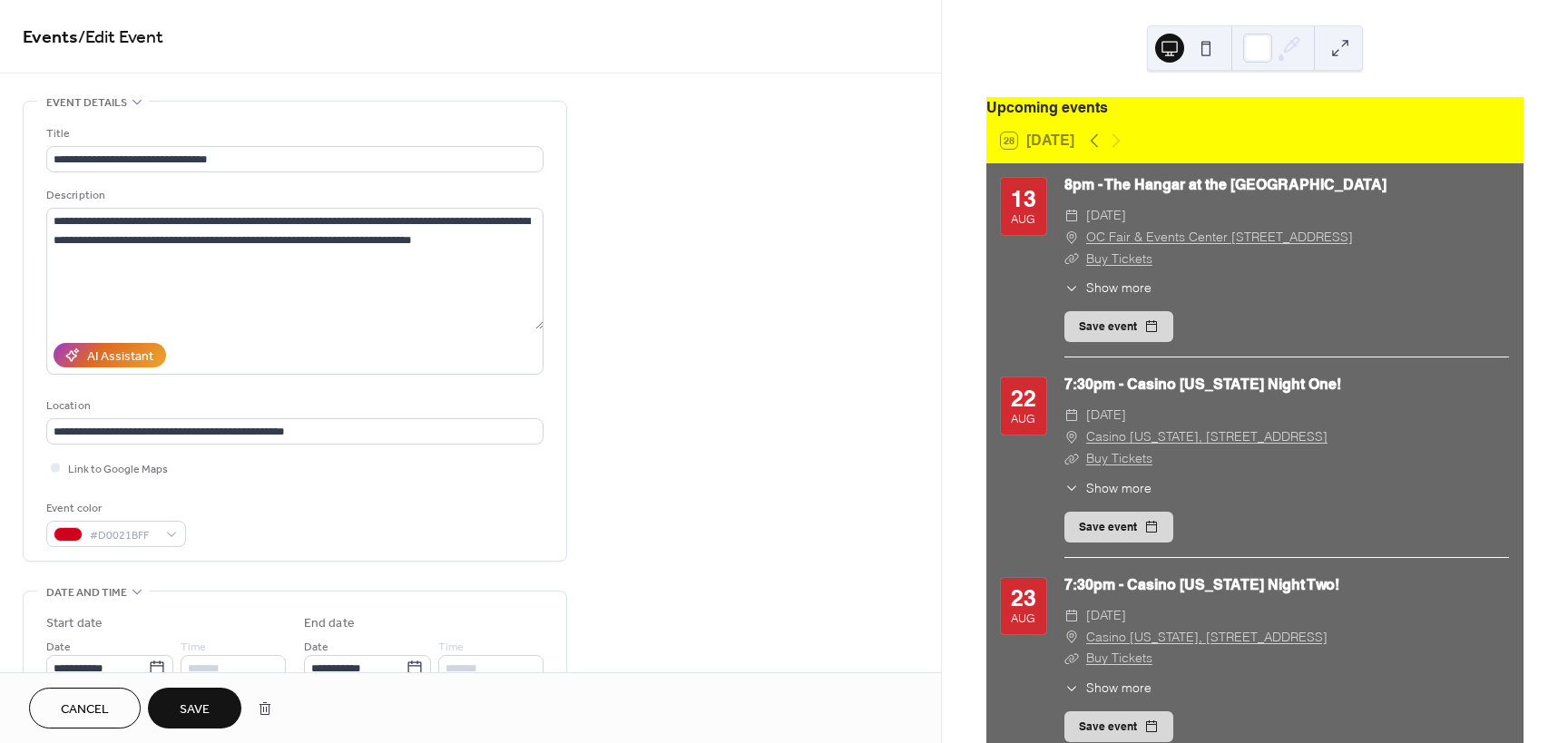 scroll, scrollTop: 109, scrollLeft: 0, axis: vertical 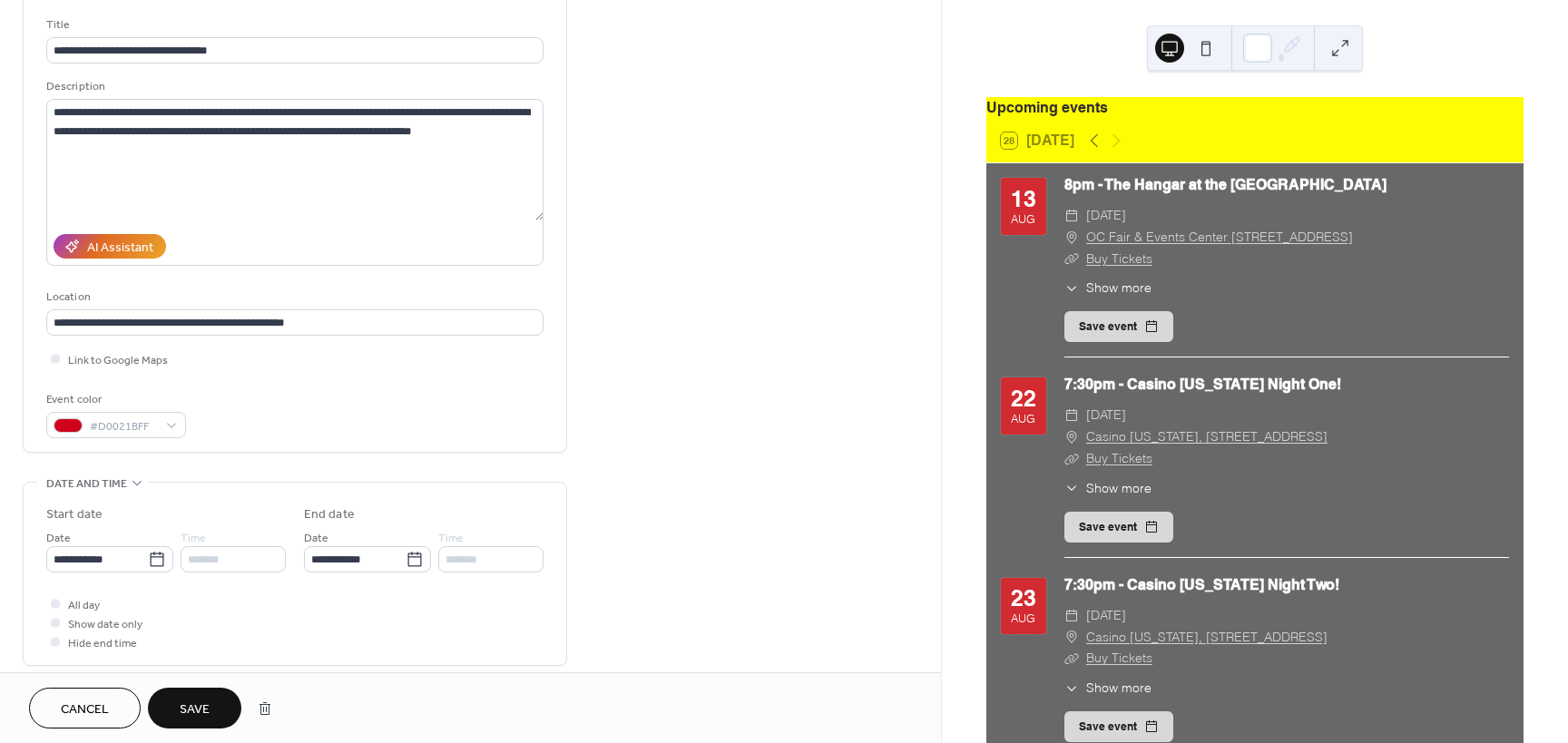 click on "Save" at bounding box center (194, 709) 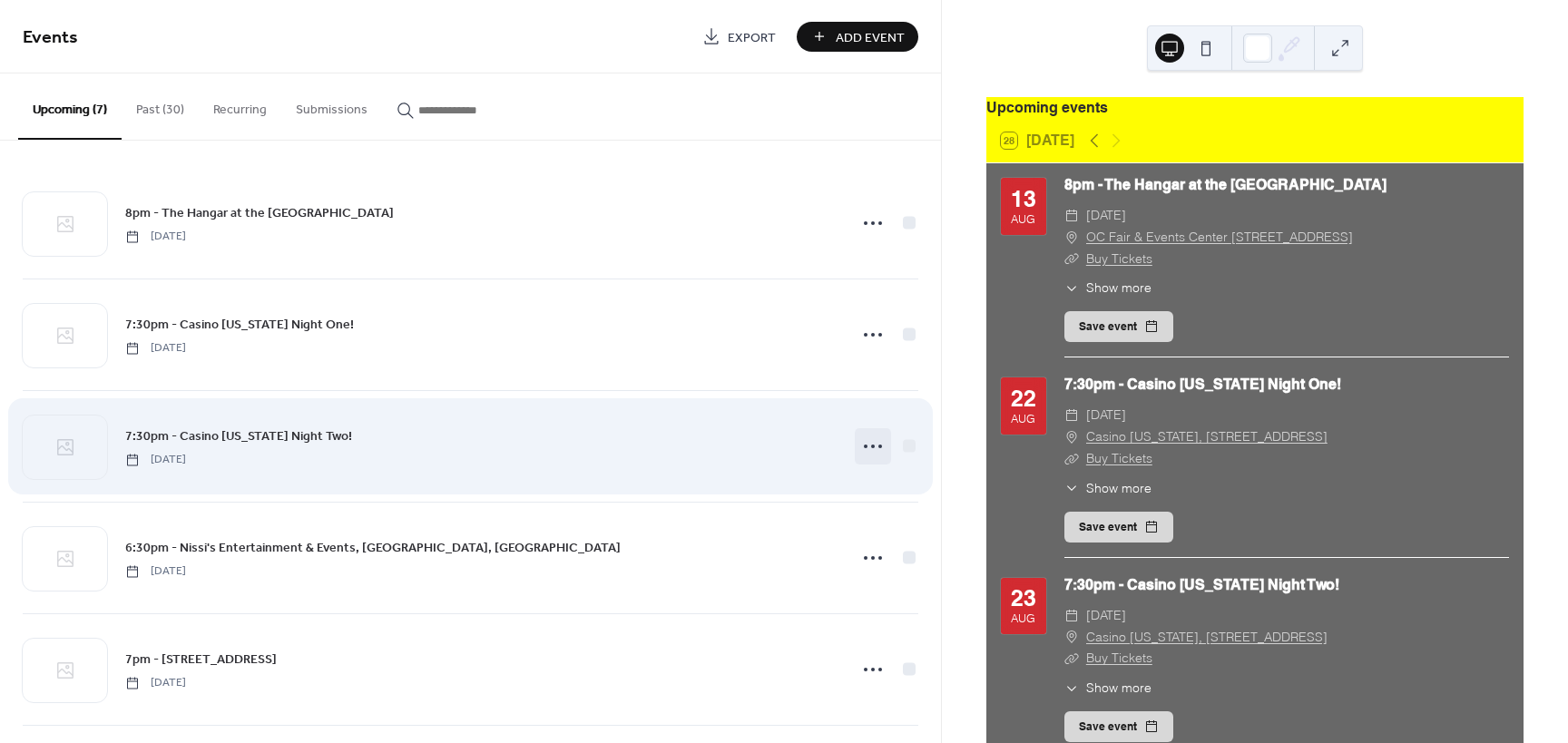 click 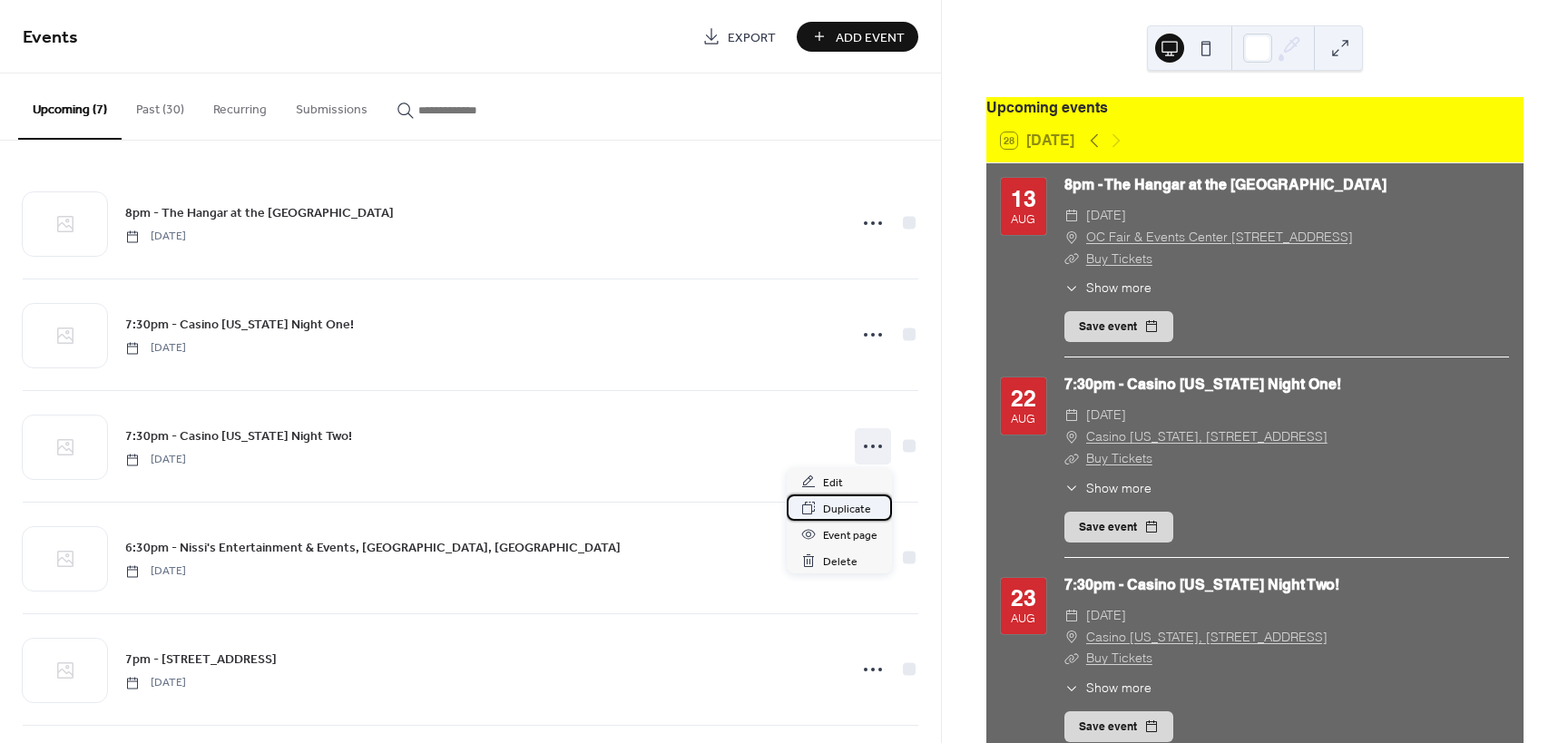click on "Duplicate" at bounding box center (847, 509) 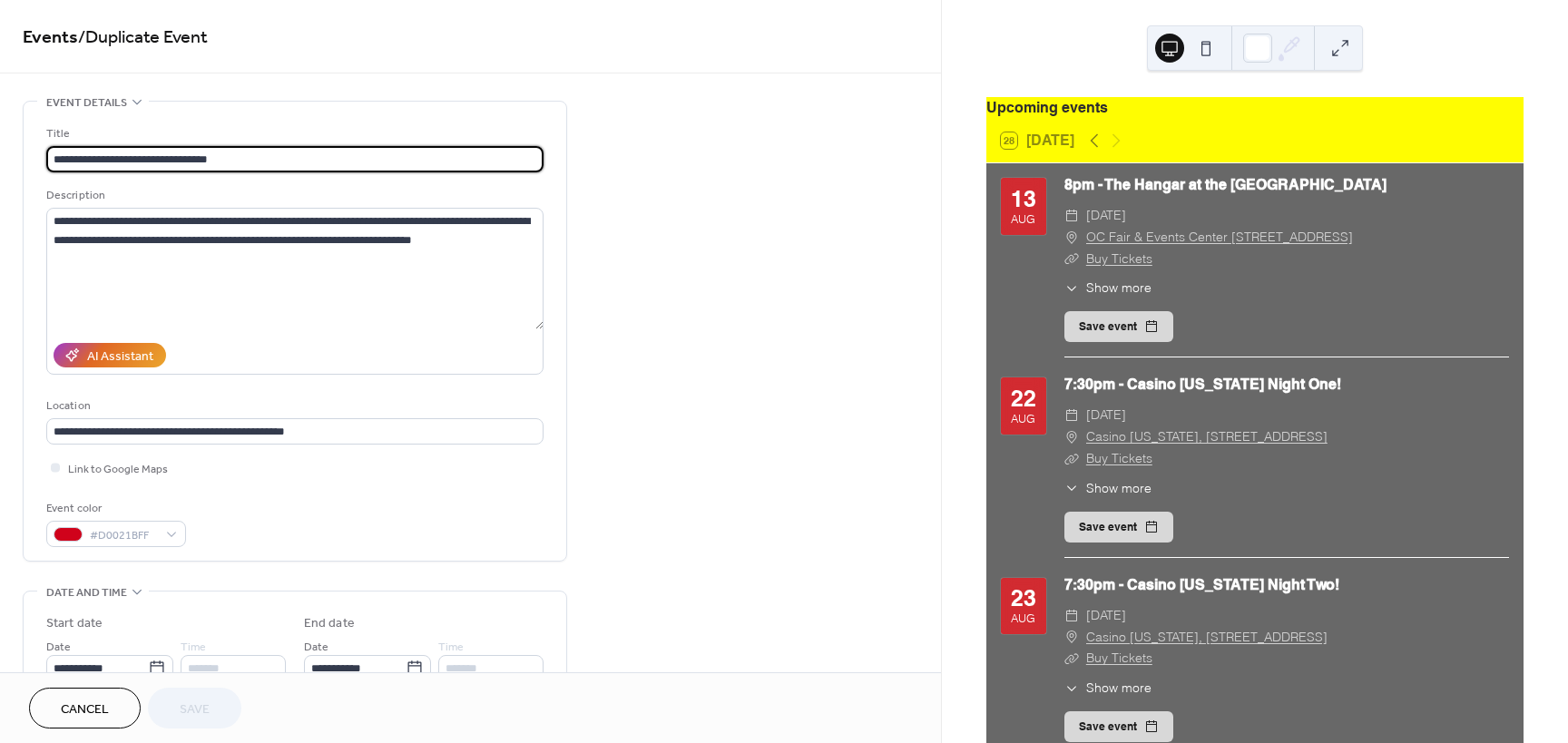 click on "**********" at bounding box center [295, 159] 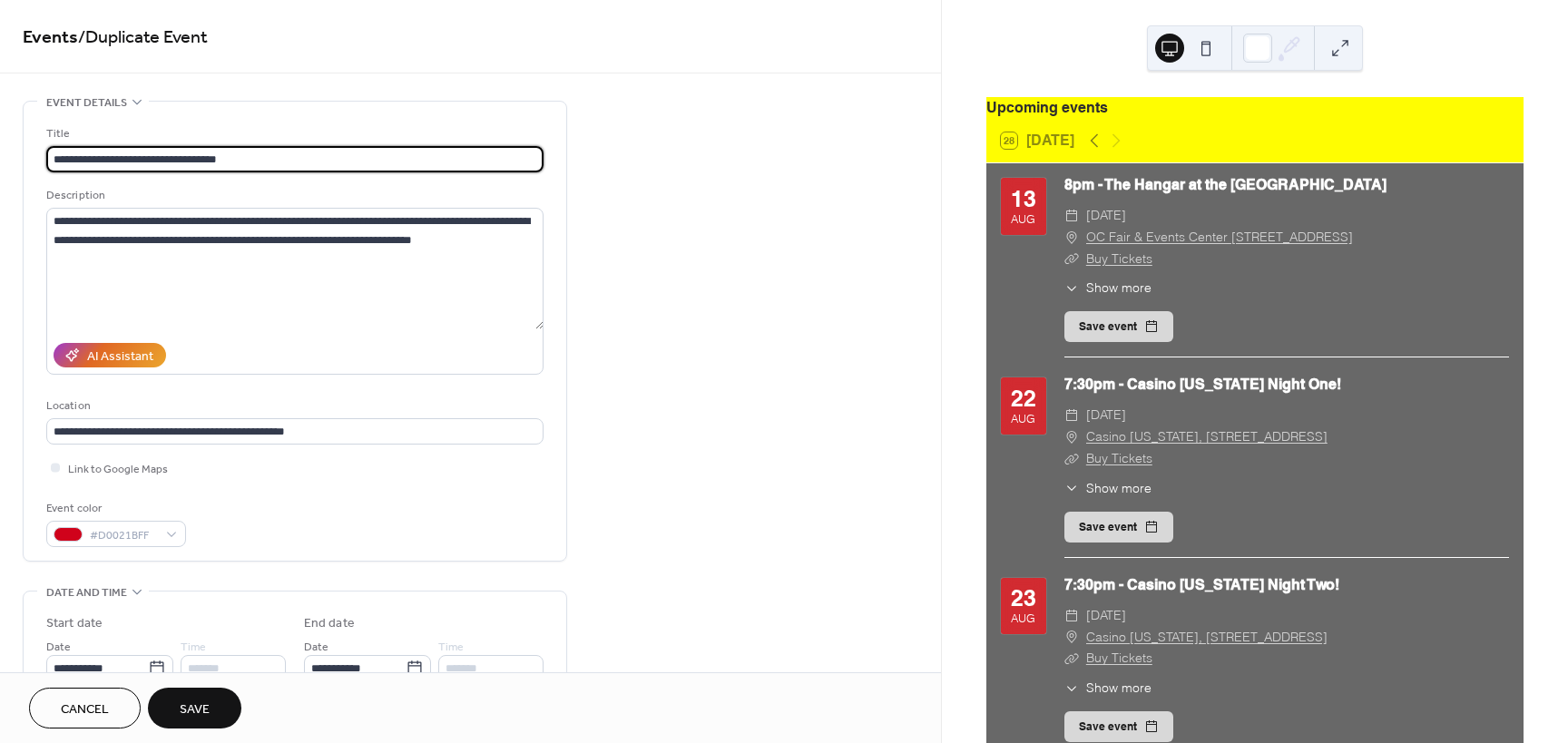 click on "**********" at bounding box center [295, 159] 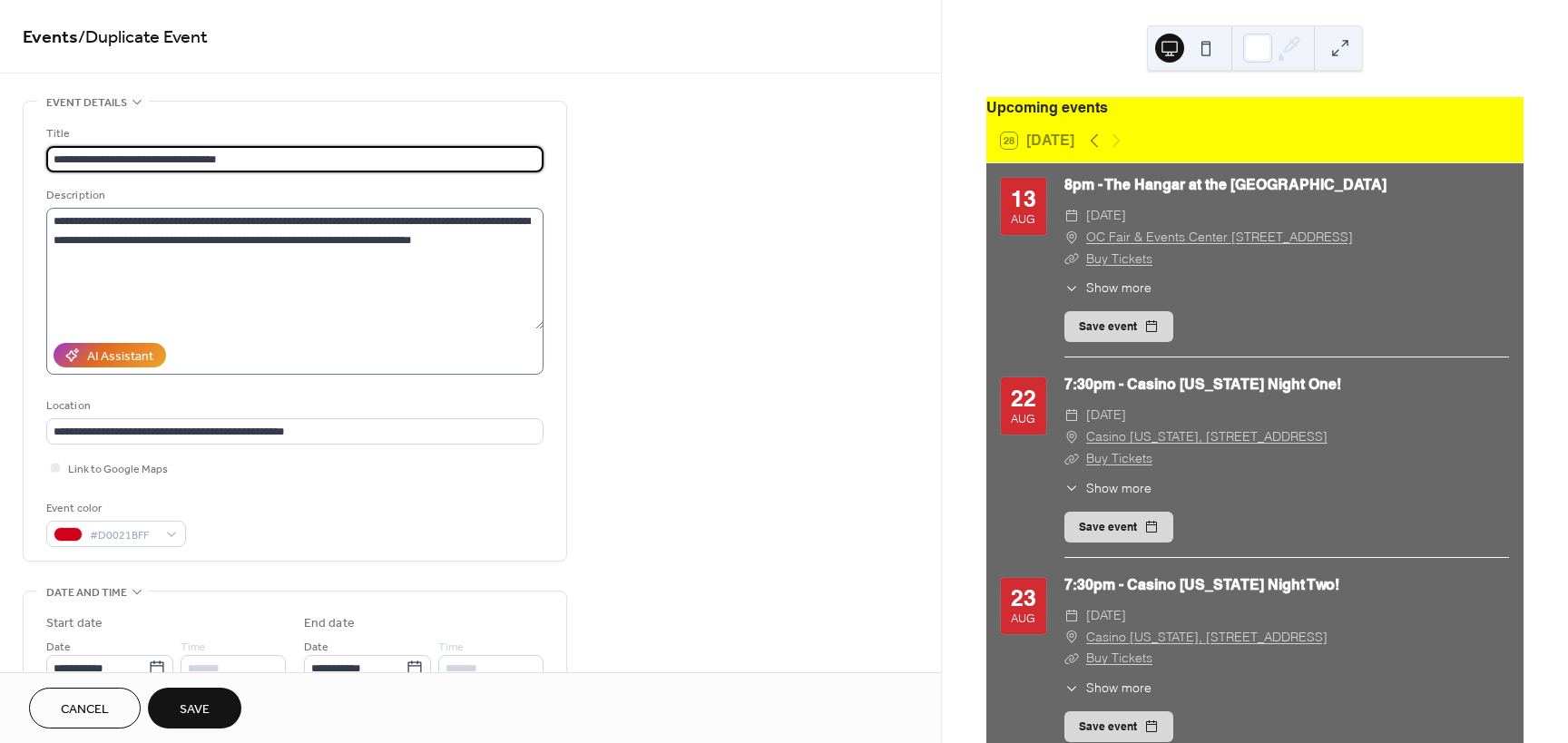type on "**********" 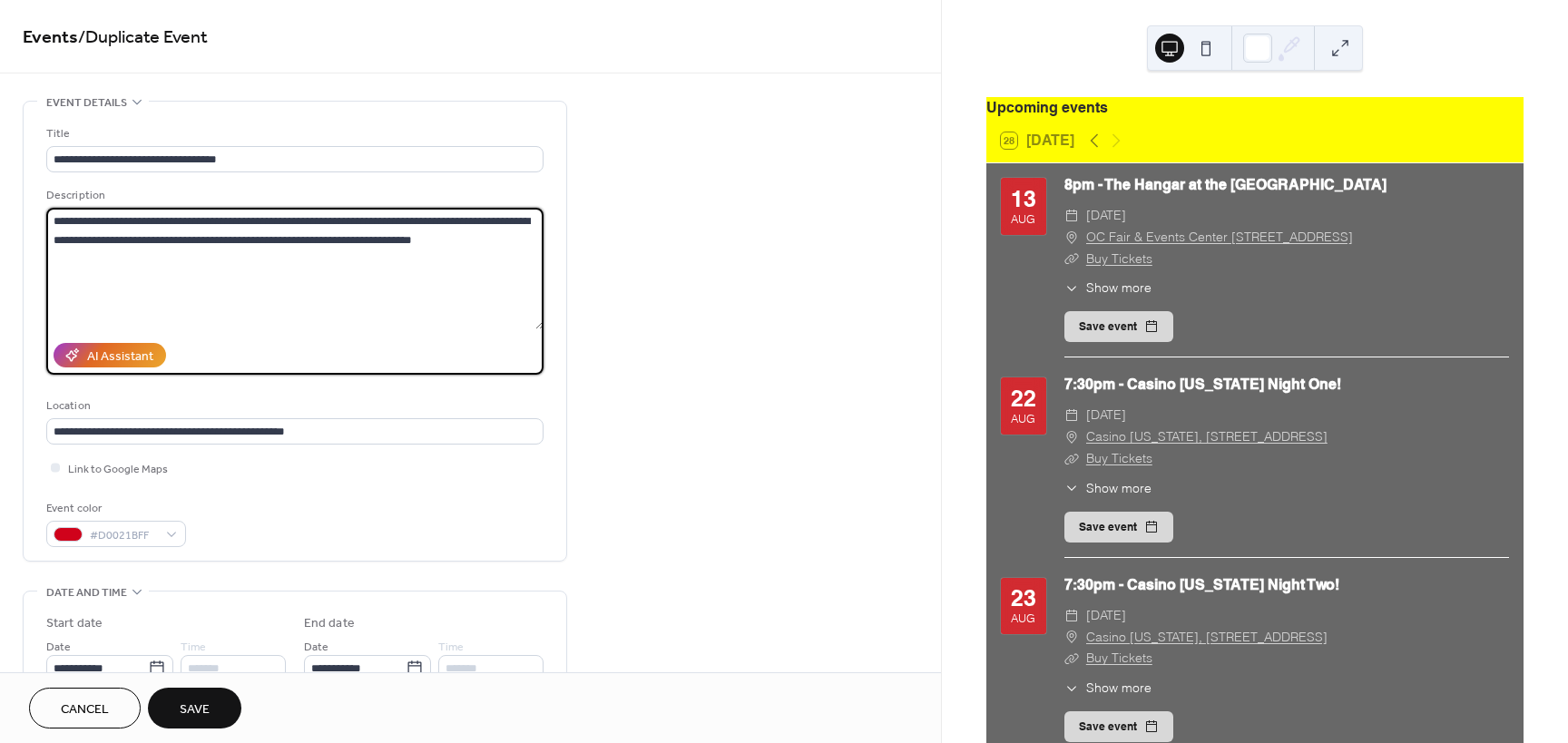 click on "**********" at bounding box center [295, 269] 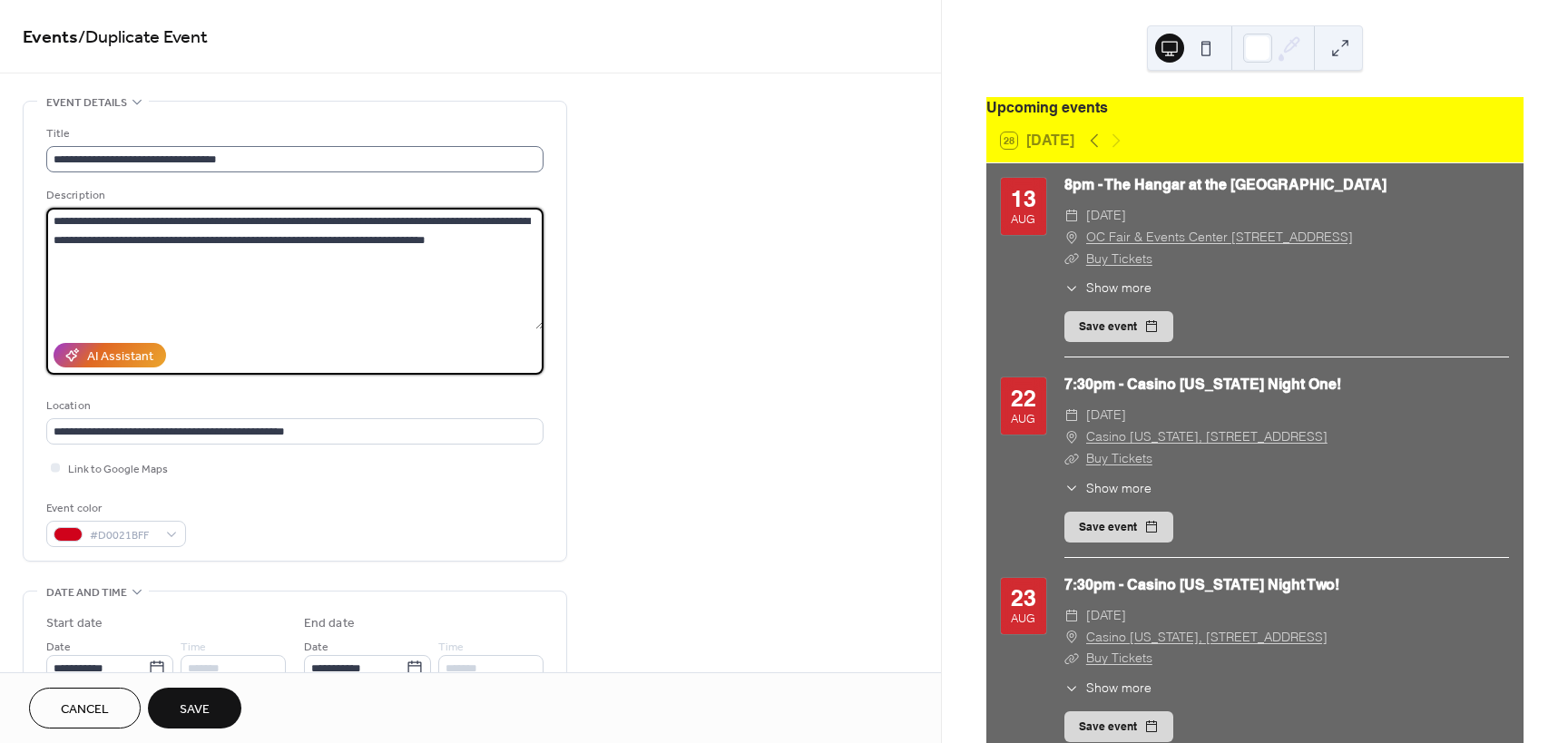 type on "**********" 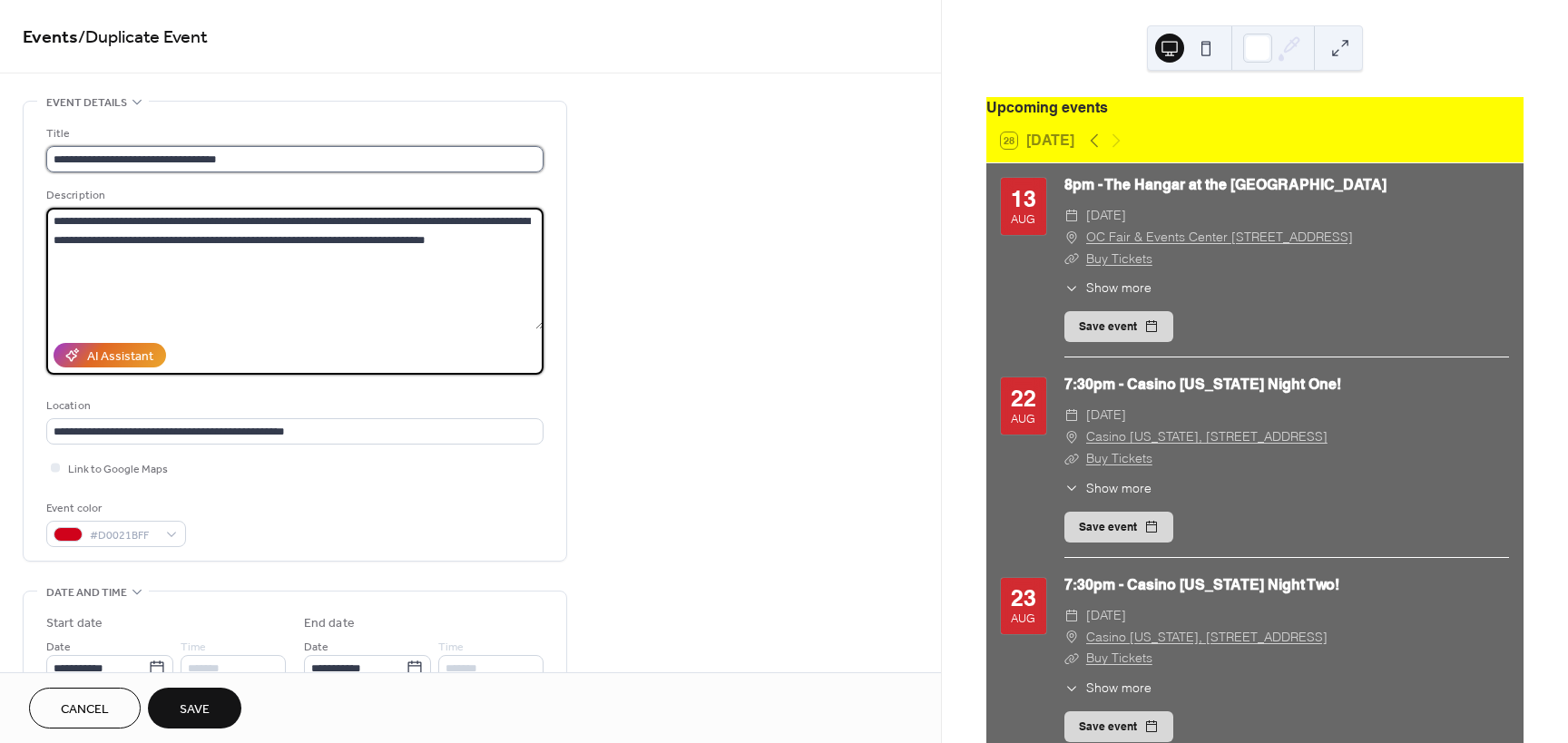 click on "**********" at bounding box center (295, 159) 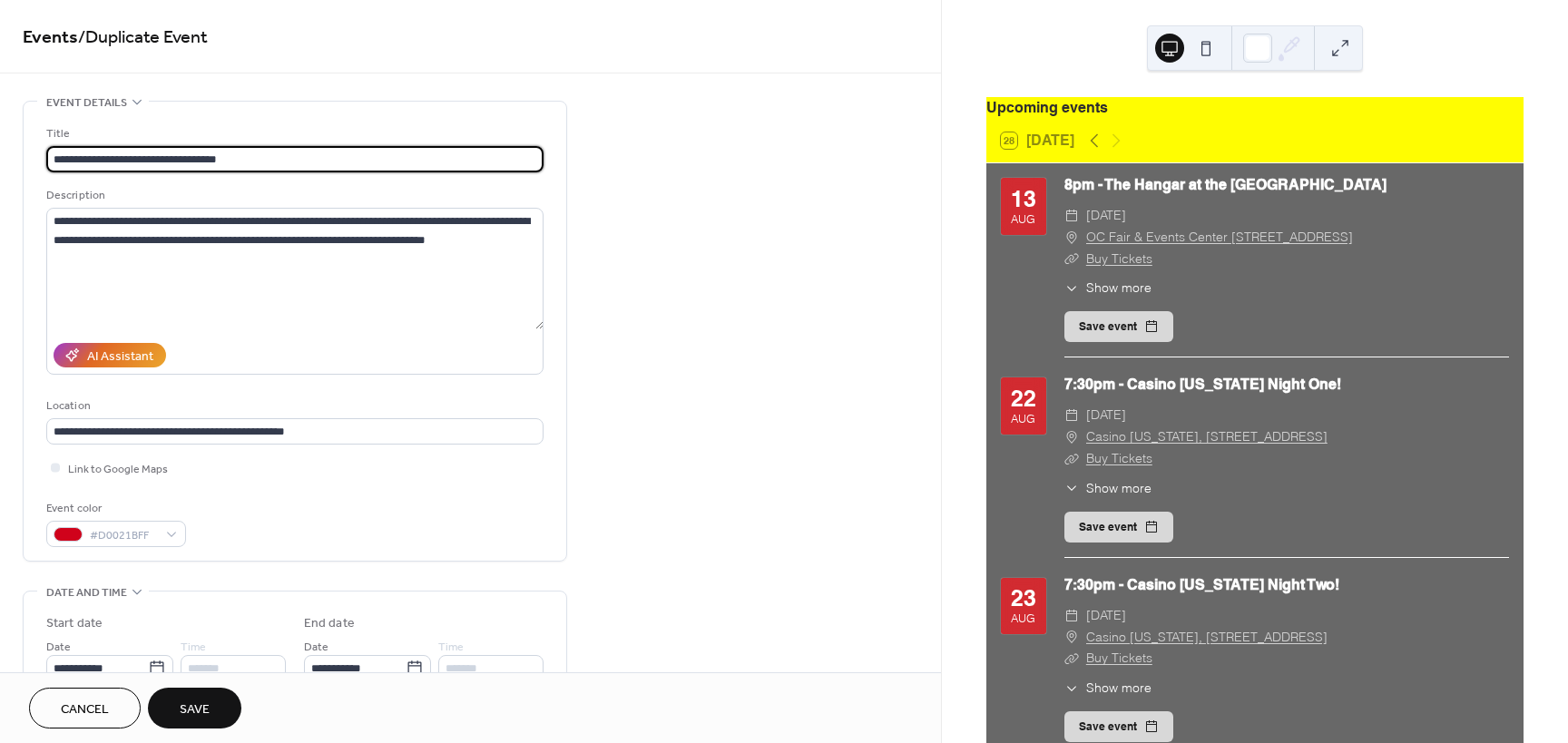 click on "**********" at bounding box center [295, 159] 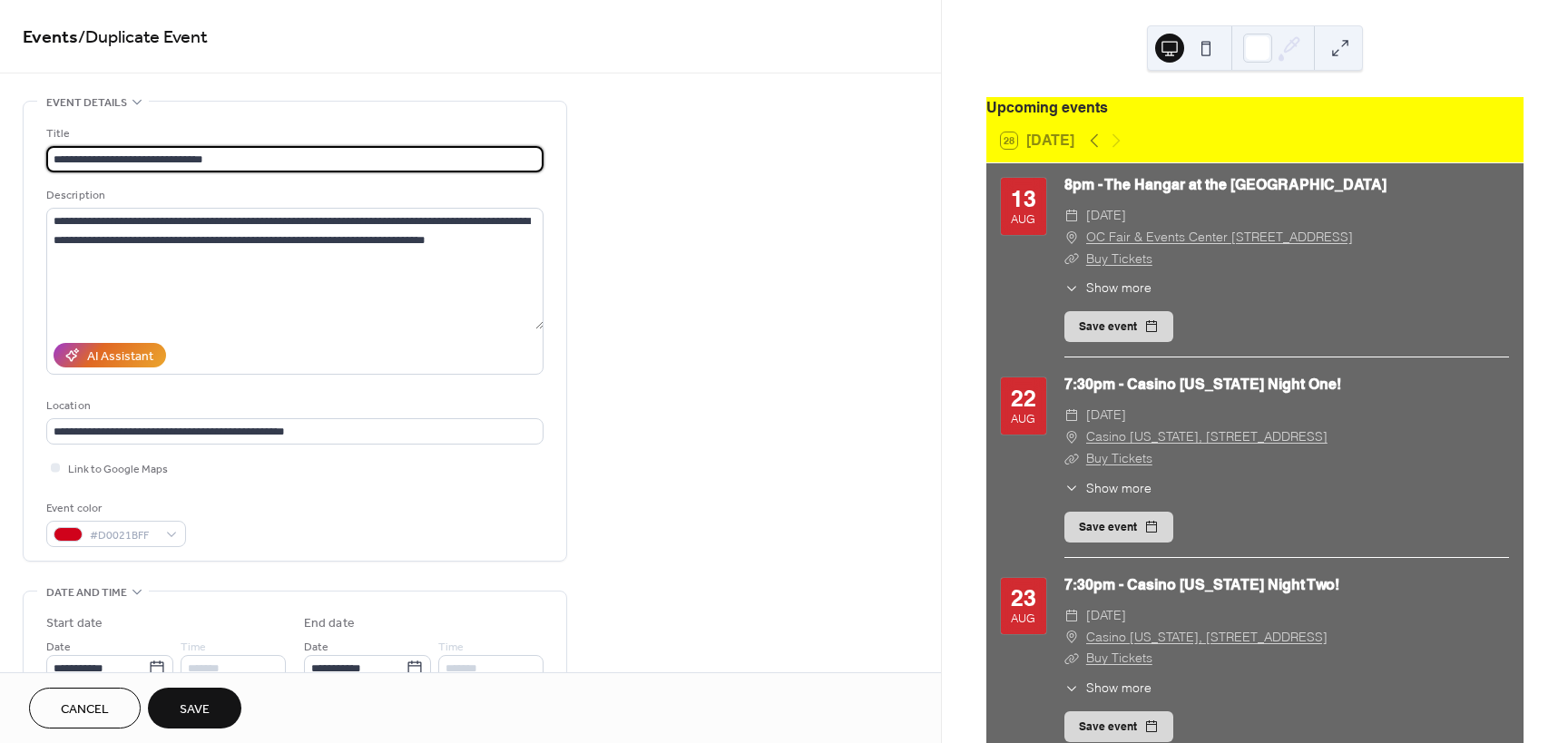 type on "**********" 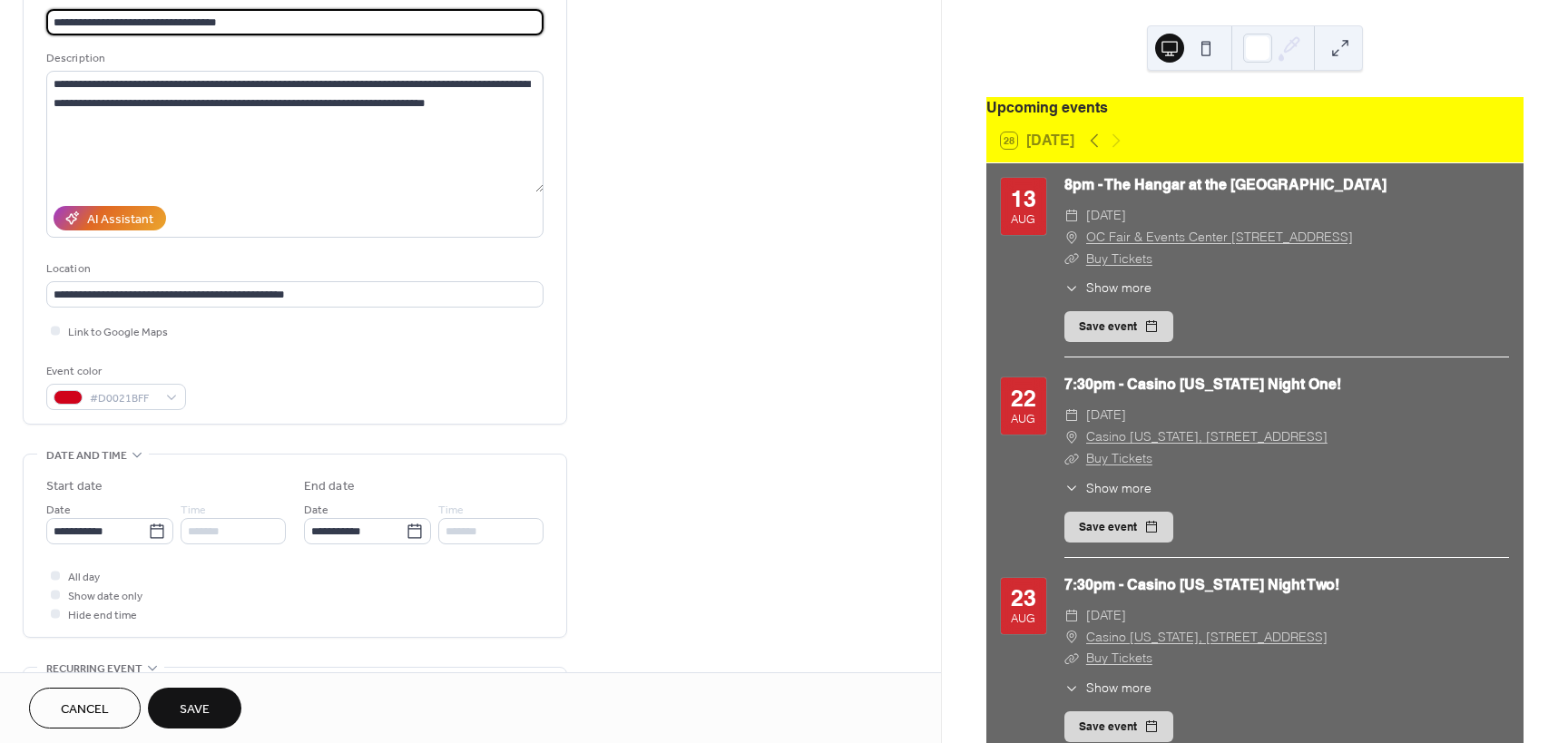 scroll, scrollTop: 109, scrollLeft: 0, axis: vertical 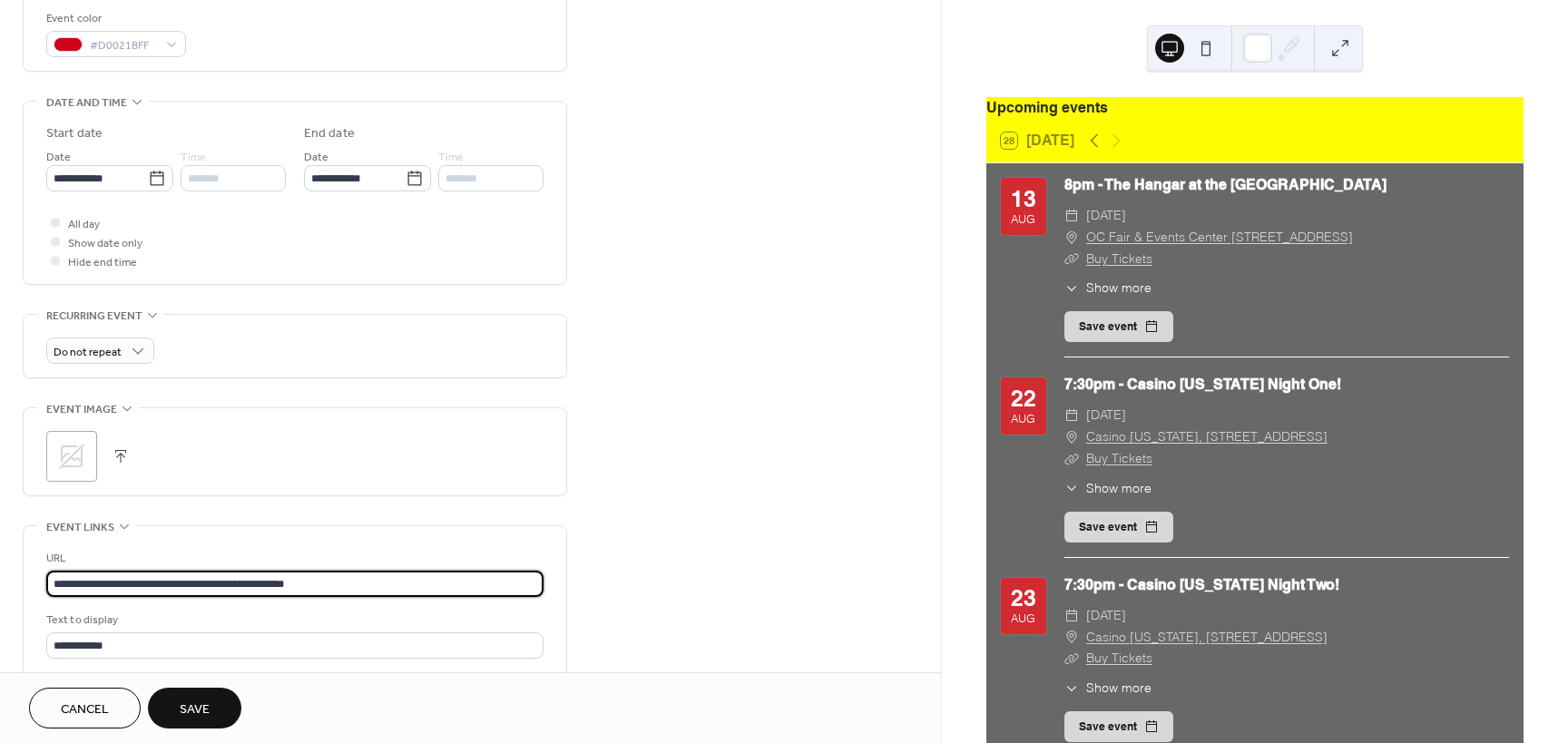 drag, startPoint x: 383, startPoint y: 599, endPoint x: -380, endPoint y: 587, distance: 763.09436 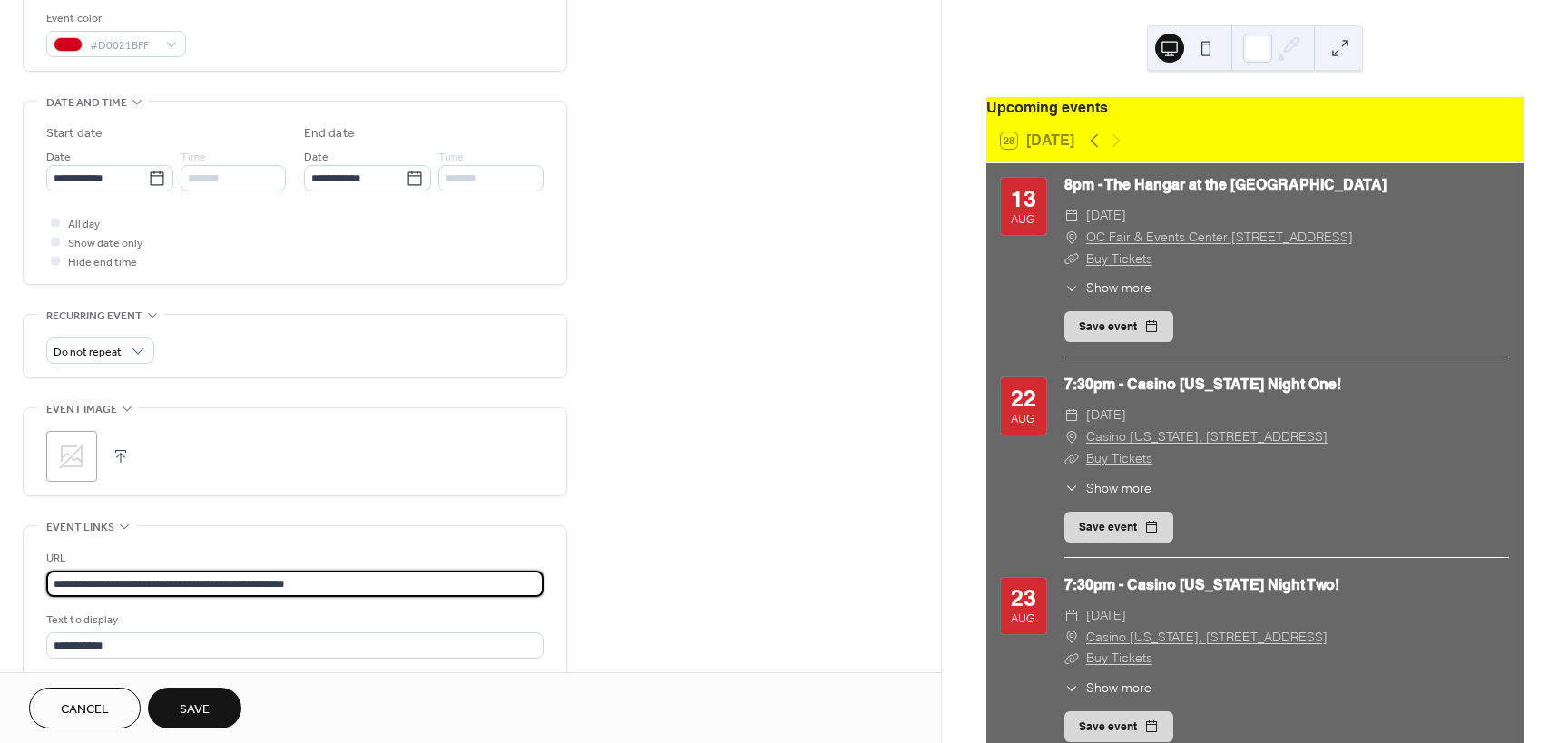 click on "**********" at bounding box center [295, 583] 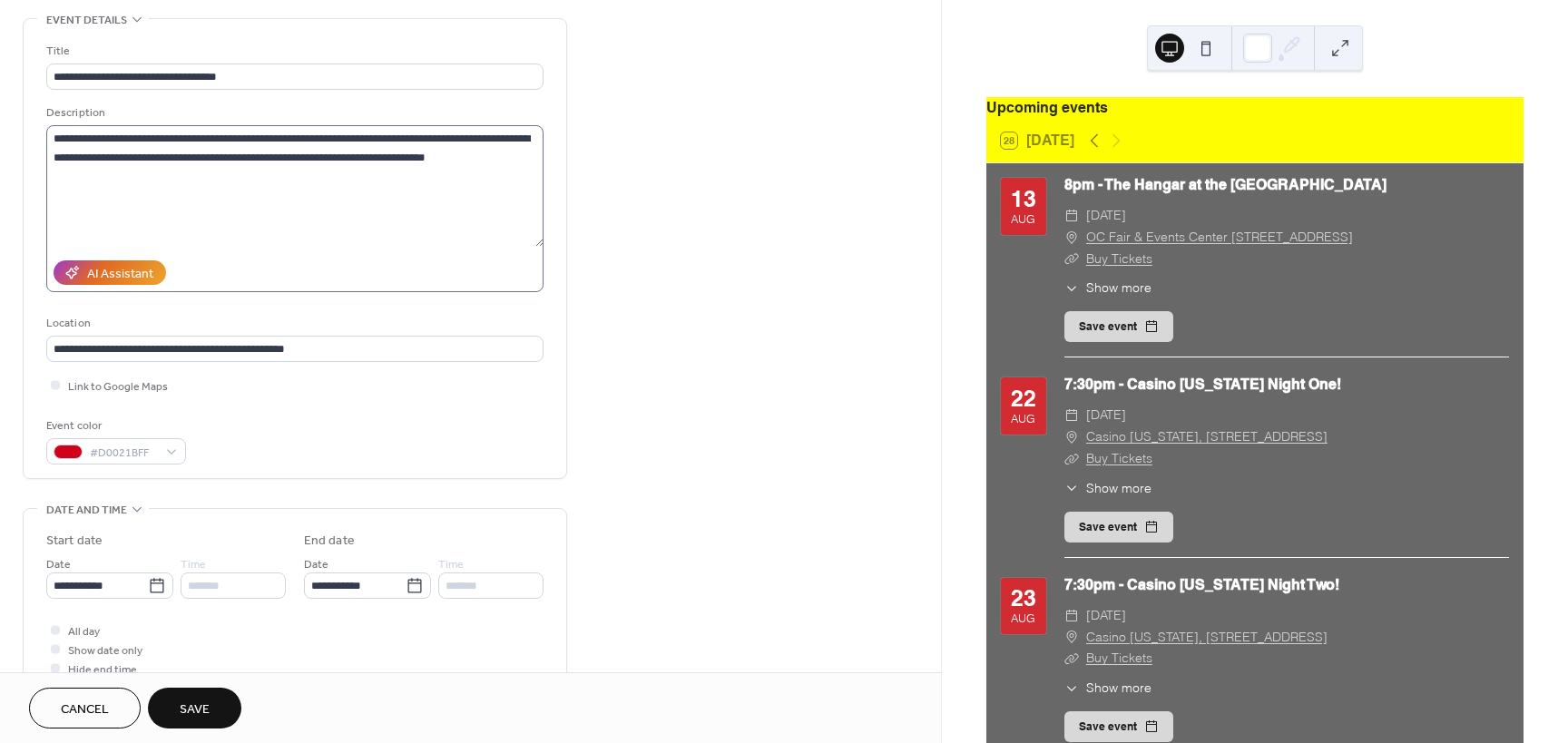 scroll, scrollTop: 54, scrollLeft: 0, axis: vertical 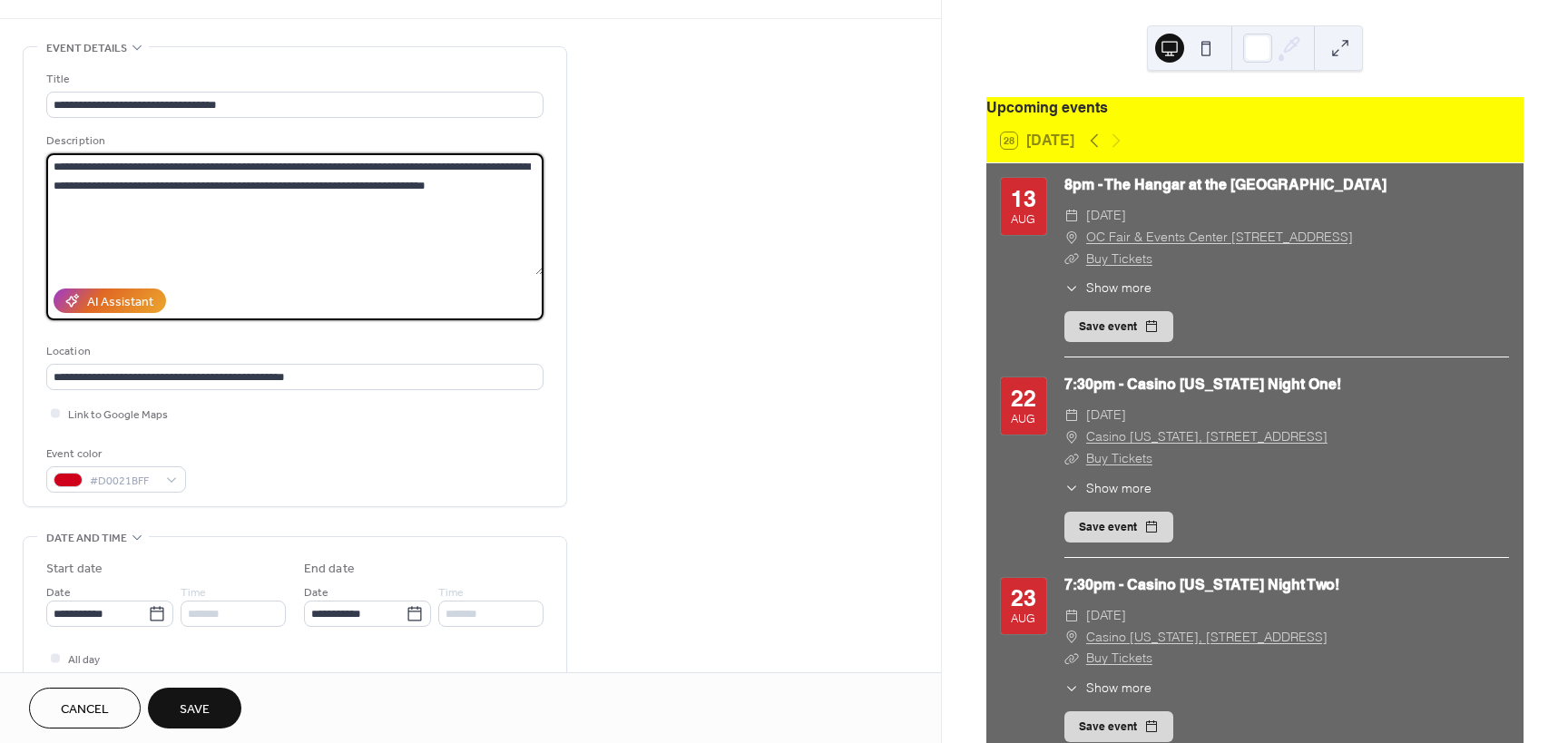 click on "**********" at bounding box center (295, 214) 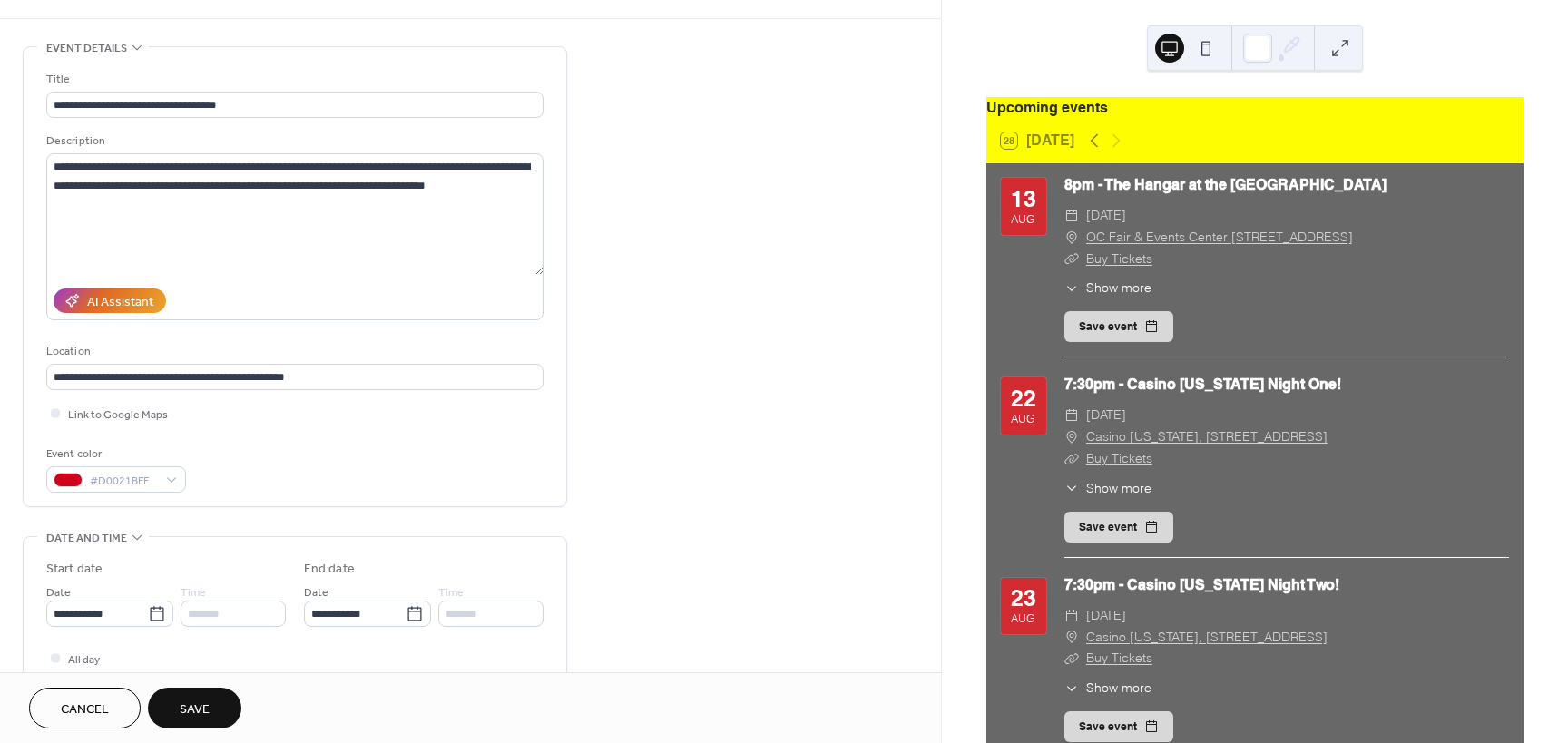 click on "**********" at bounding box center [470, 708] 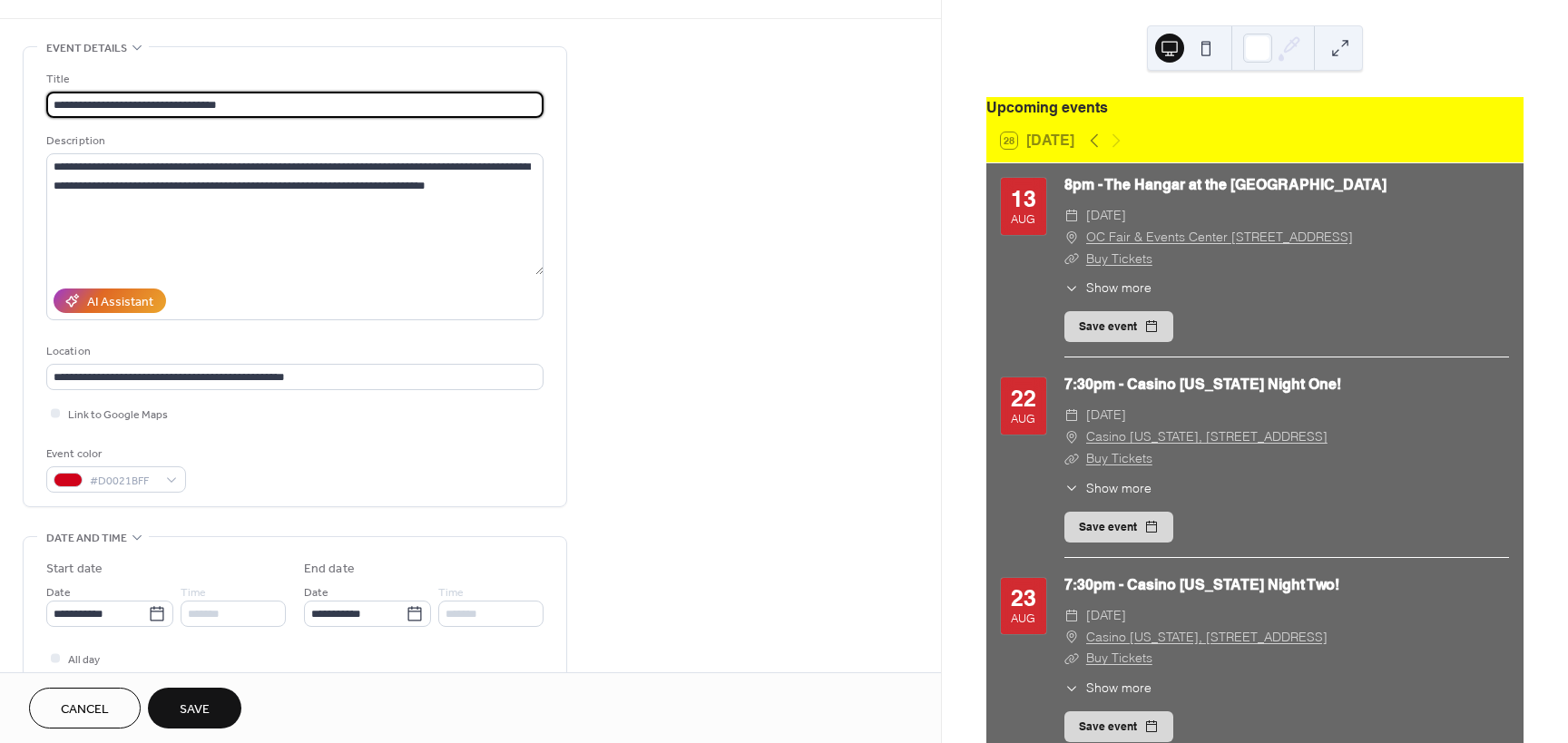 click on "**********" at bounding box center (295, 104) 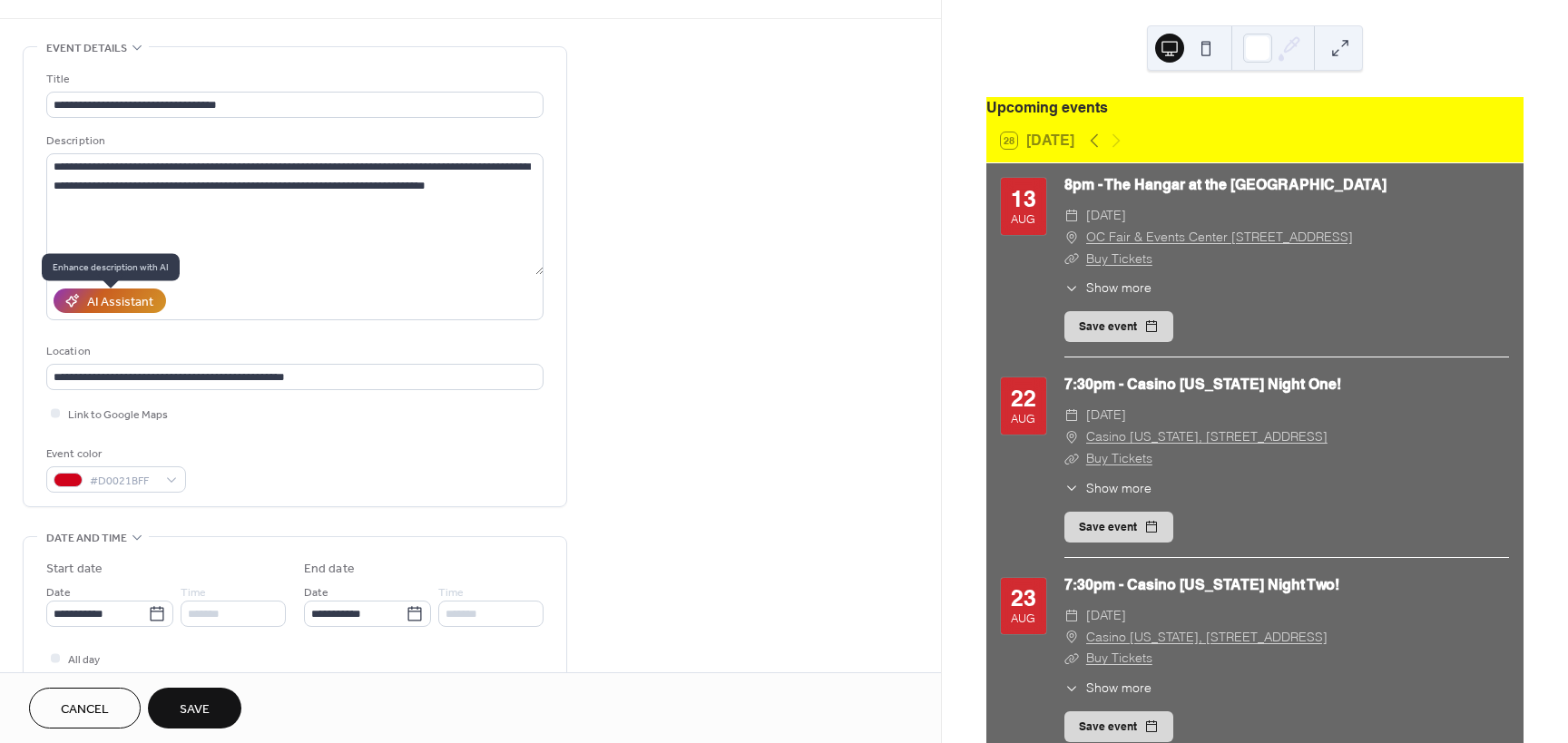 click on "AI Assistant" at bounding box center (120, 302) 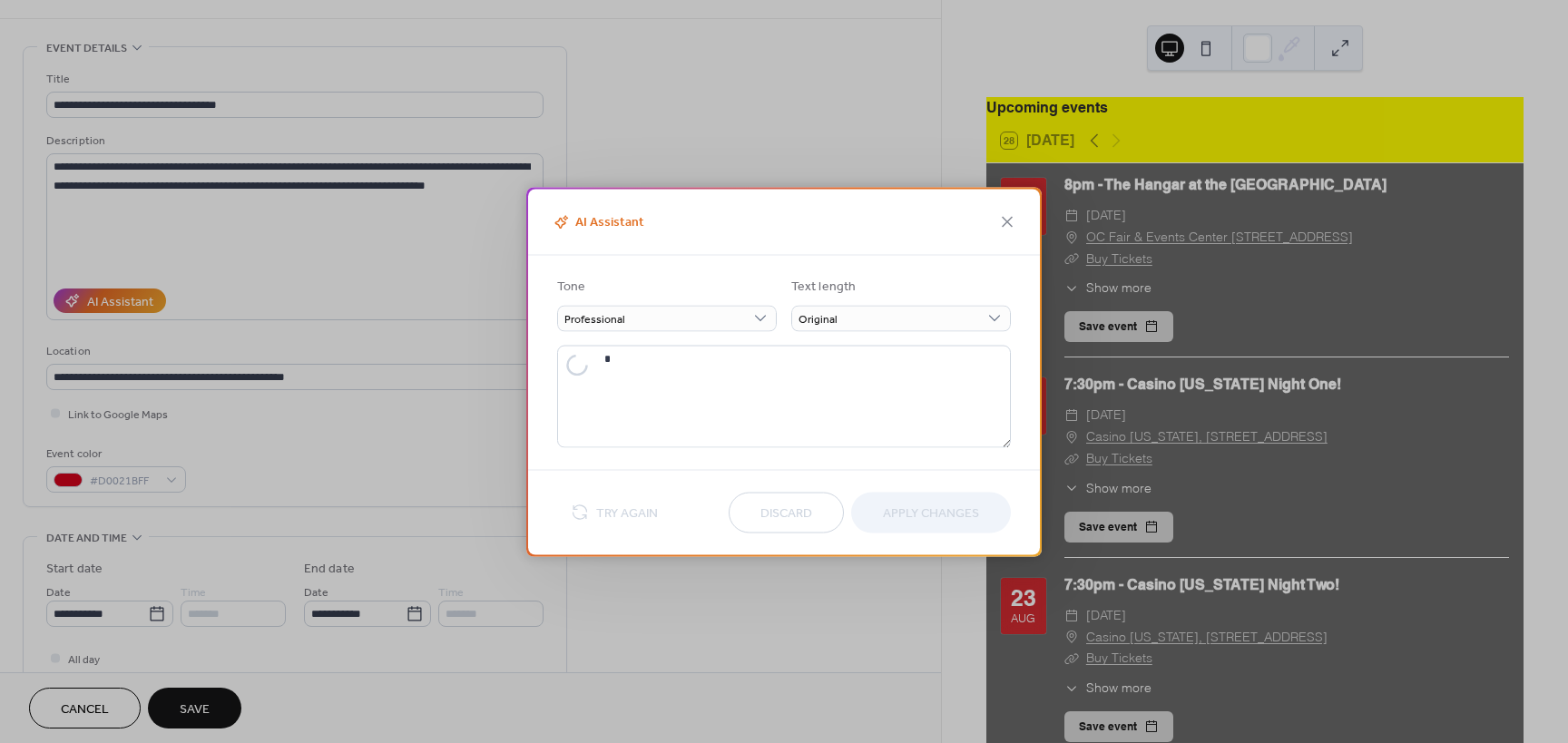 type on "**********" 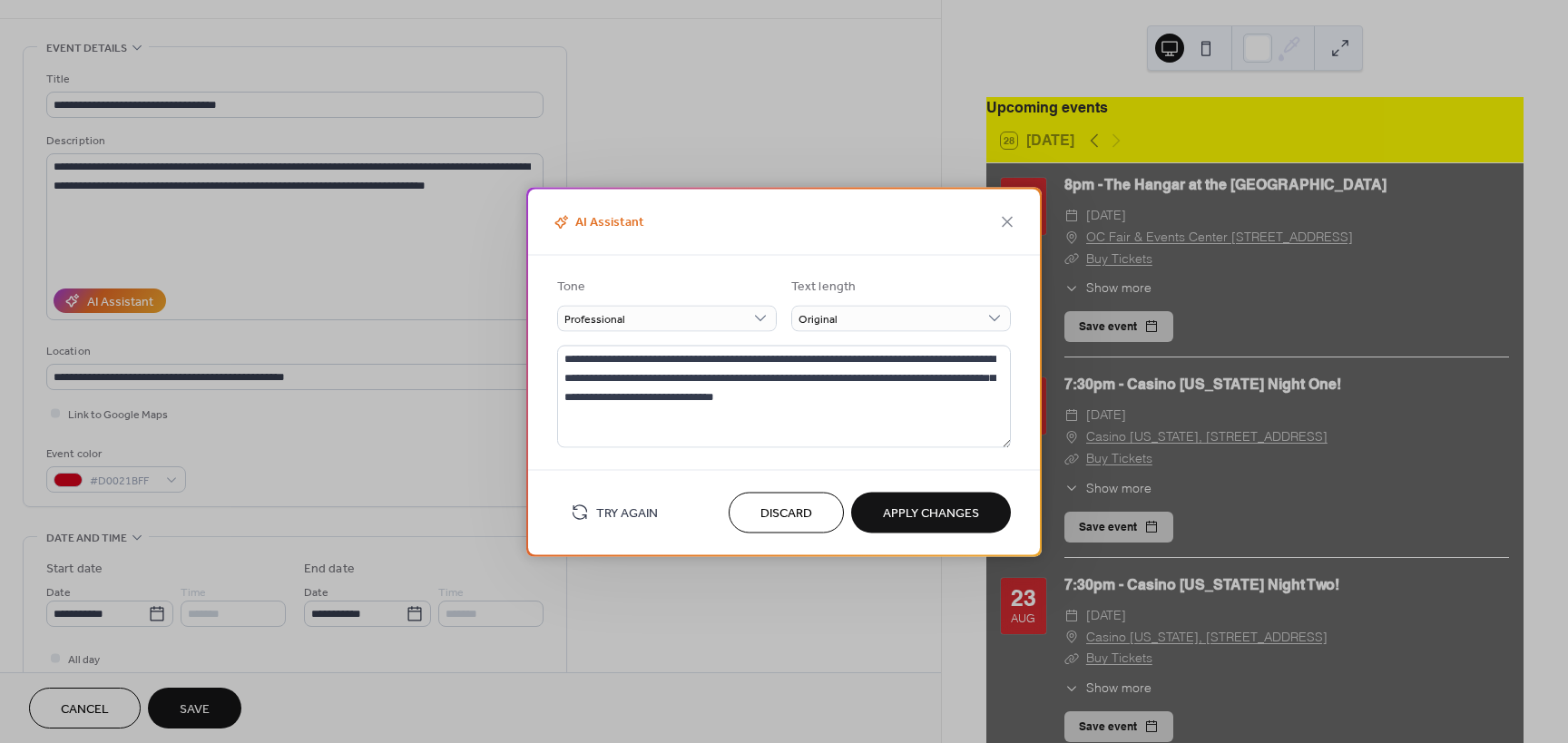 click on "Apply Changes" at bounding box center [931, 513] 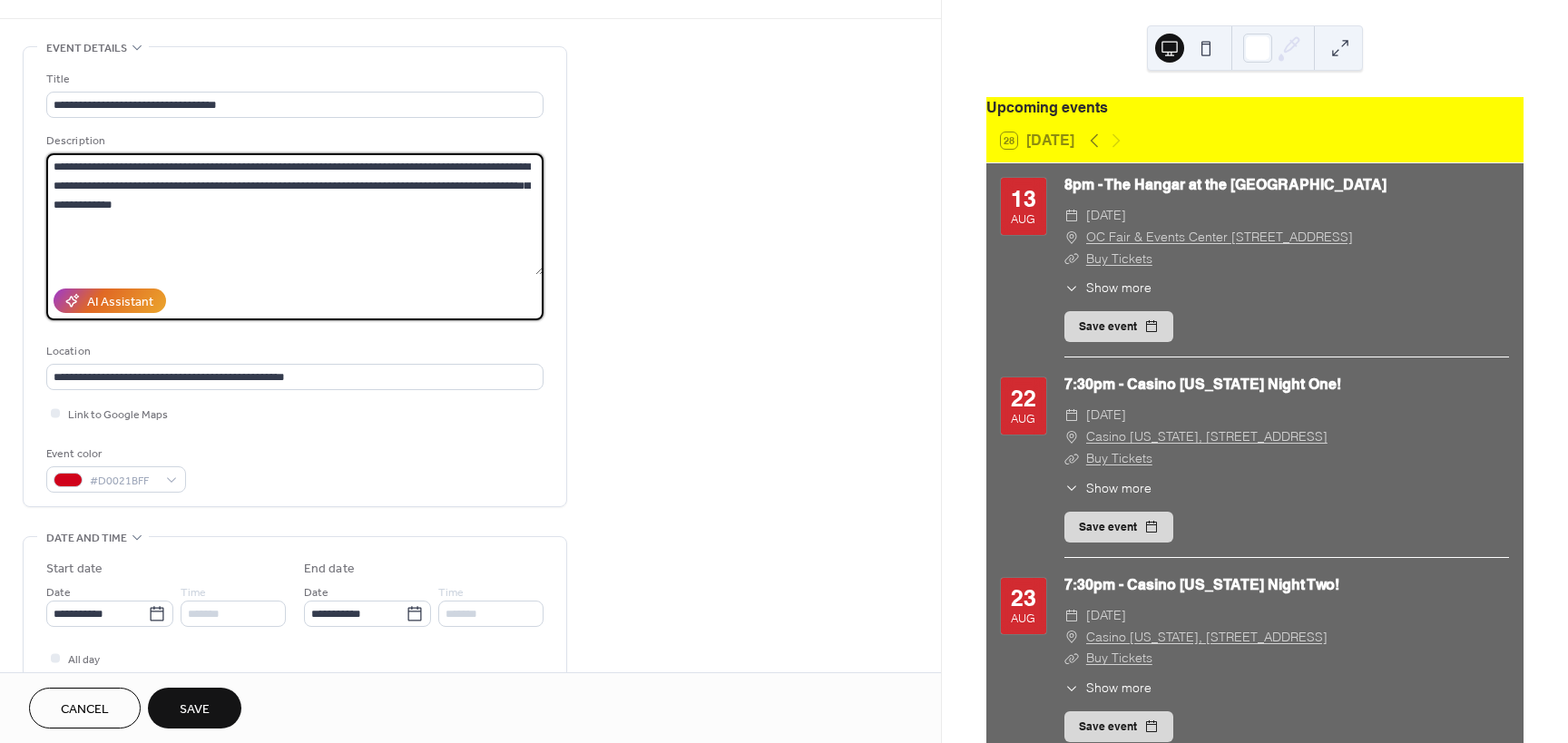 click on "**********" at bounding box center [295, 214] 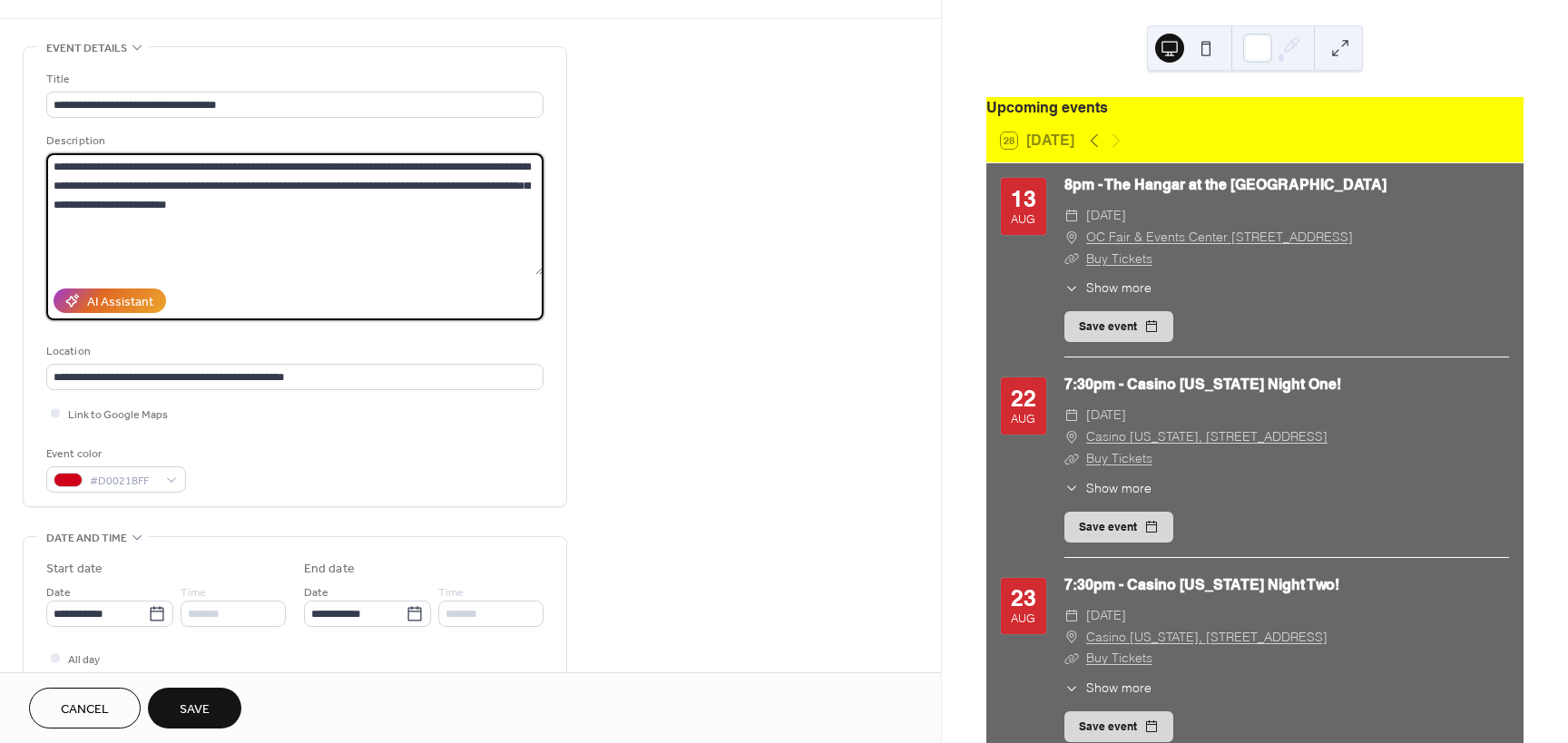 type on "**********" 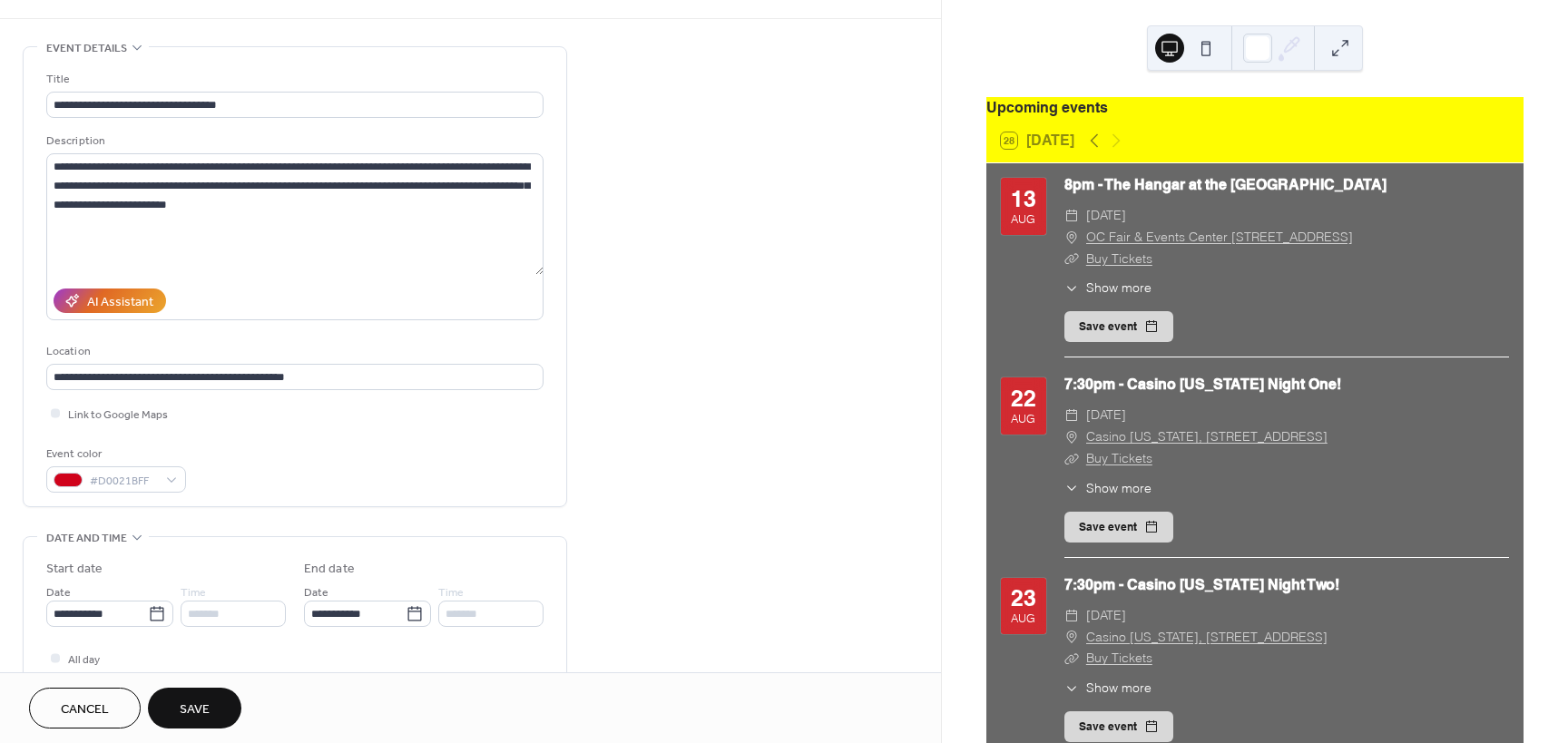 click on "Save" at bounding box center [194, 709] 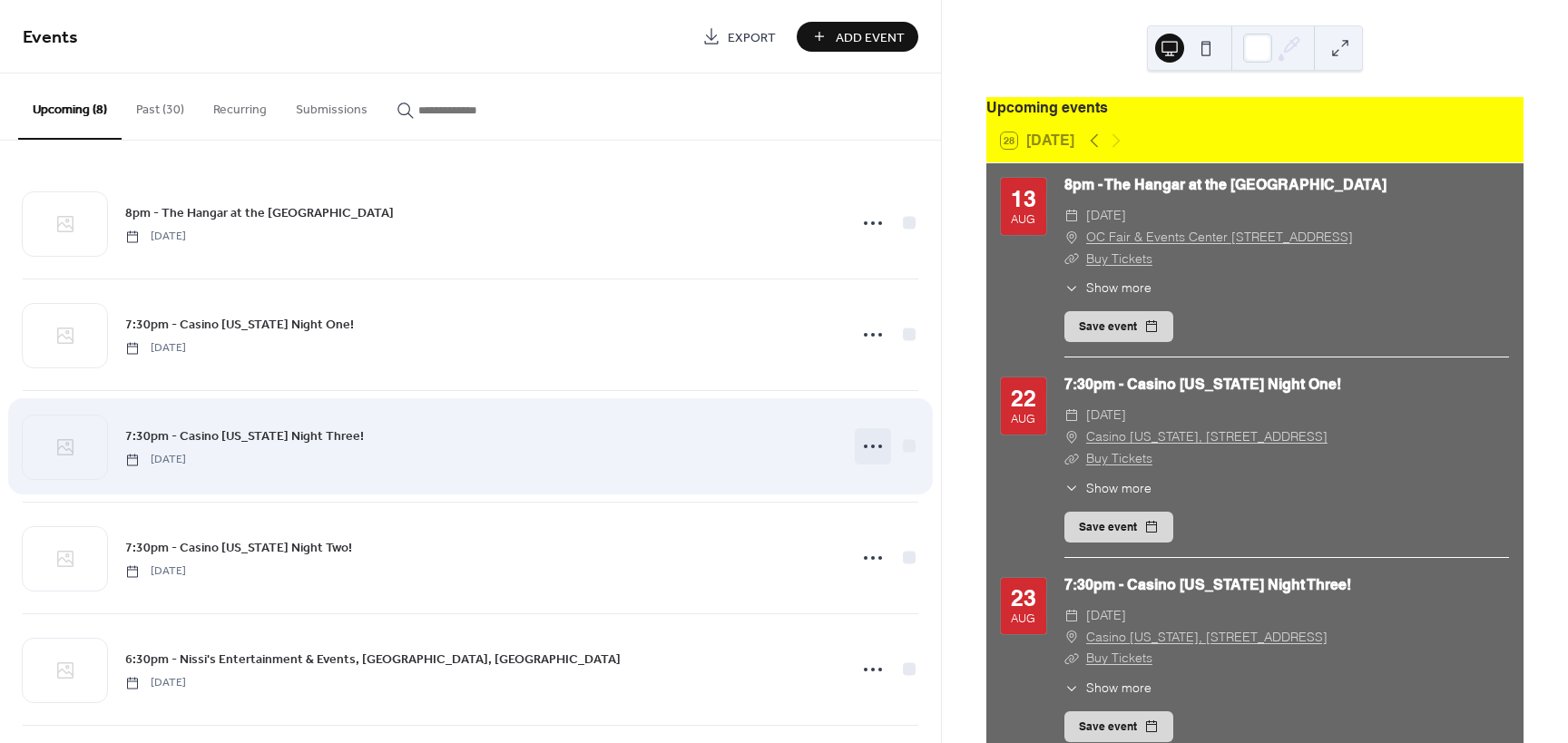 click 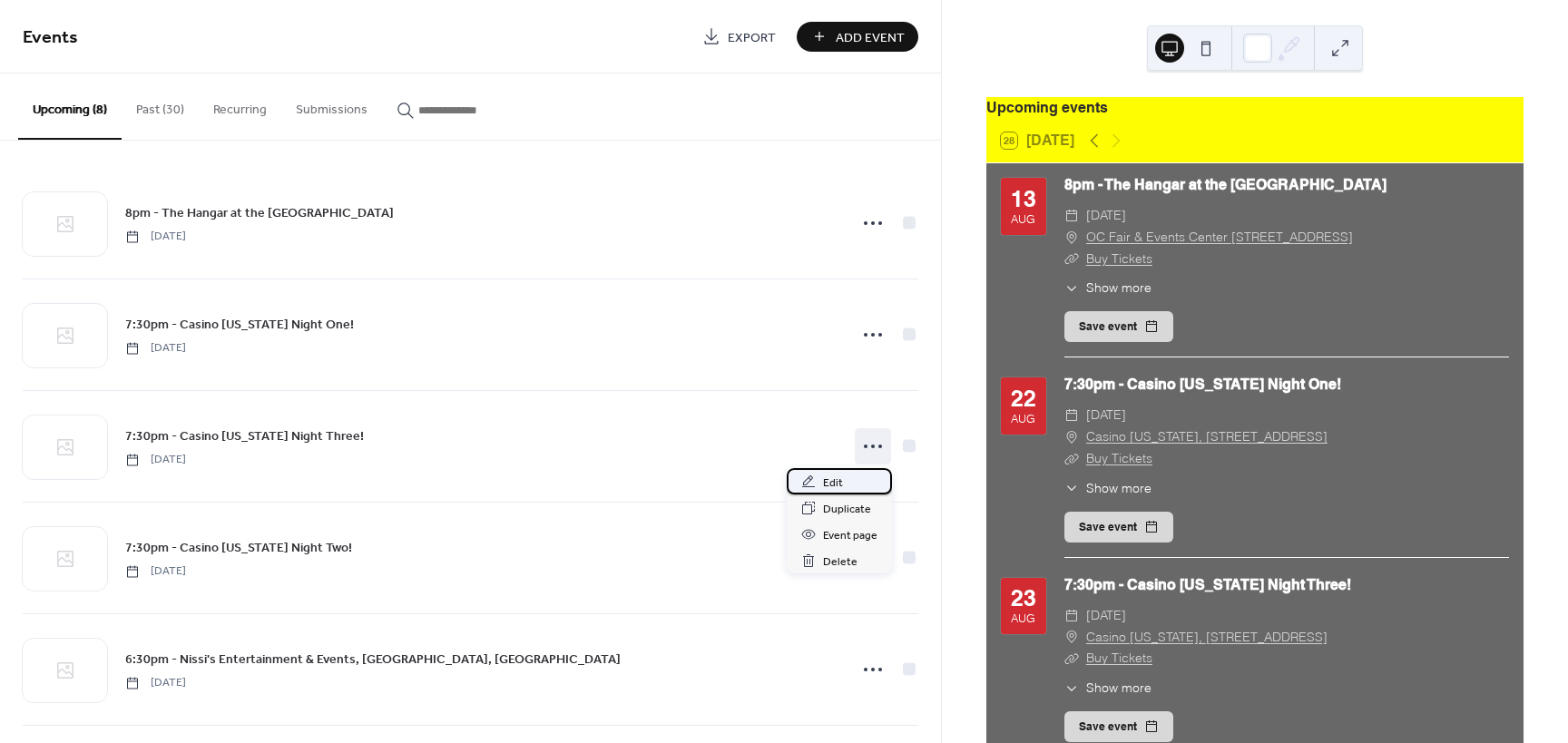 click on "Edit" at bounding box center [839, 481] 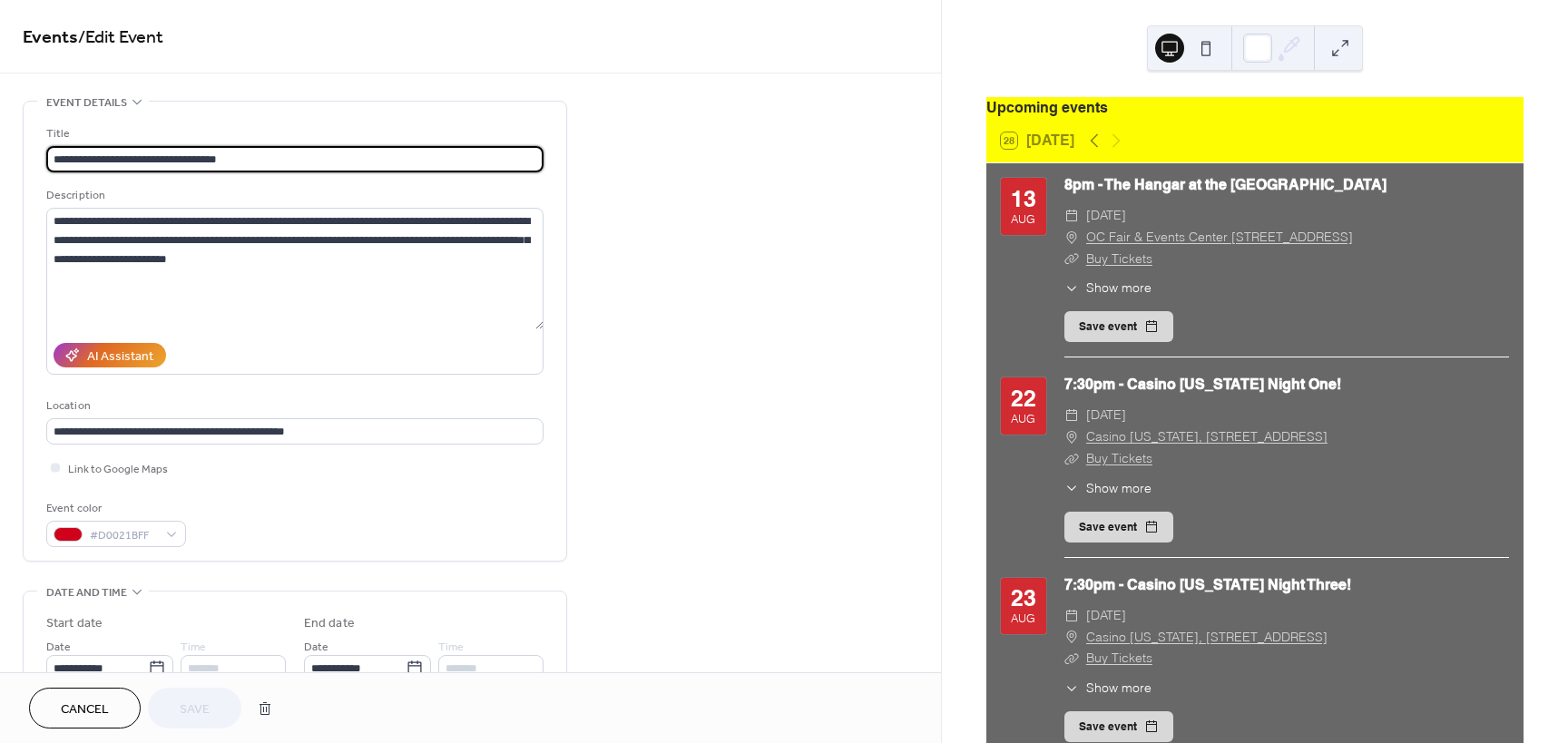 scroll, scrollTop: 109, scrollLeft: 0, axis: vertical 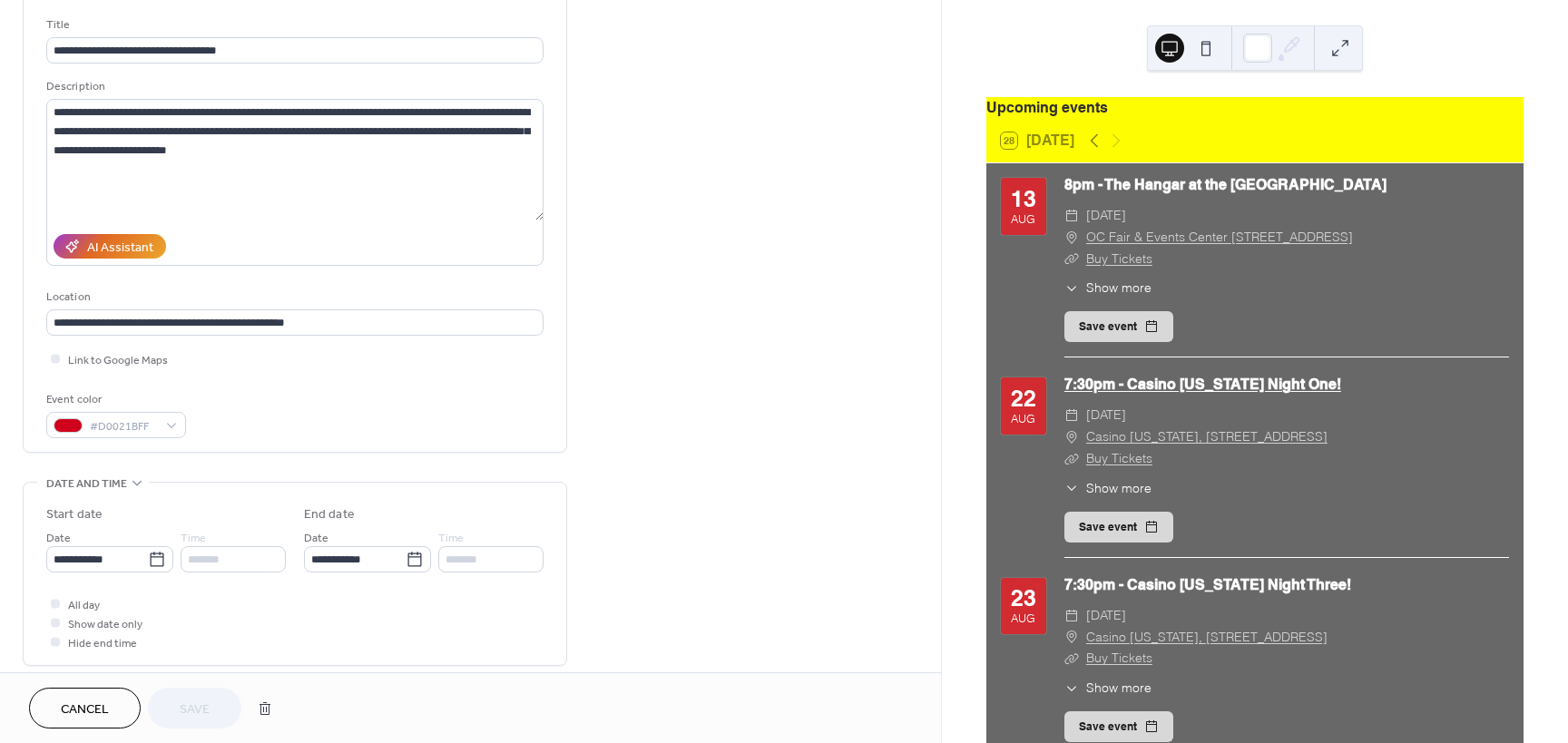 click on "7:30pm - Casino [US_STATE] Night One!" at bounding box center (1202, 384) 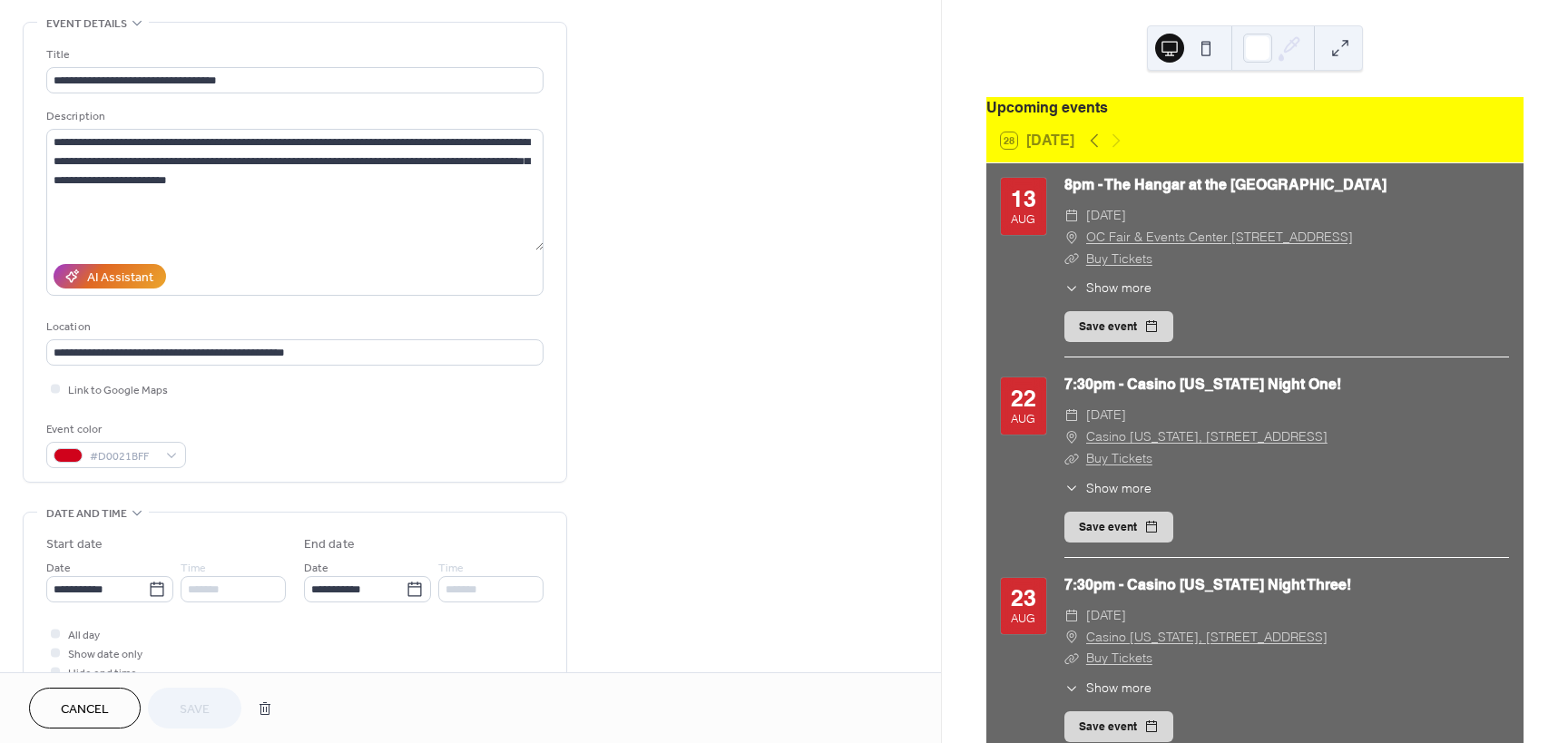 scroll, scrollTop: 54, scrollLeft: 0, axis: vertical 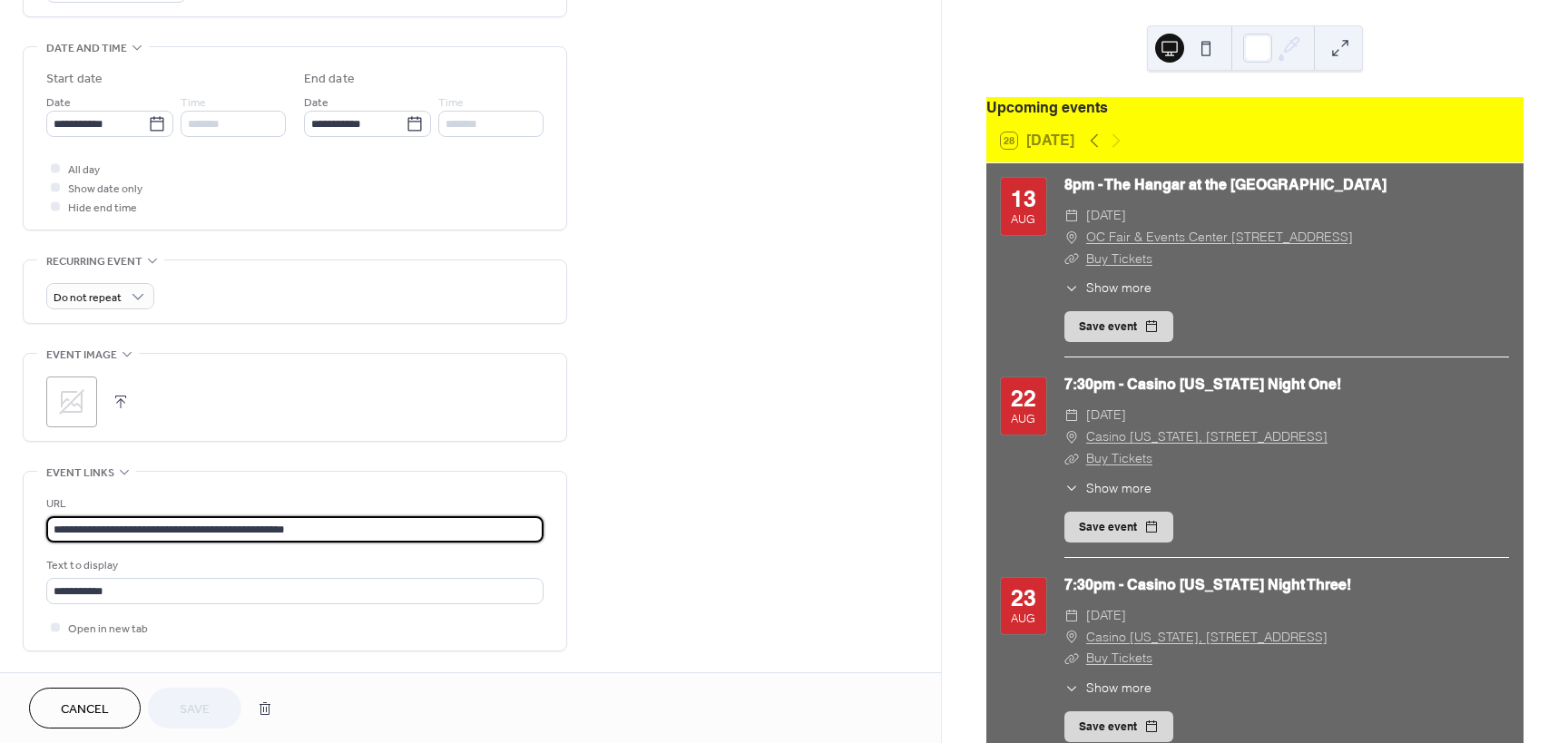drag, startPoint x: 335, startPoint y: 547, endPoint x: -602, endPoint y: 573, distance: 937.3607 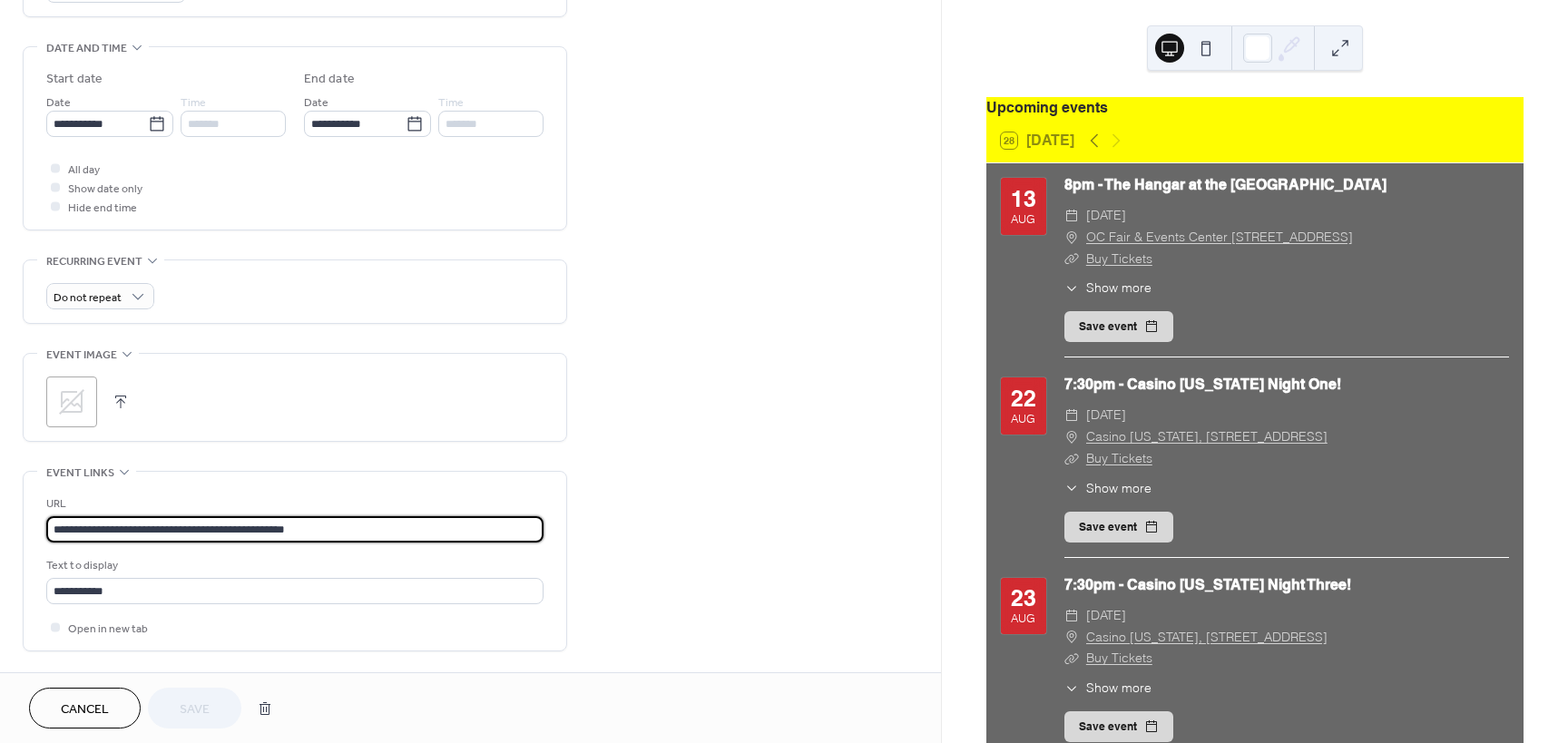 click on "**********" at bounding box center [295, 529] 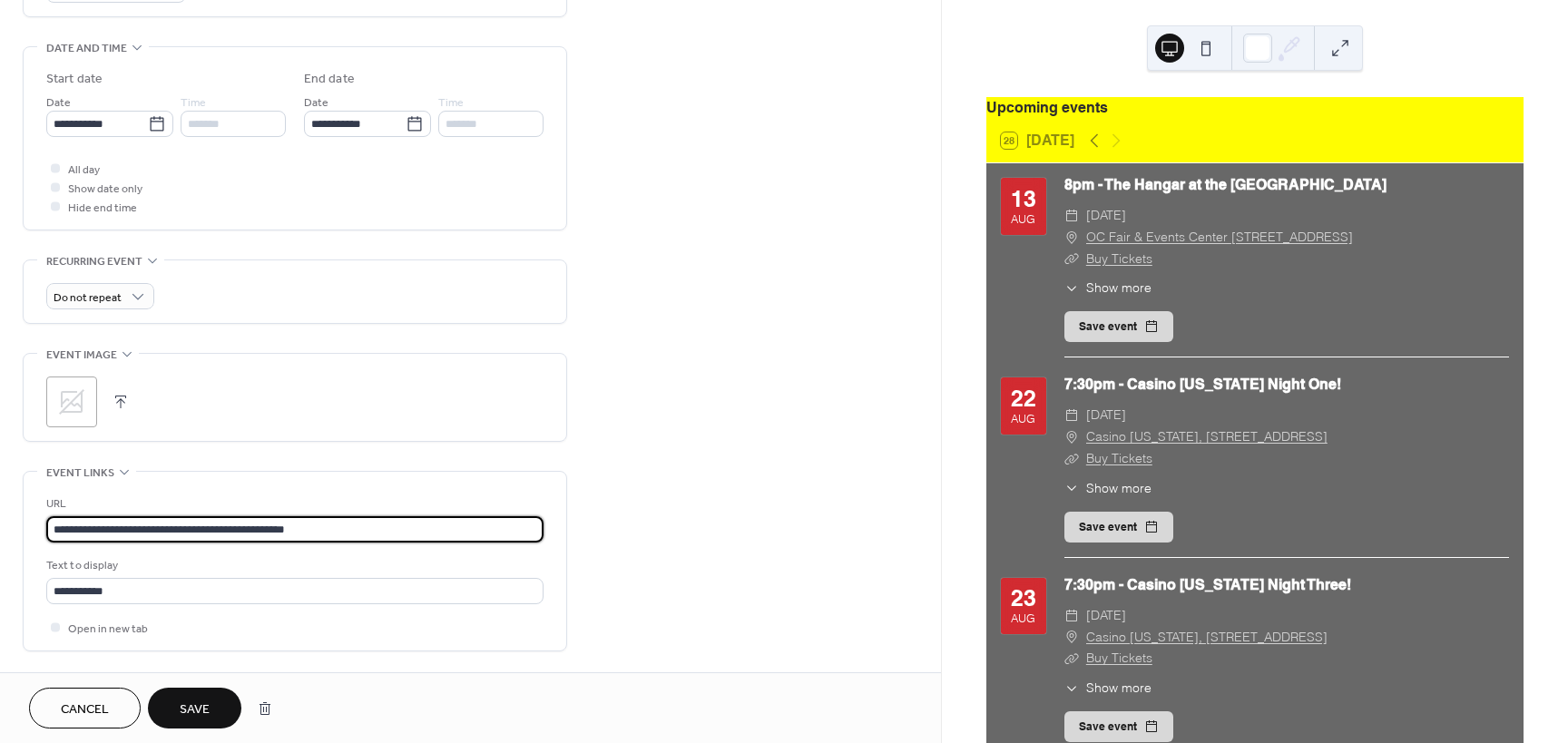type on "**********" 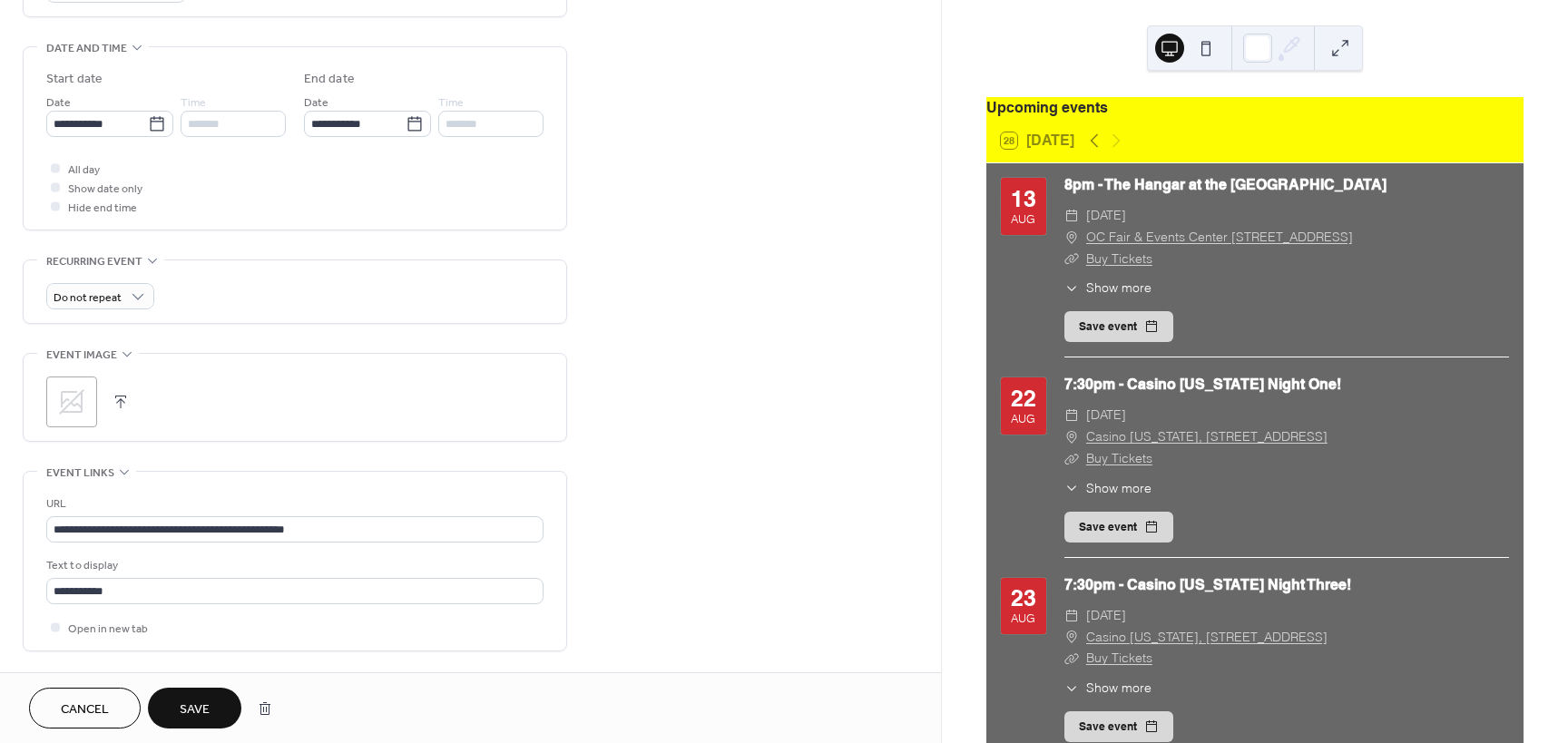 click on "Save" at bounding box center (194, 709) 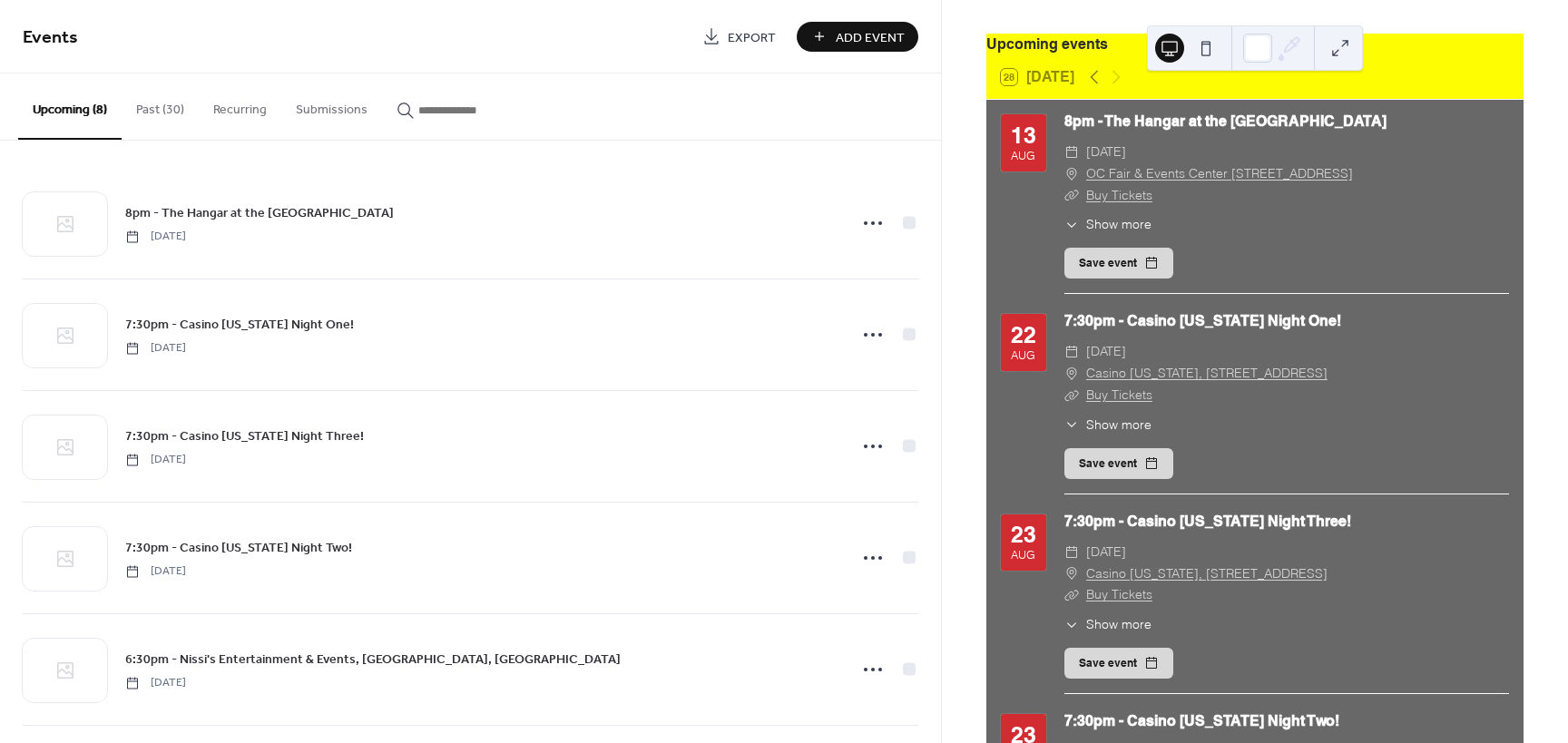 scroll, scrollTop: 109, scrollLeft: 0, axis: vertical 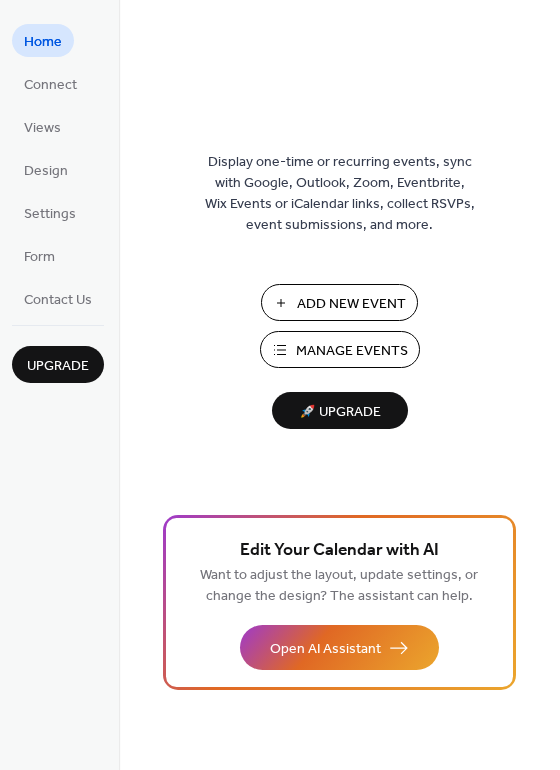 click on "Manage Events" at bounding box center (352, 351) 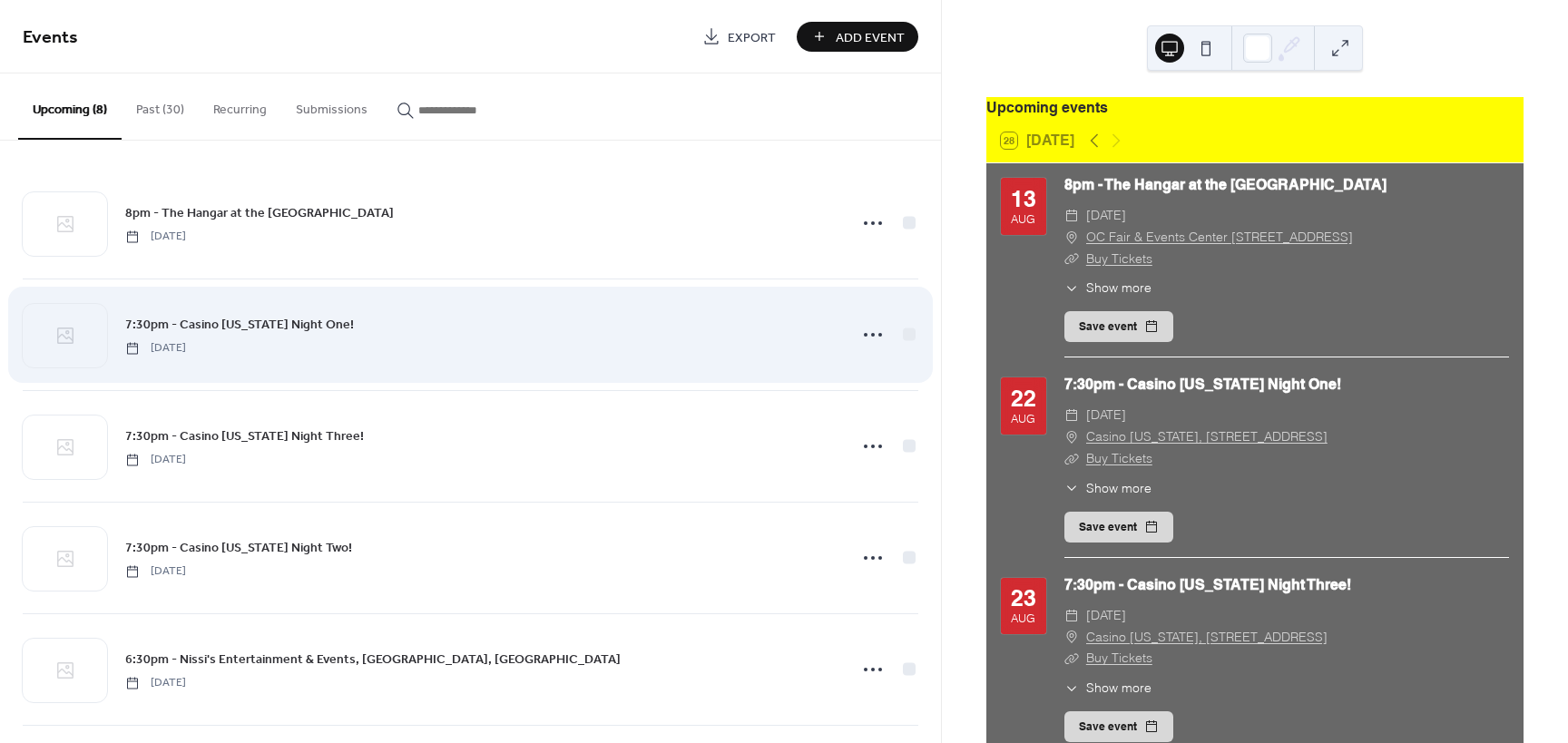 scroll, scrollTop: 0, scrollLeft: 0, axis: both 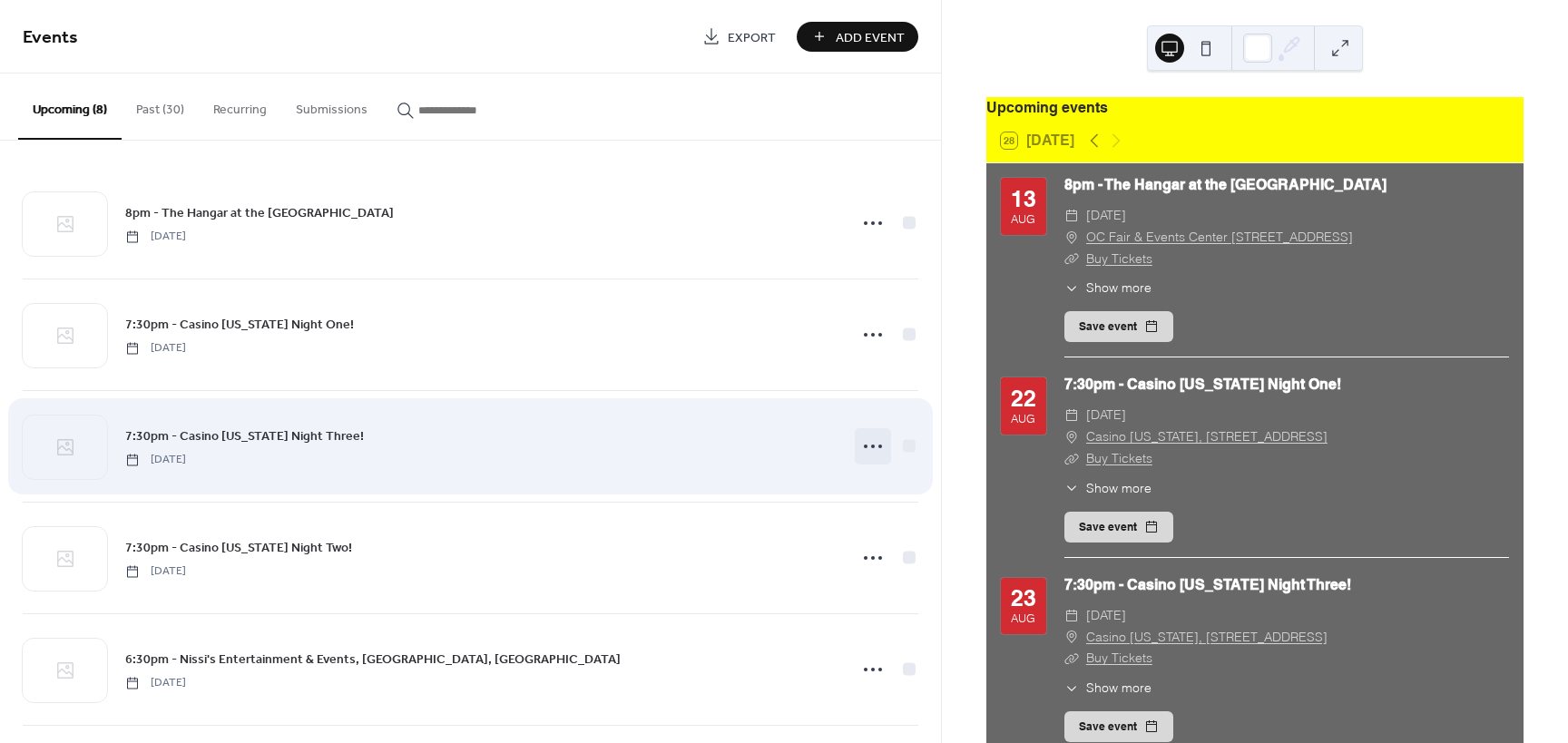 click 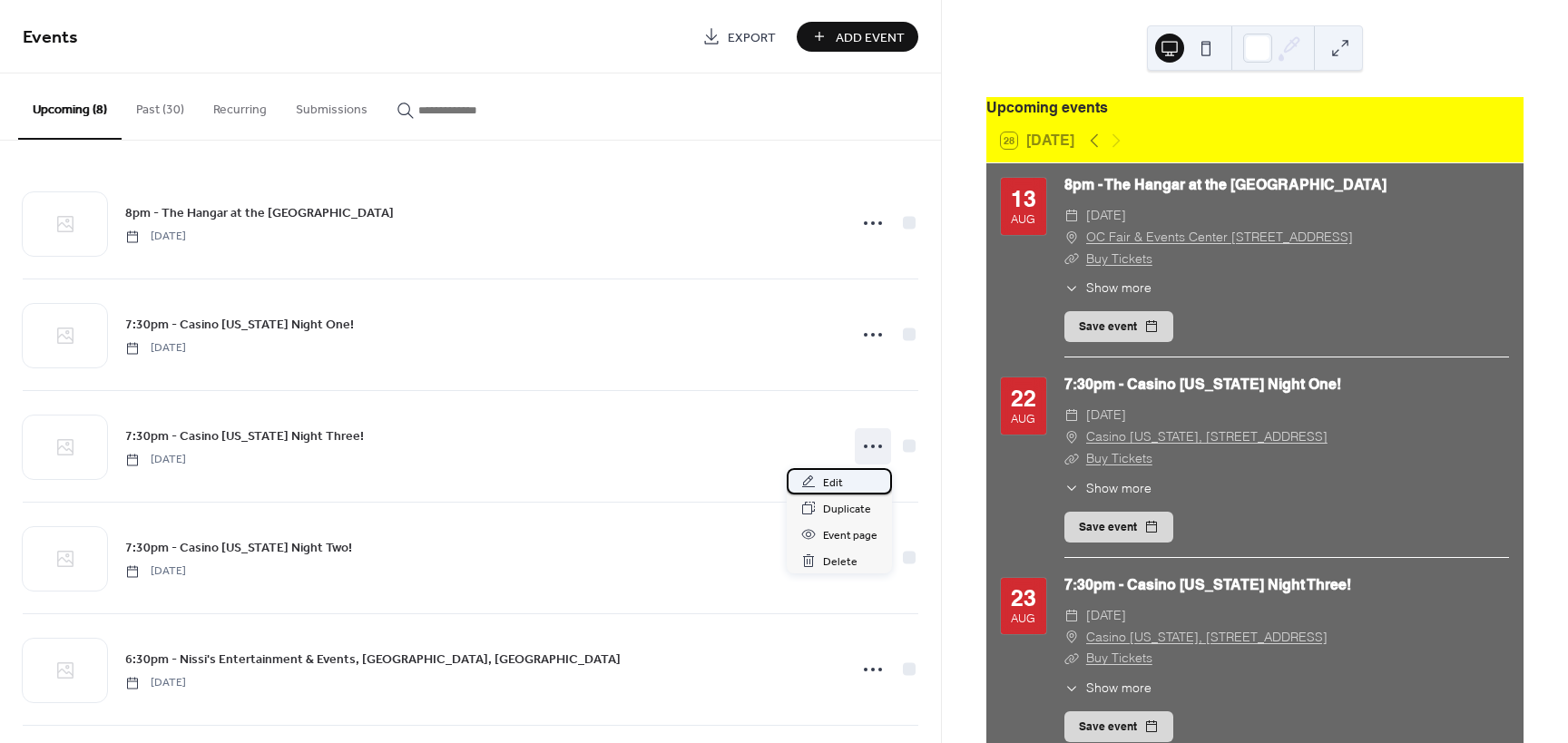 click on "Edit" at bounding box center (839, 481) 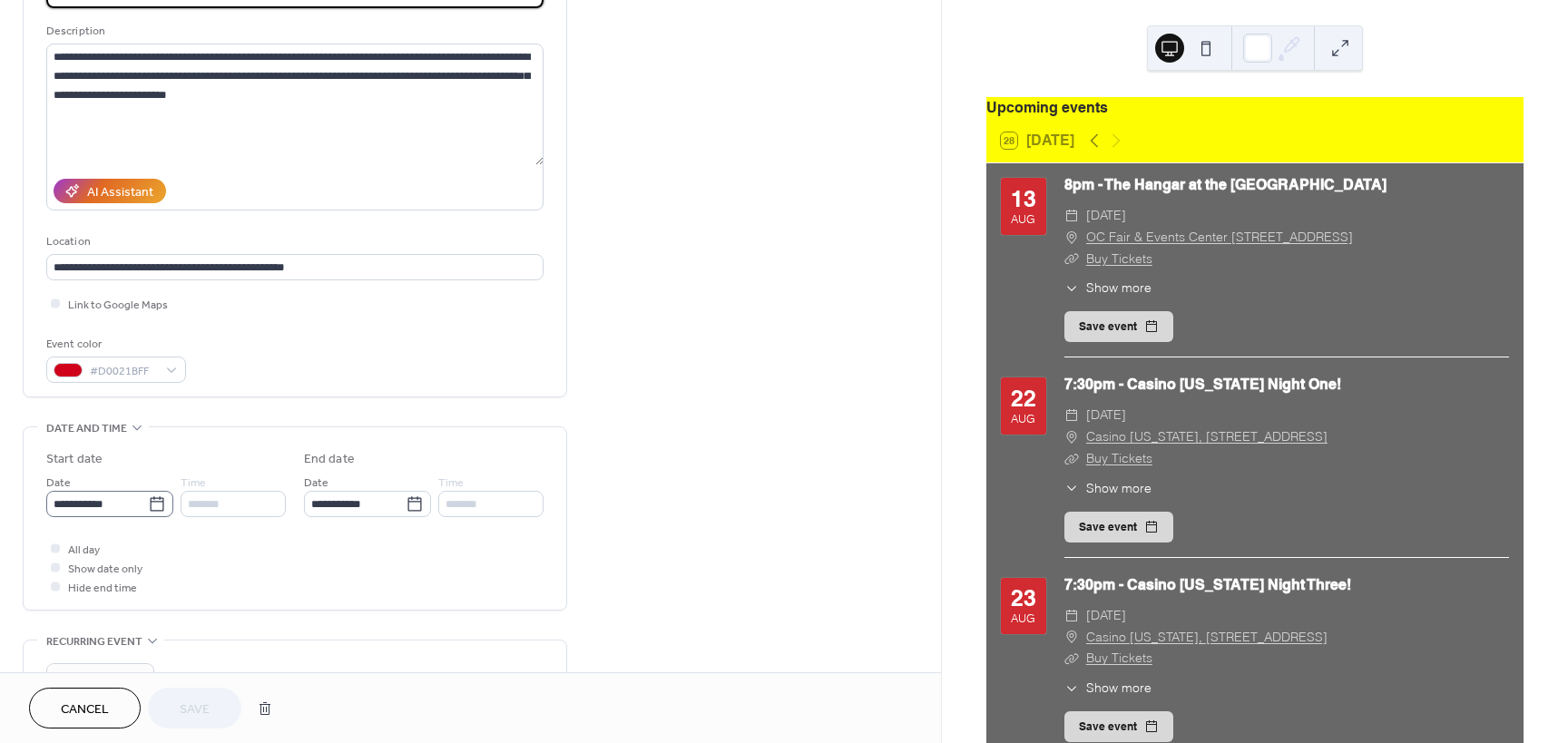 scroll, scrollTop: 218, scrollLeft: 0, axis: vertical 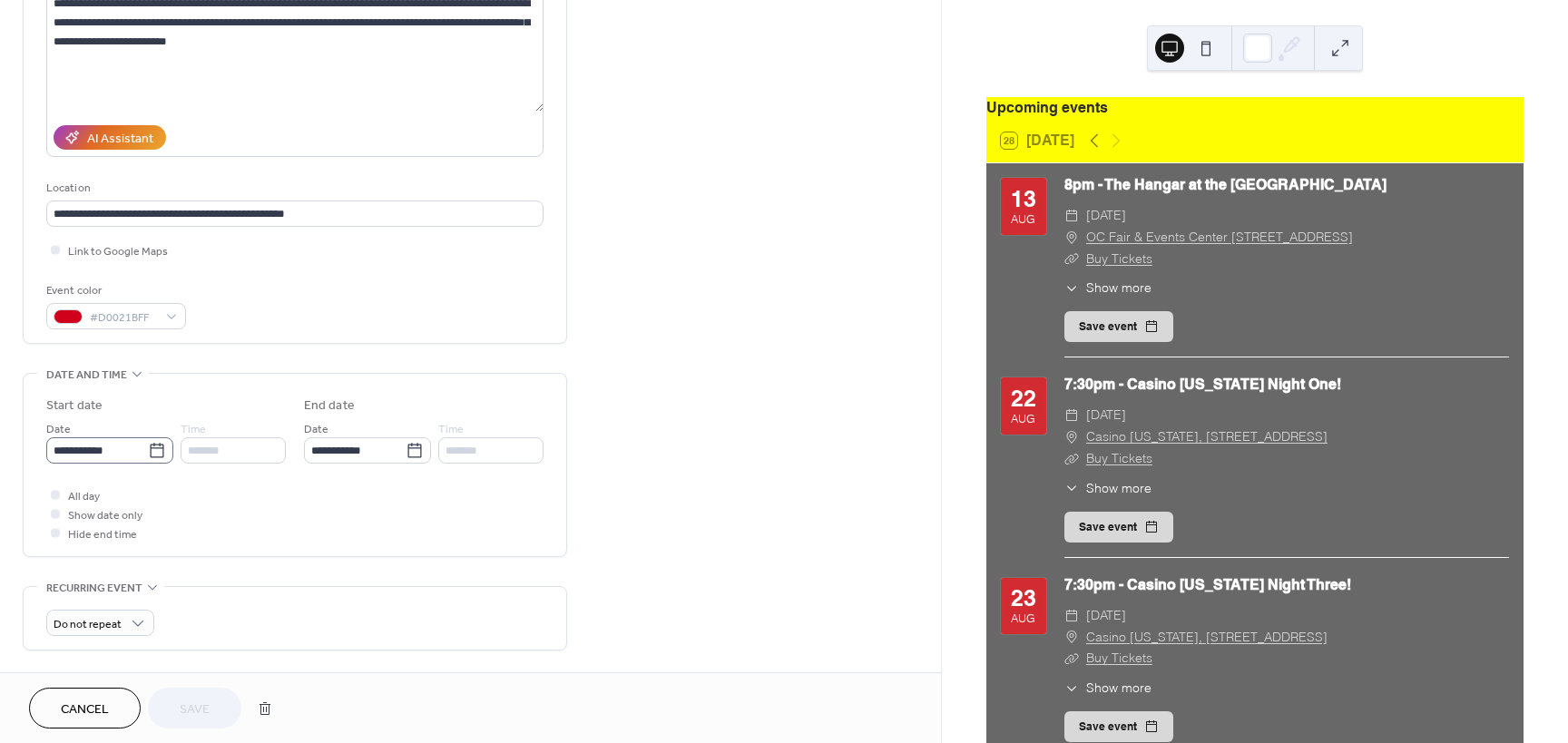 click 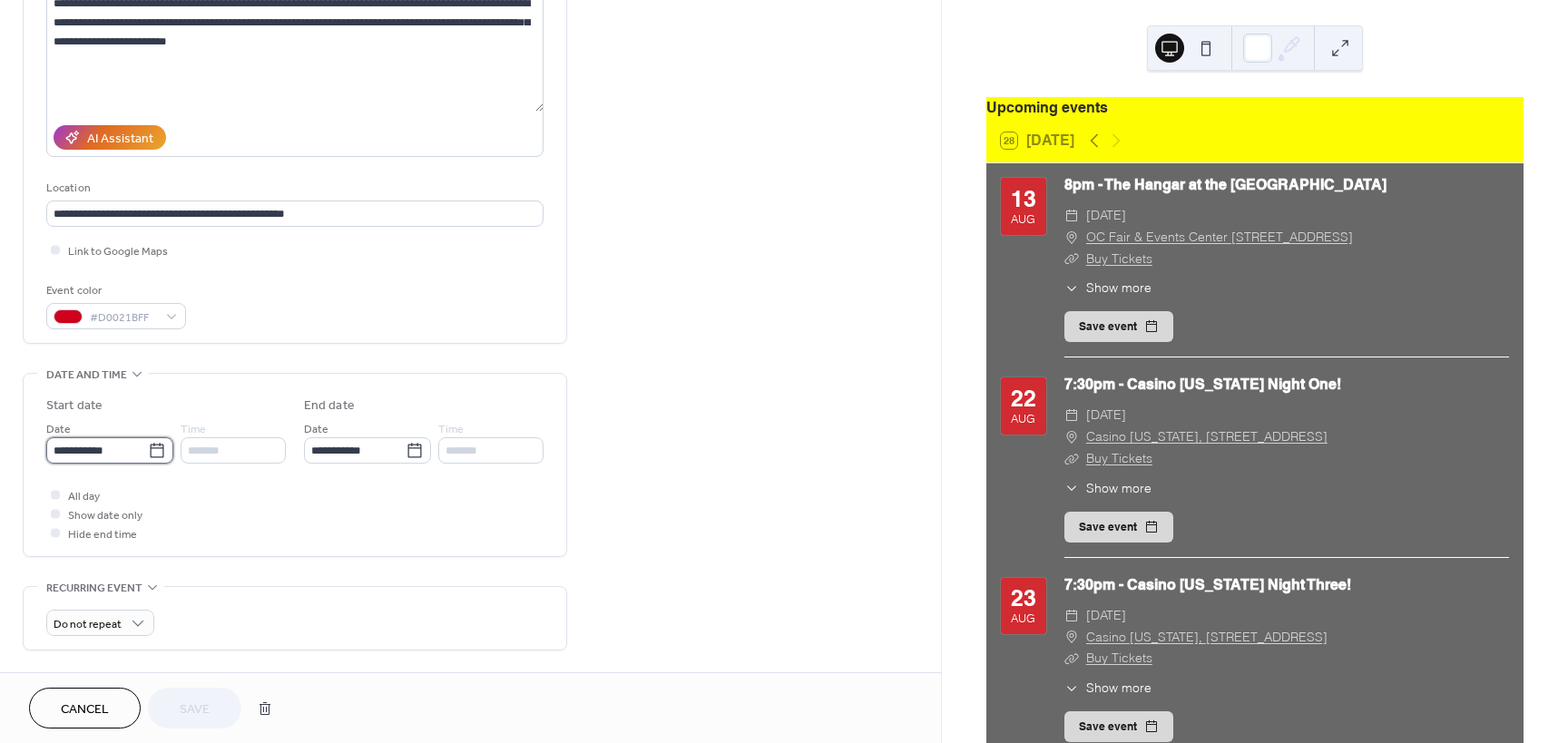 click on "**********" at bounding box center (97, 450) 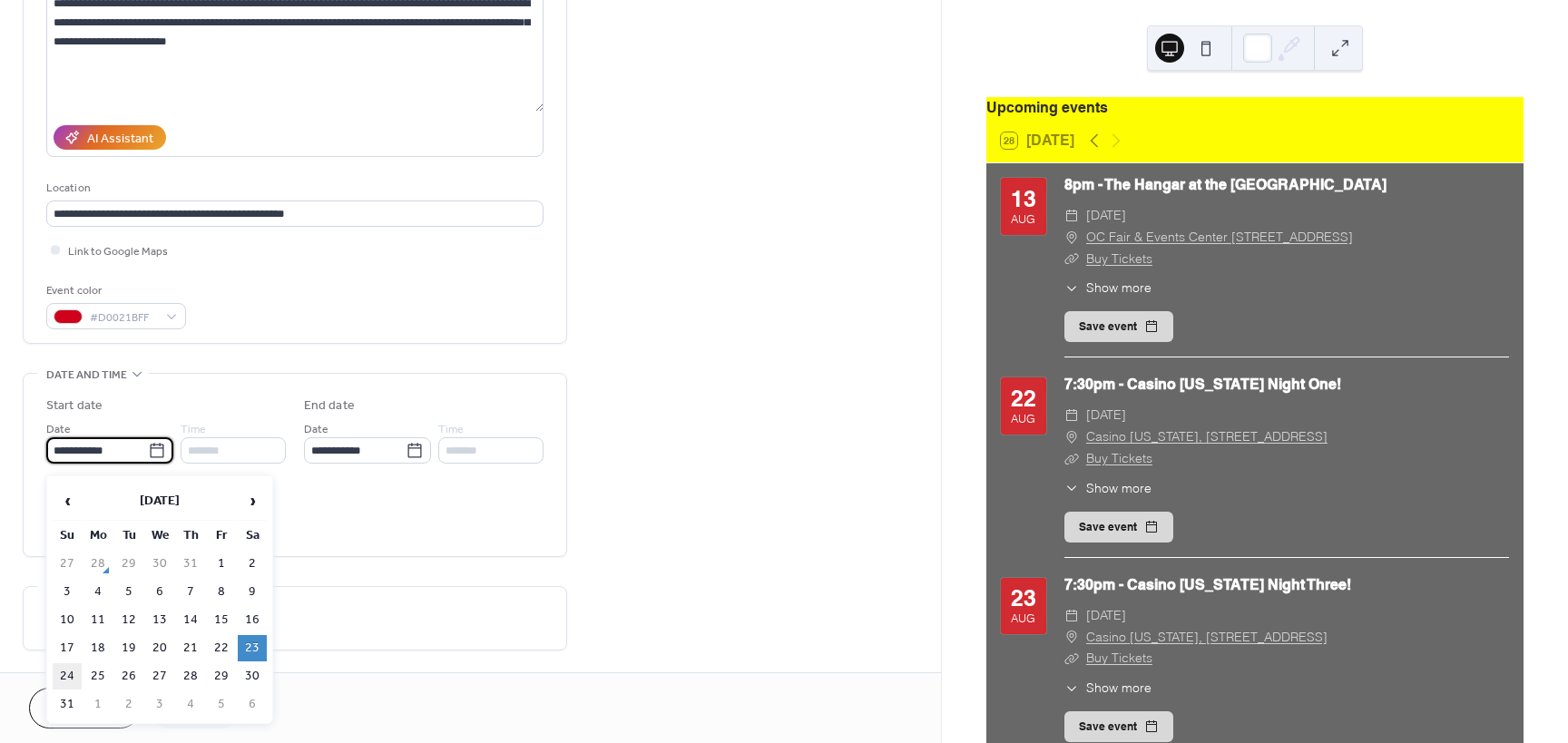 click on "24" at bounding box center [67, 676] 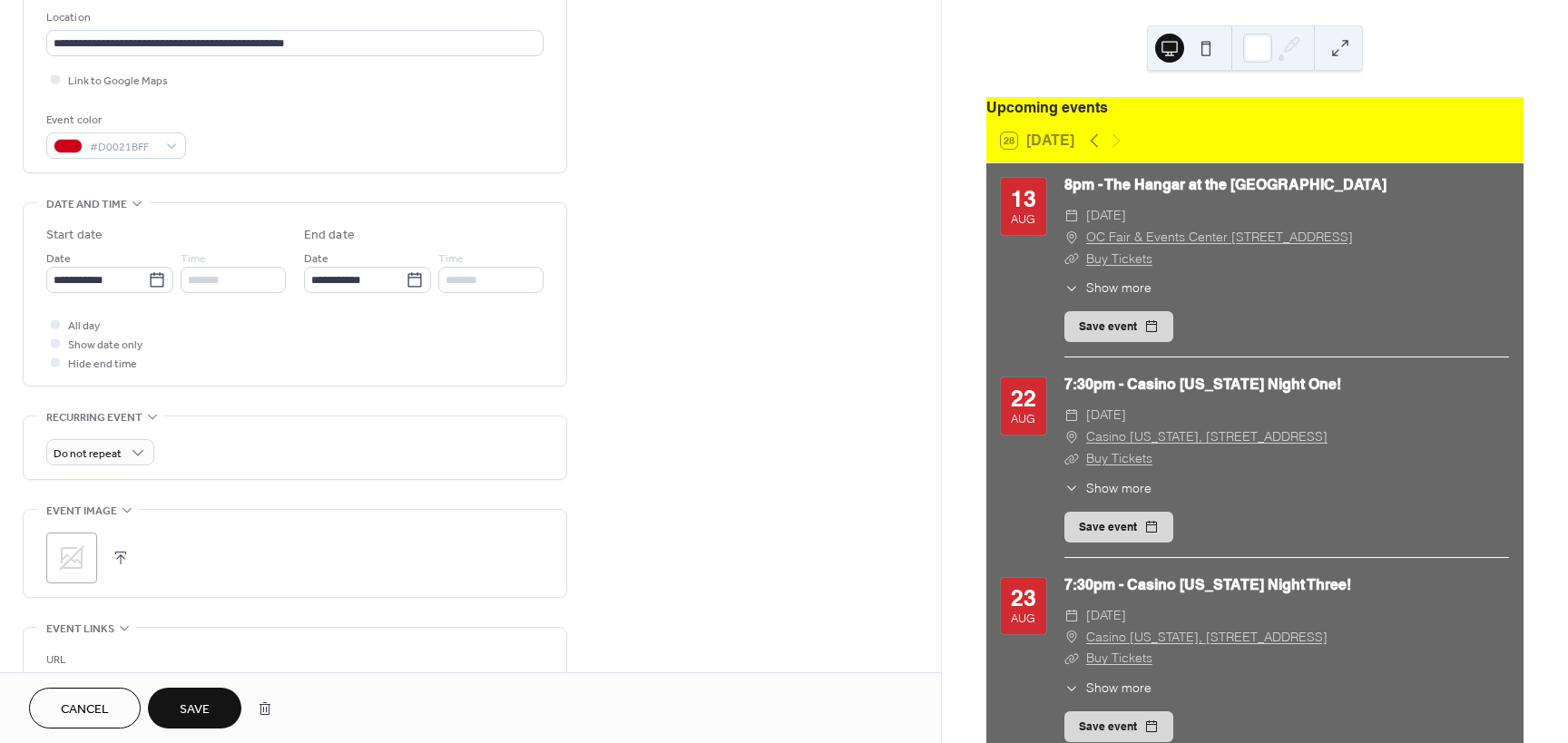 scroll, scrollTop: 435, scrollLeft: 0, axis: vertical 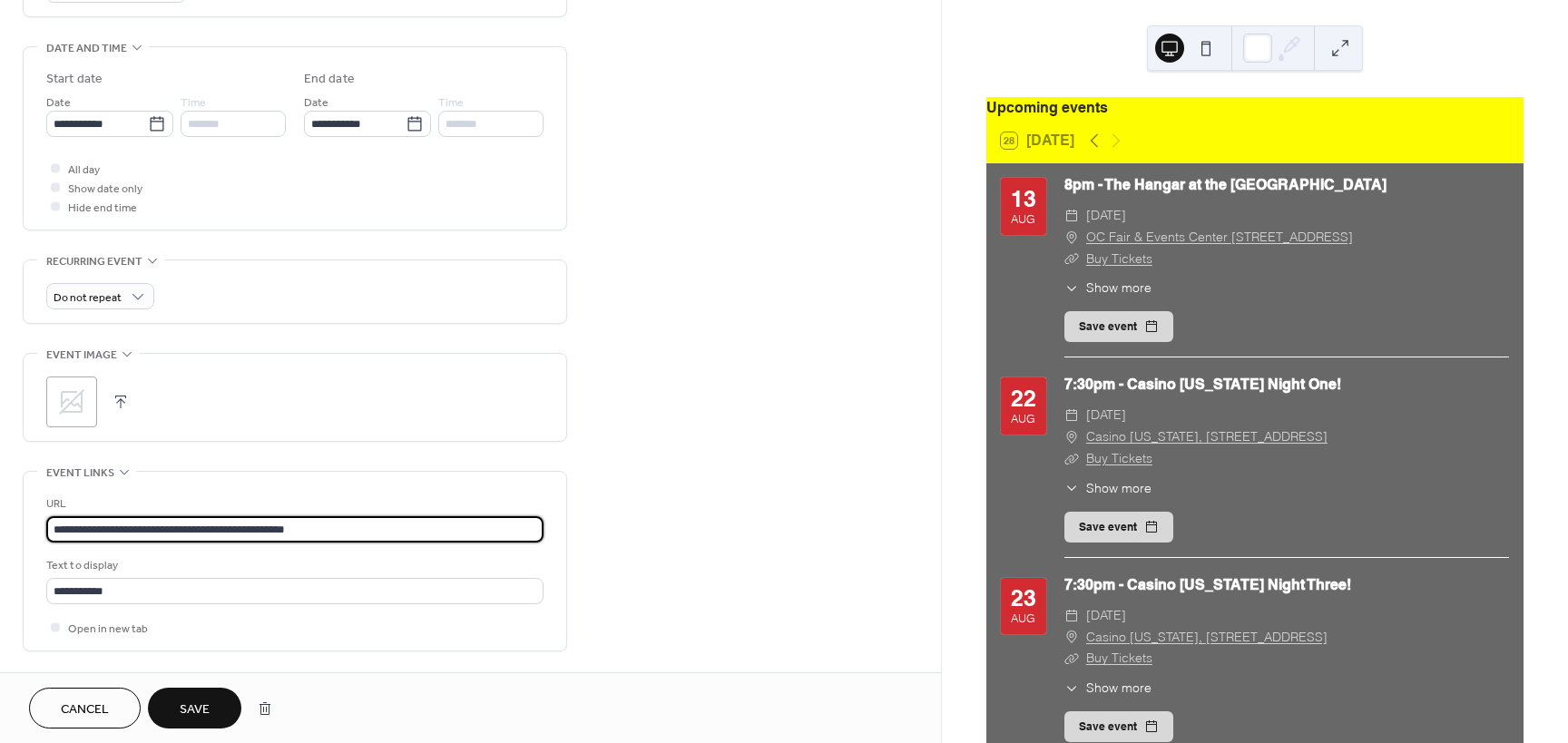 drag, startPoint x: 348, startPoint y: 543, endPoint x: -407, endPoint y: 554, distance: 755.08013 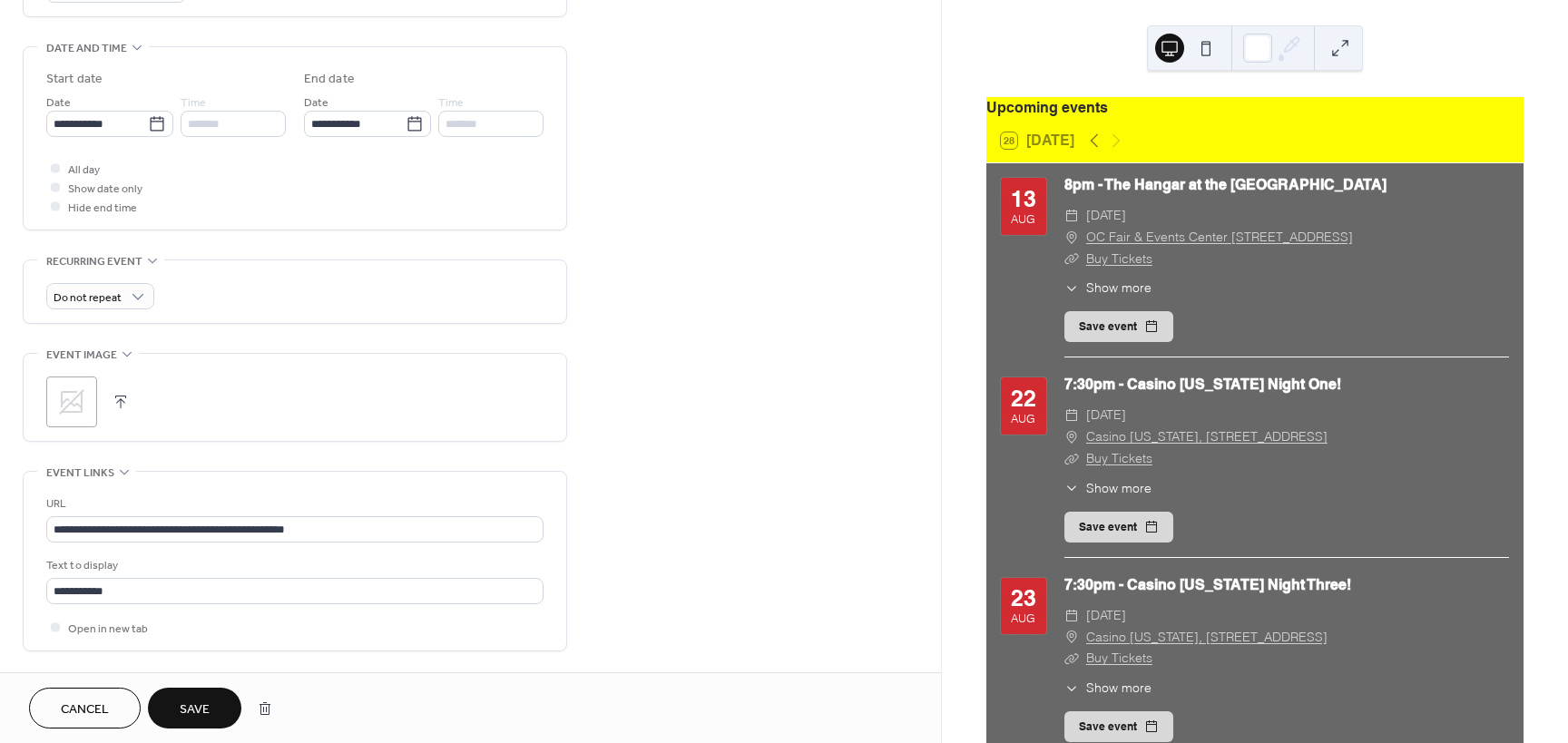 click on "**********" at bounding box center (470, 218) 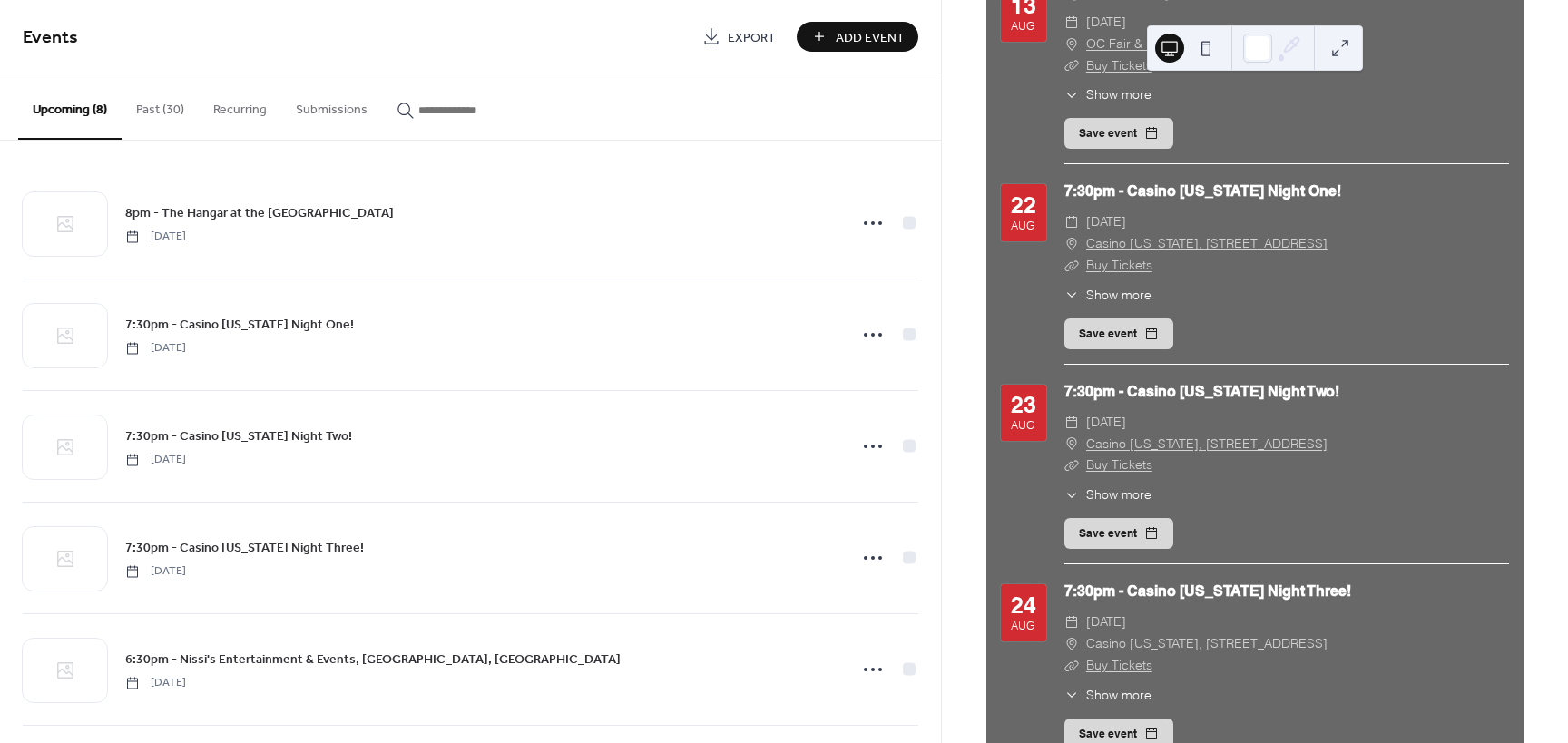 scroll, scrollTop: 218, scrollLeft: 0, axis: vertical 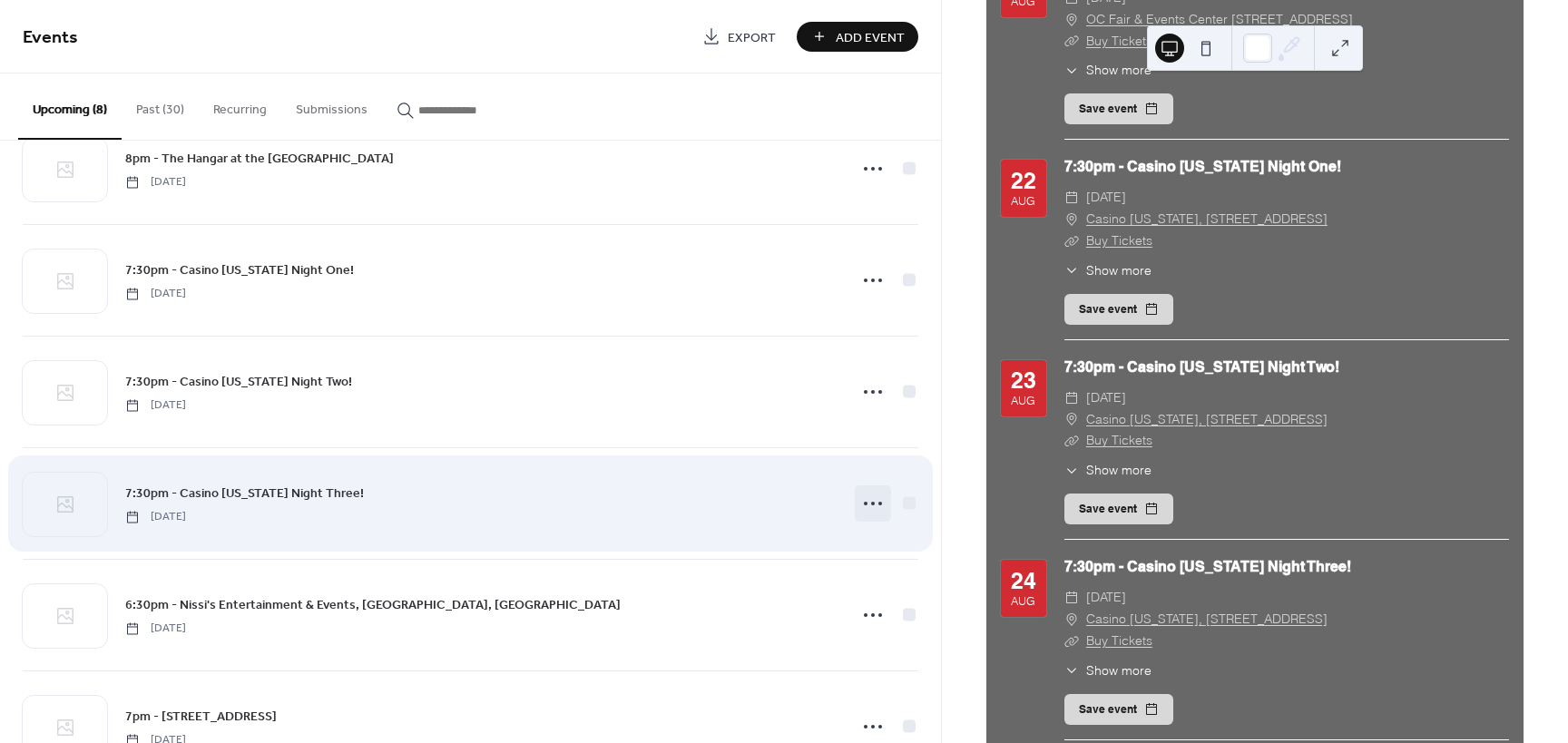 click 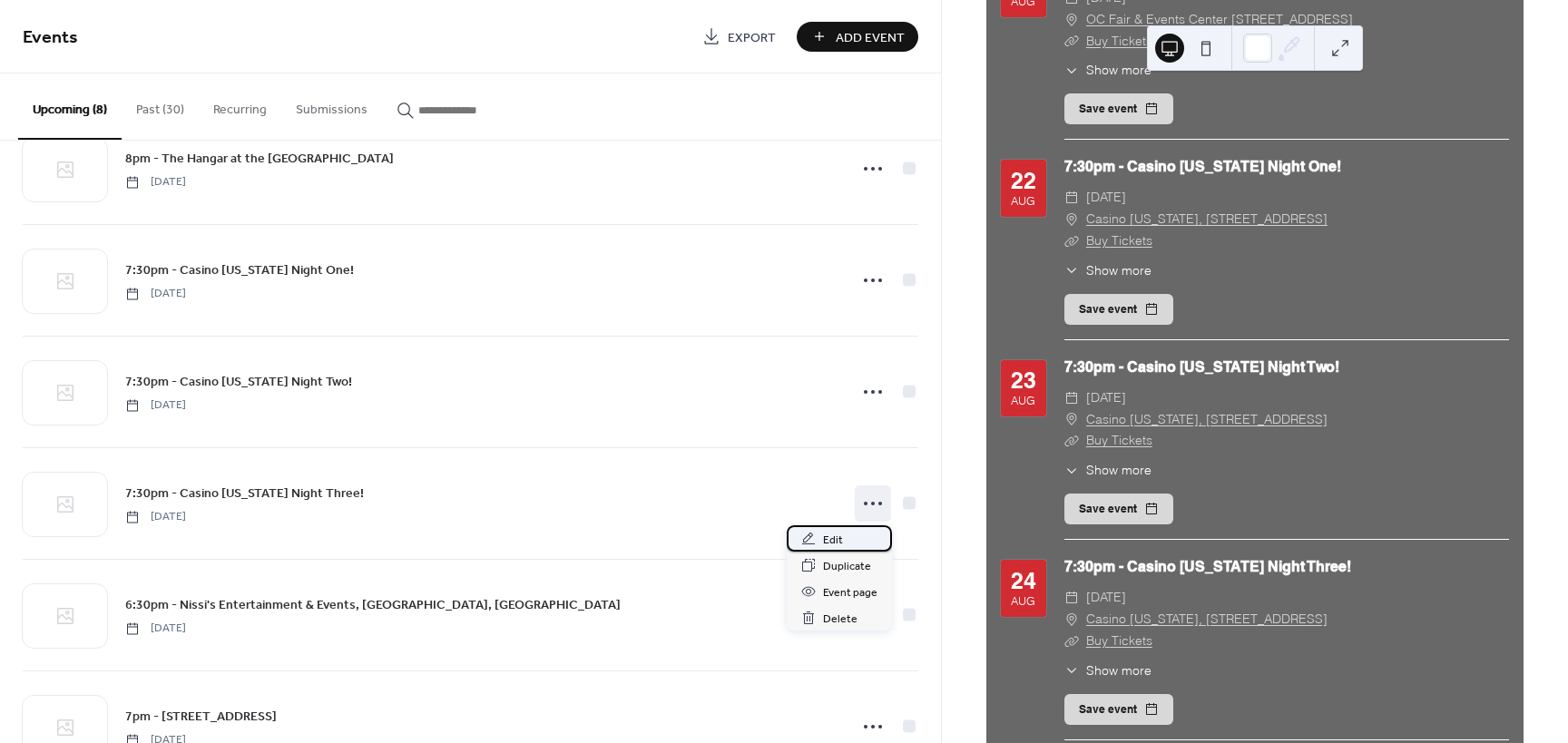click on "Edit" at bounding box center [839, 538] 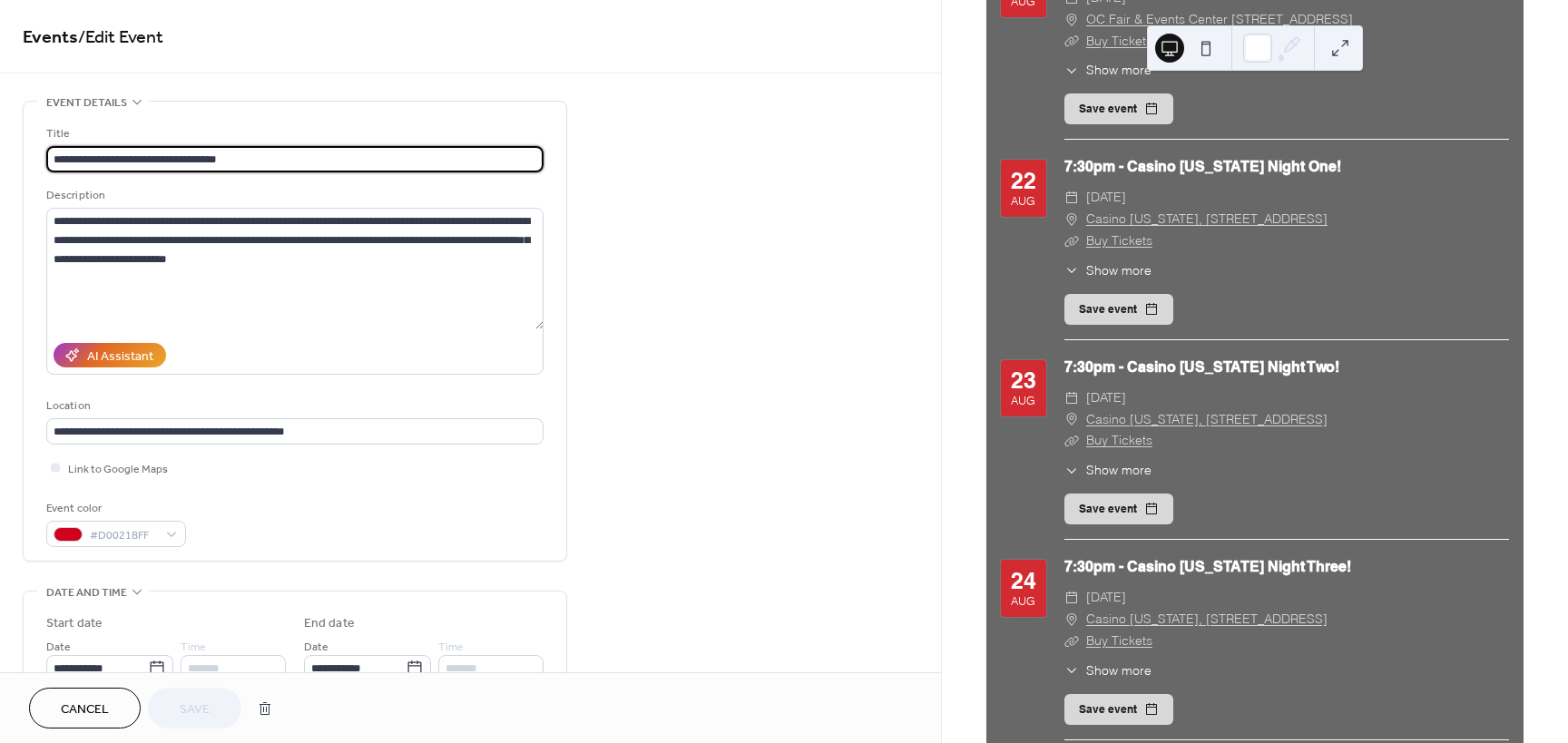click on "**********" at bounding box center (295, 159) 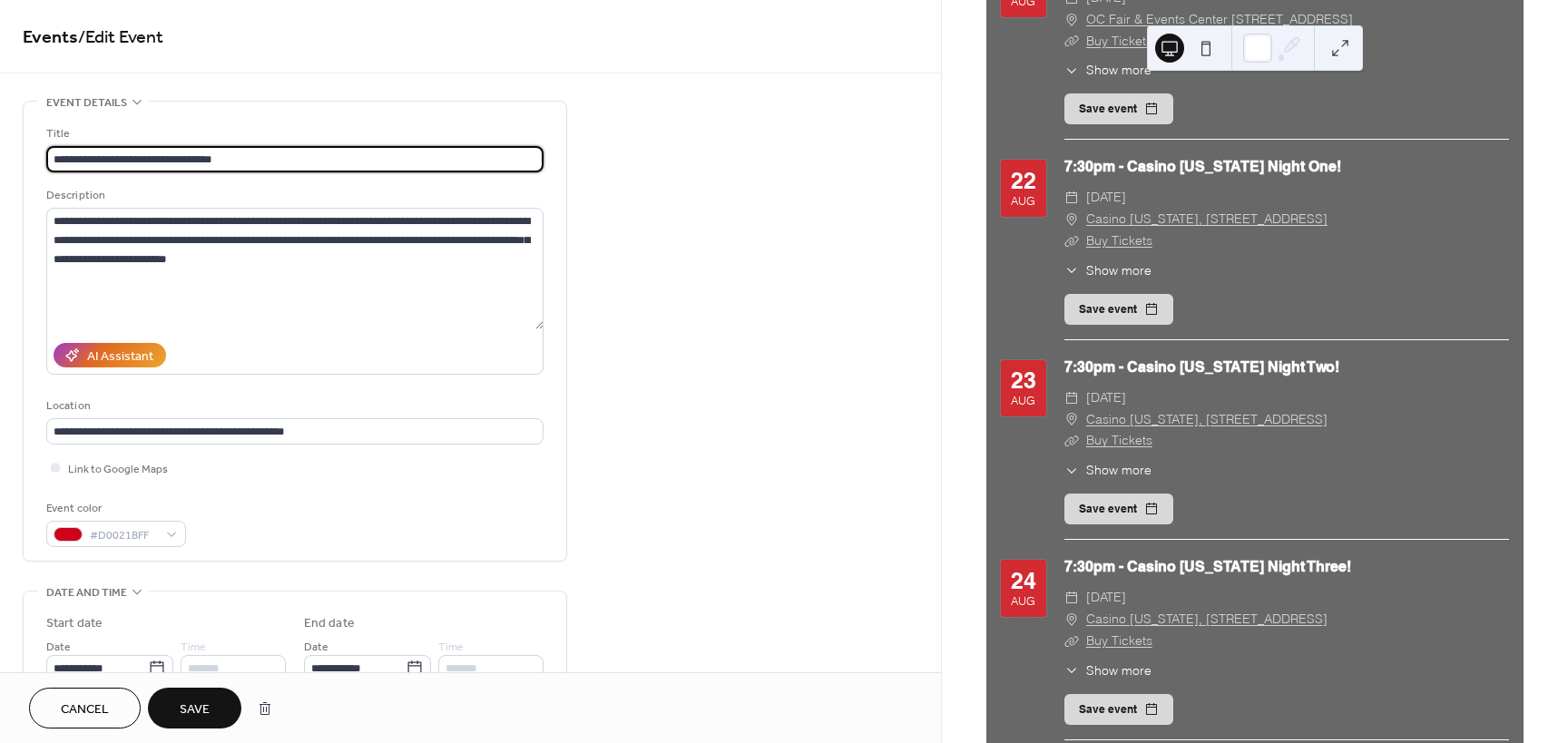 drag, startPoint x: 73, startPoint y: 160, endPoint x: -111, endPoint y: 164, distance: 184.04347 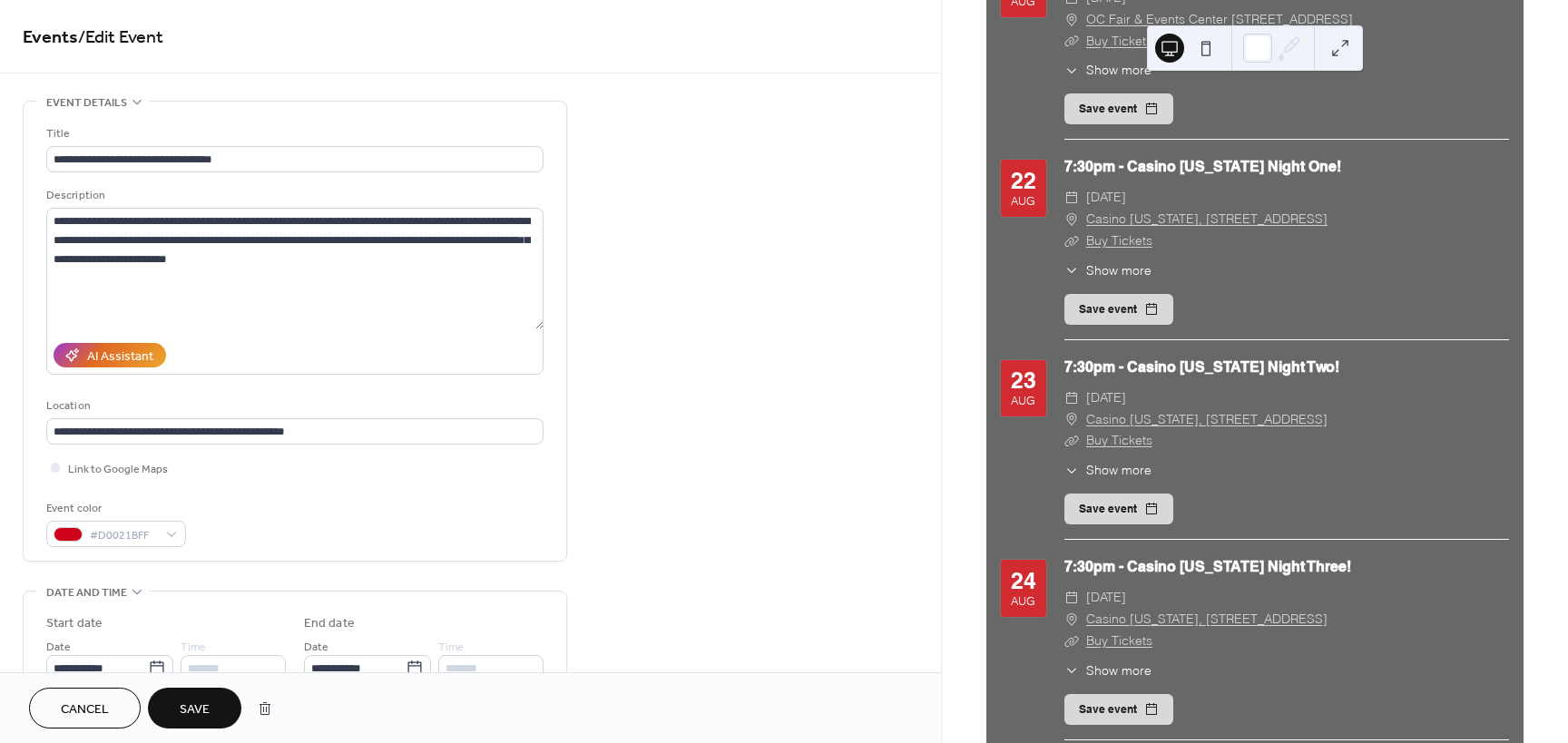 click on "**********" at bounding box center [470, 762] 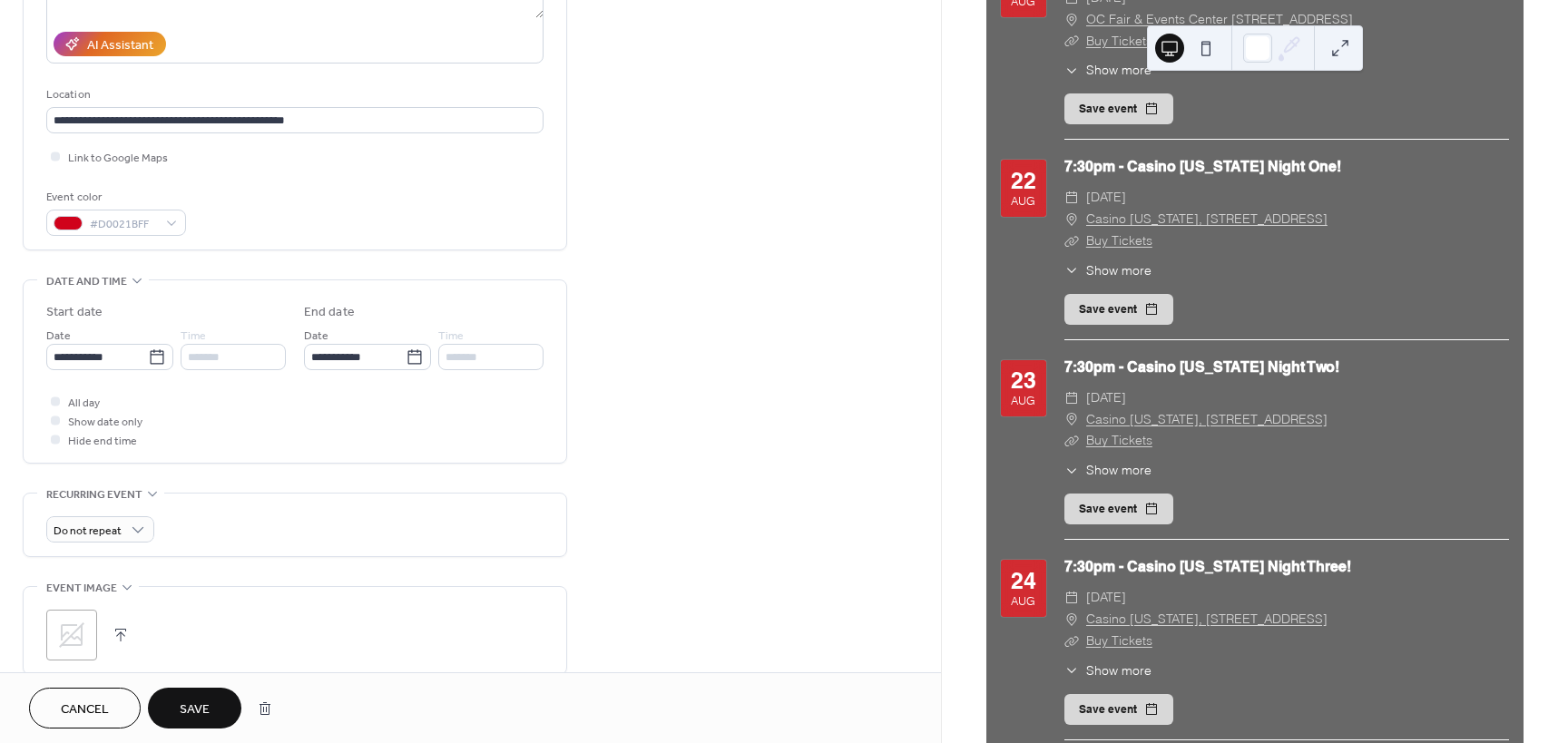 scroll, scrollTop: 381, scrollLeft: 0, axis: vertical 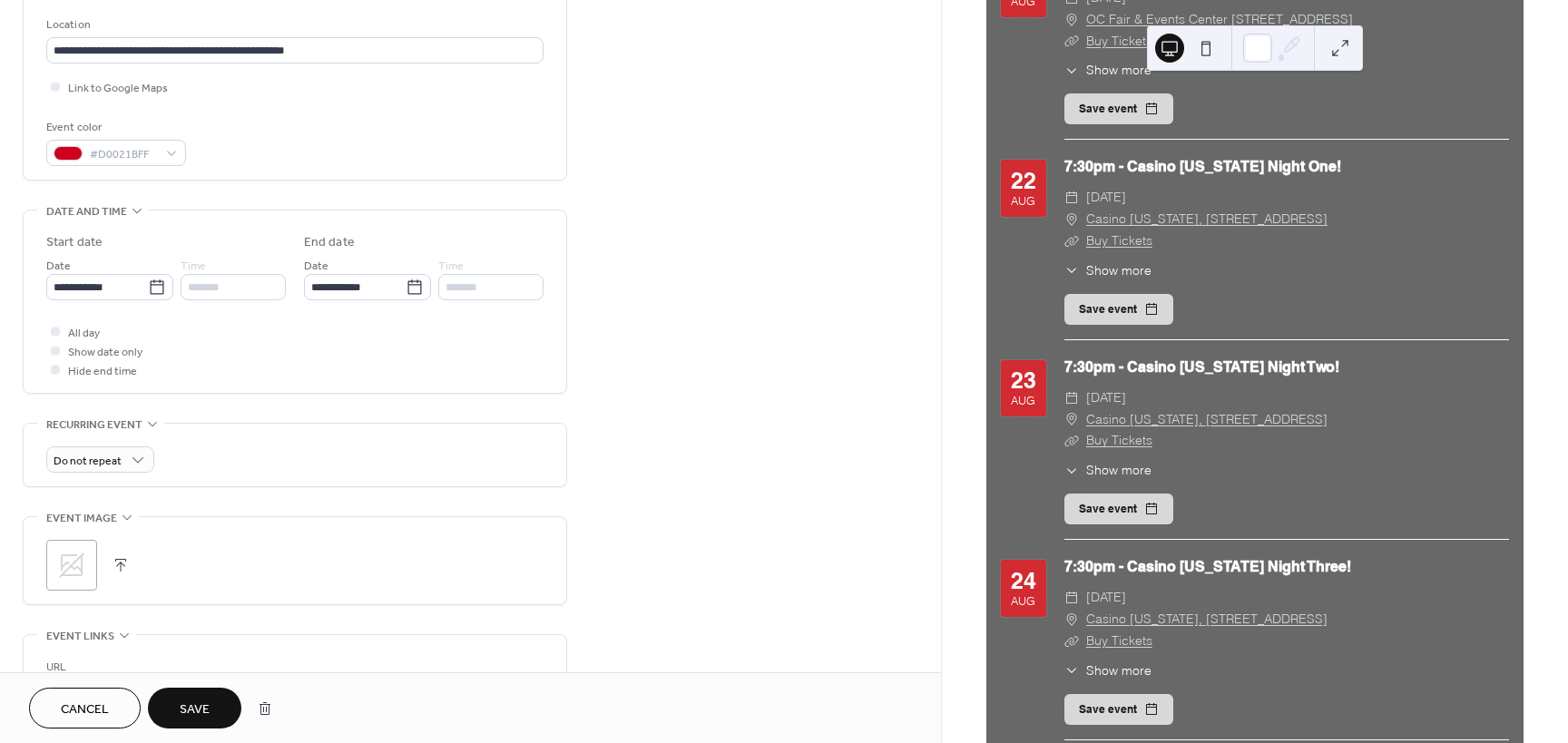click on "Save" at bounding box center [194, 709] 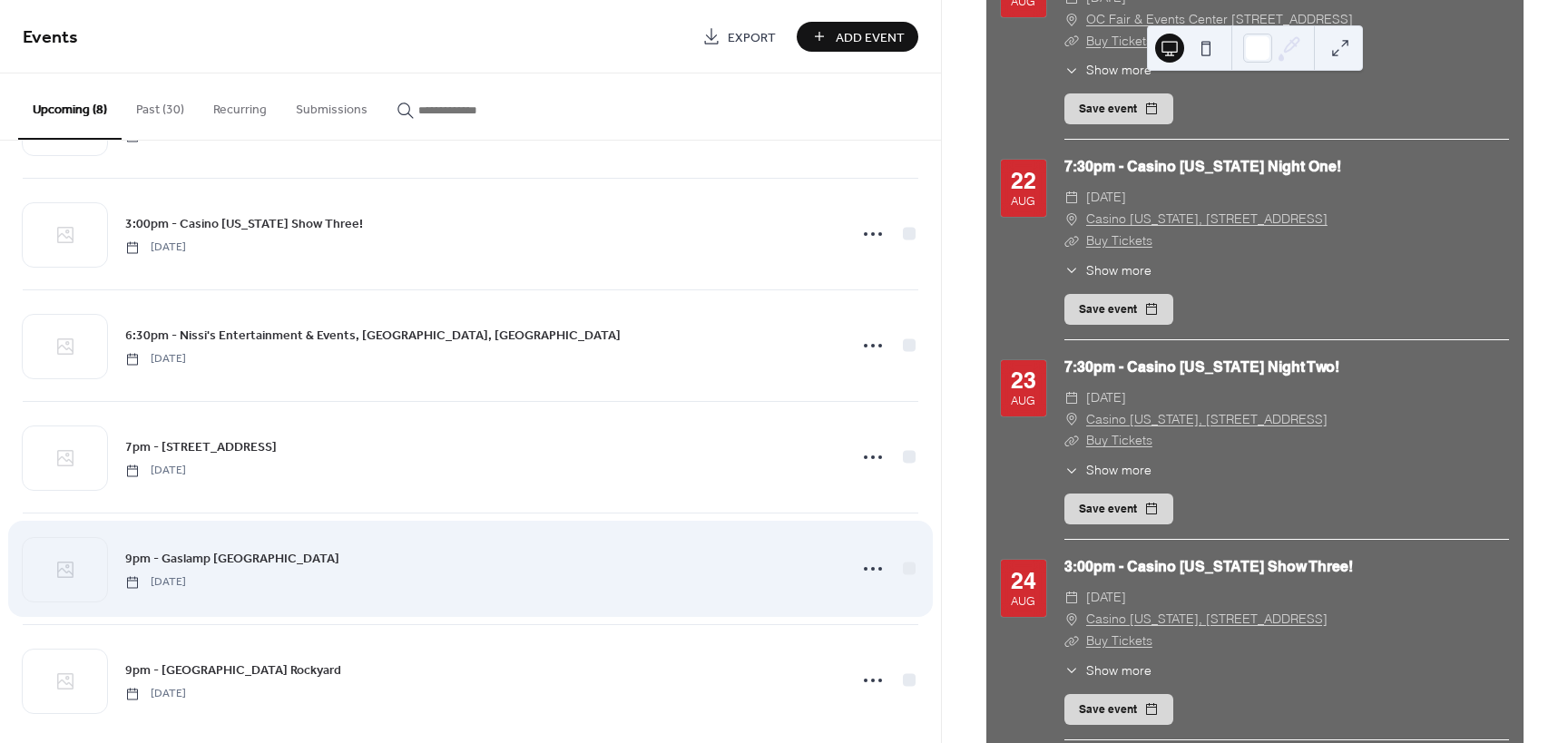 scroll, scrollTop: 327, scrollLeft: 0, axis: vertical 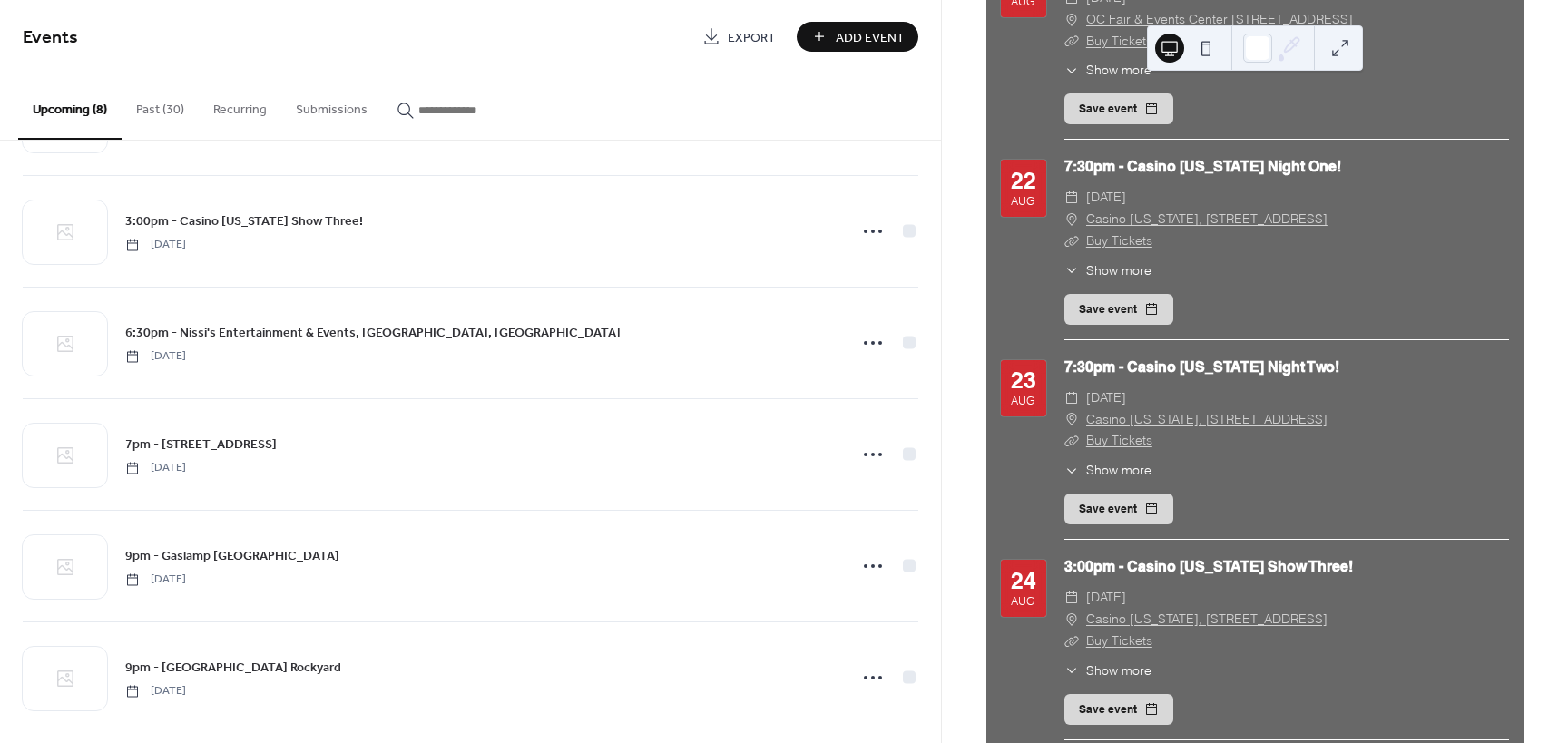 click on "Show more" at bounding box center (1119, 470) 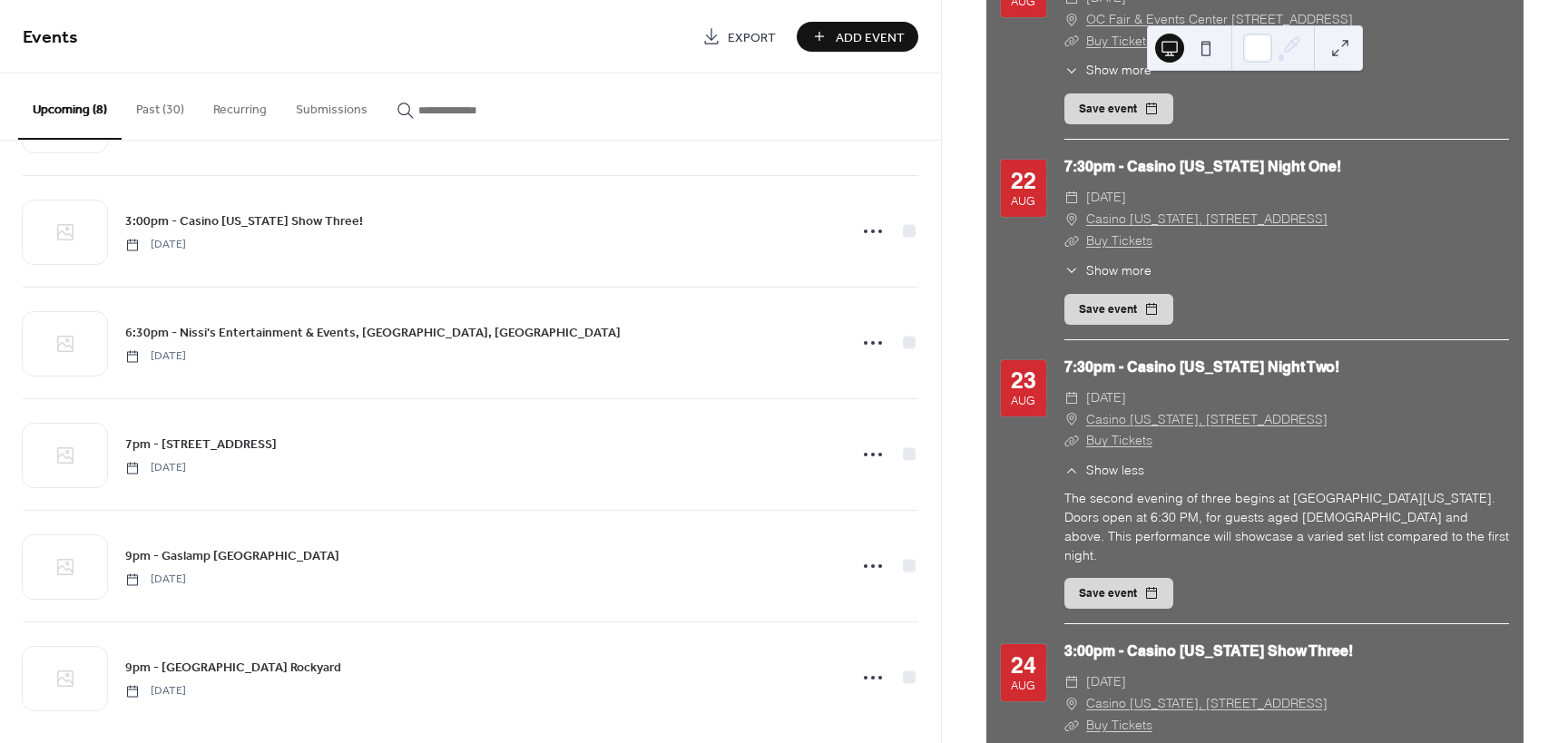 click on "Show more" at bounding box center (1119, 270) 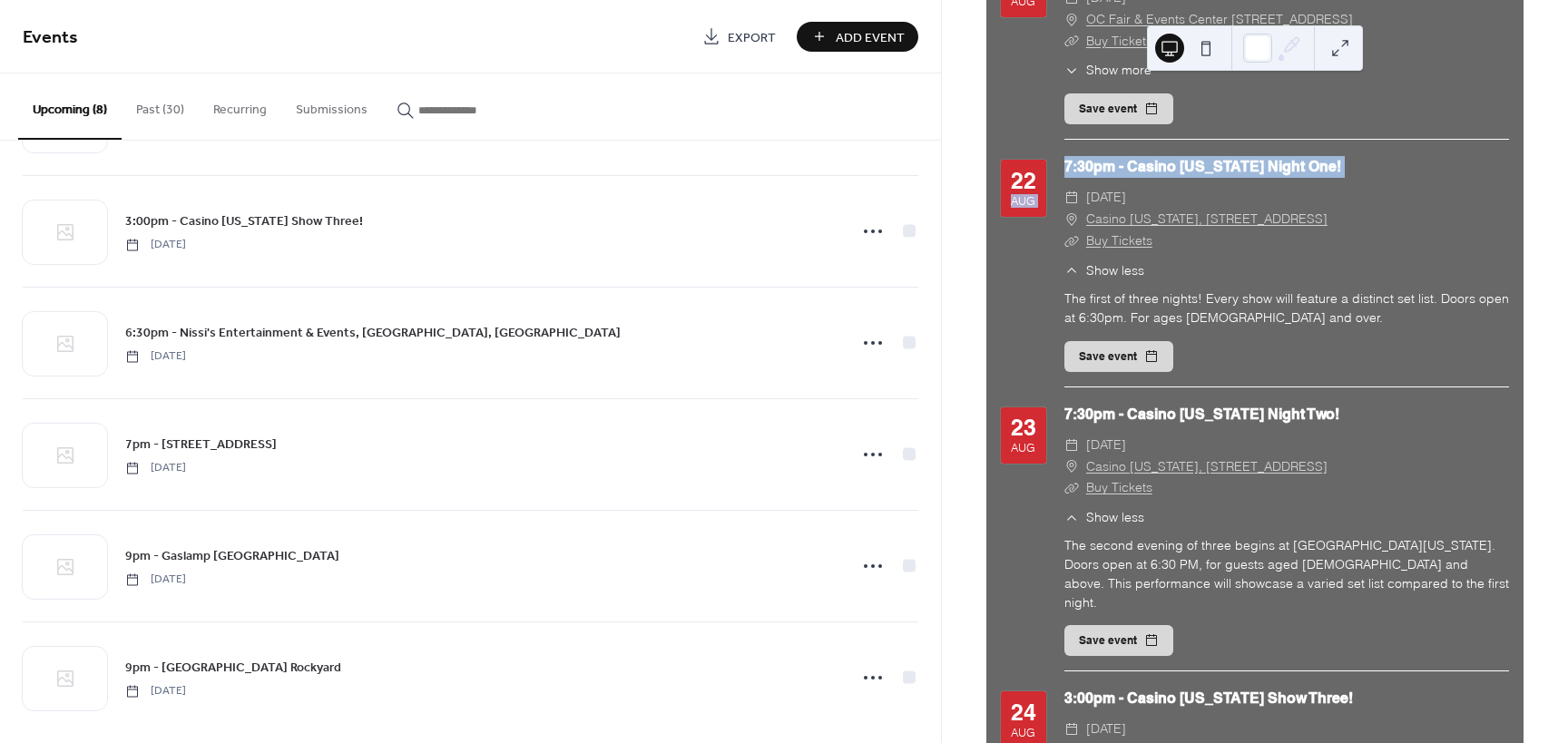 drag, startPoint x: 1269, startPoint y: 327, endPoint x: 1041, endPoint y: 308, distance: 228.7903 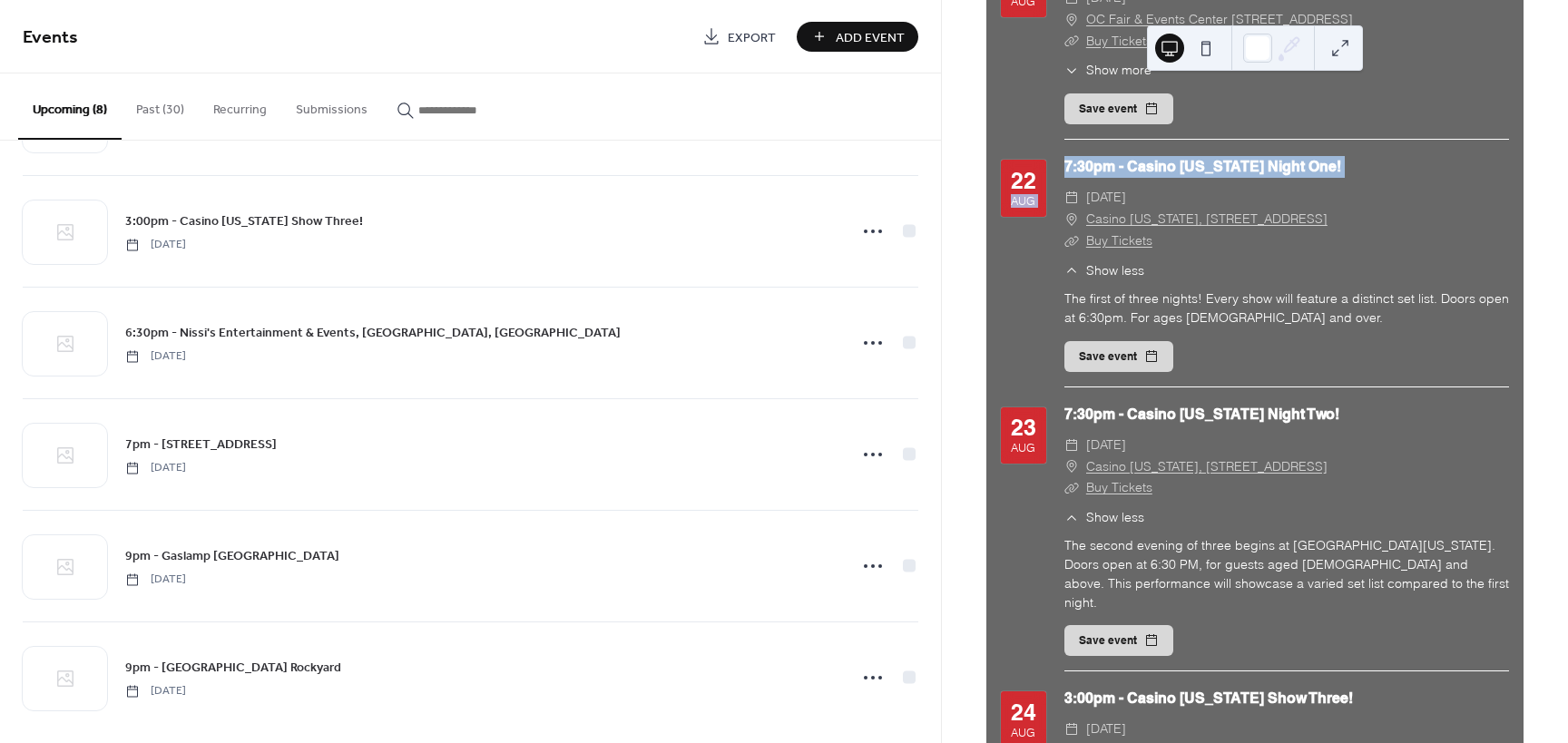drag, startPoint x: 1313, startPoint y: 332, endPoint x: 1055, endPoint y: 315, distance: 258.55947 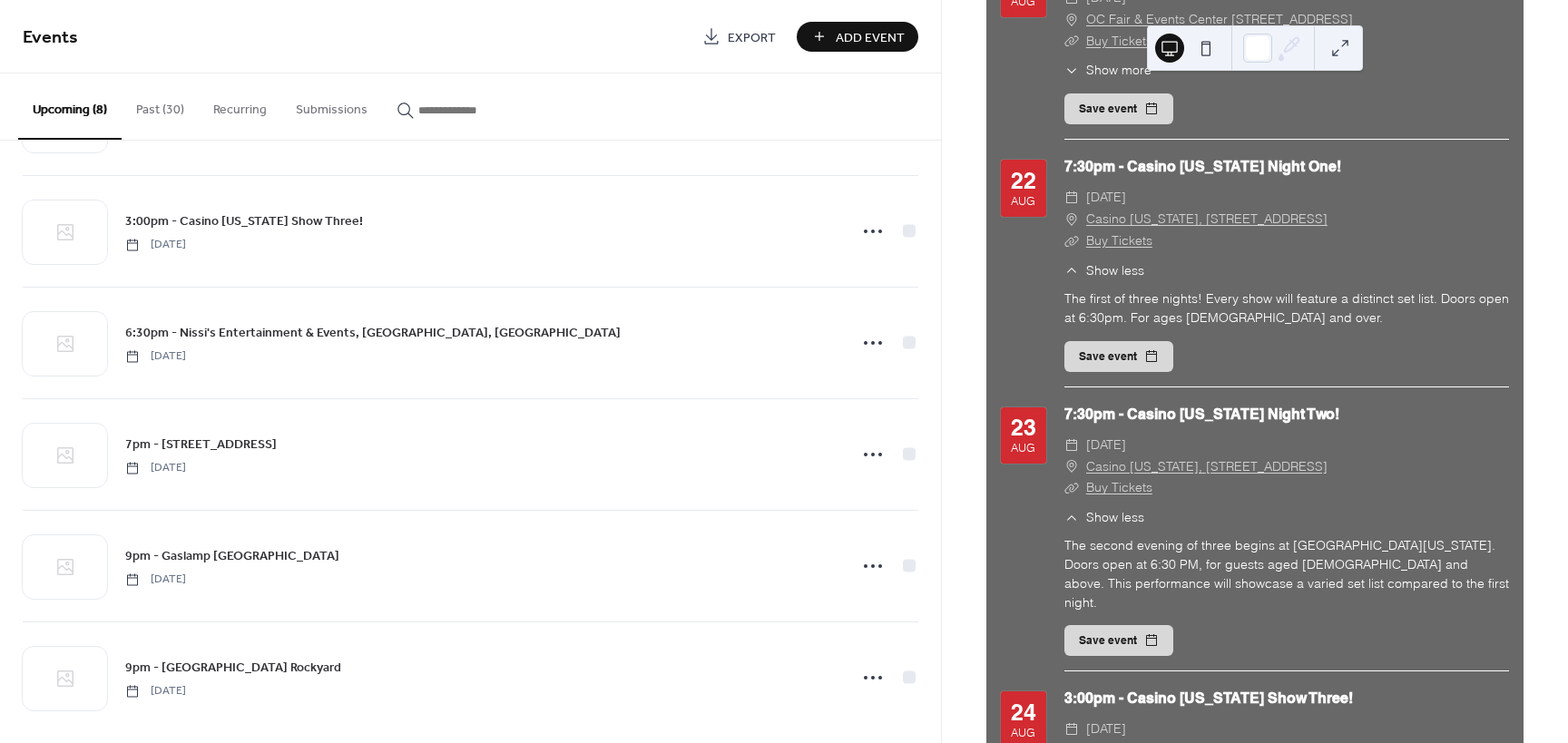 click on "The first of three nights! Every show will feature a distinct set list. Doors open at 6:30pm. For ages [DEMOGRAPHIC_DATA] and over." at bounding box center [1287, 308] 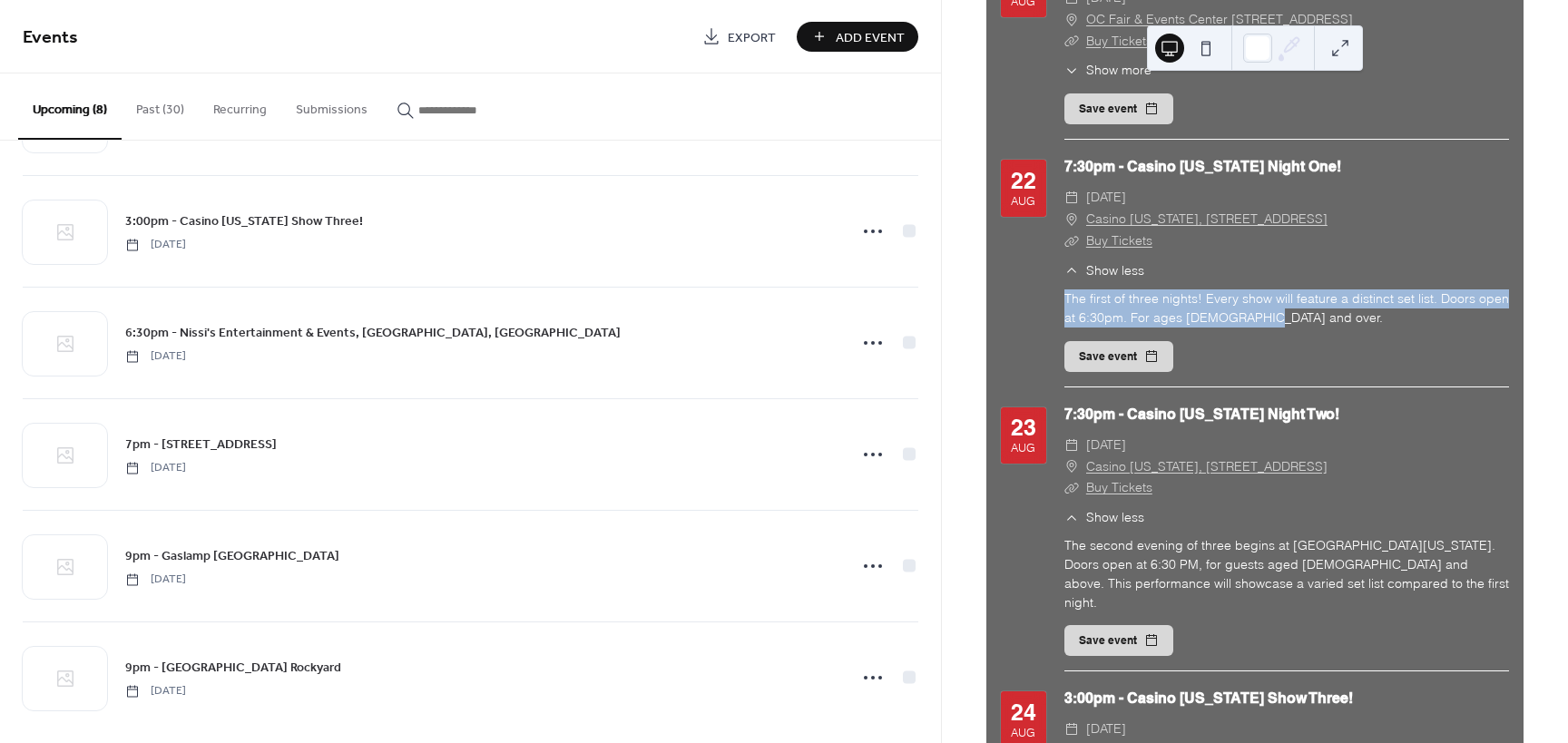 drag, startPoint x: 1273, startPoint y: 339, endPoint x: 1066, endPoint y: 308, distance: 209.30838 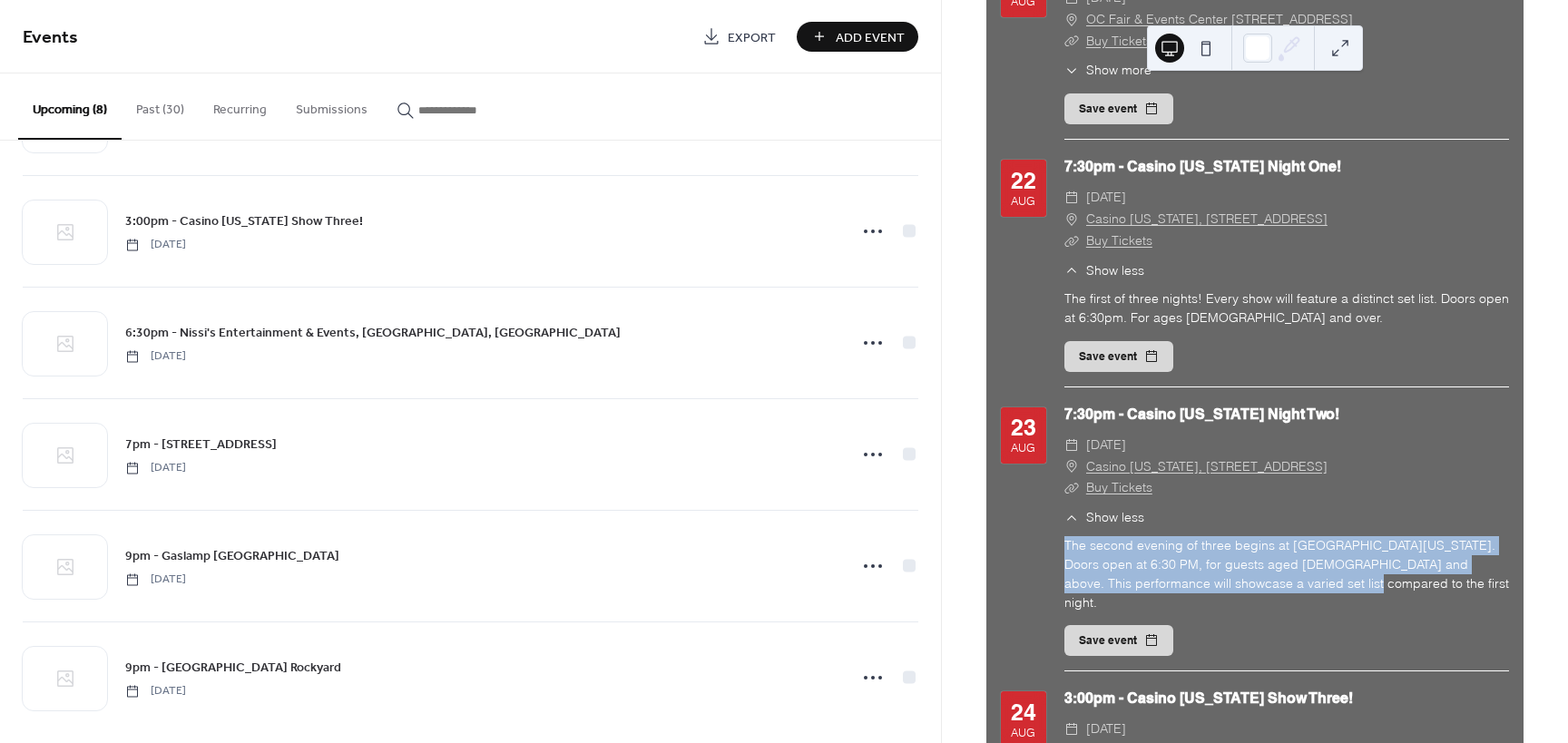 drag, startPoint x: 1271, startPoint y: 601, endPoint x: 1055, endPoint y: 544, distance: 223.39427 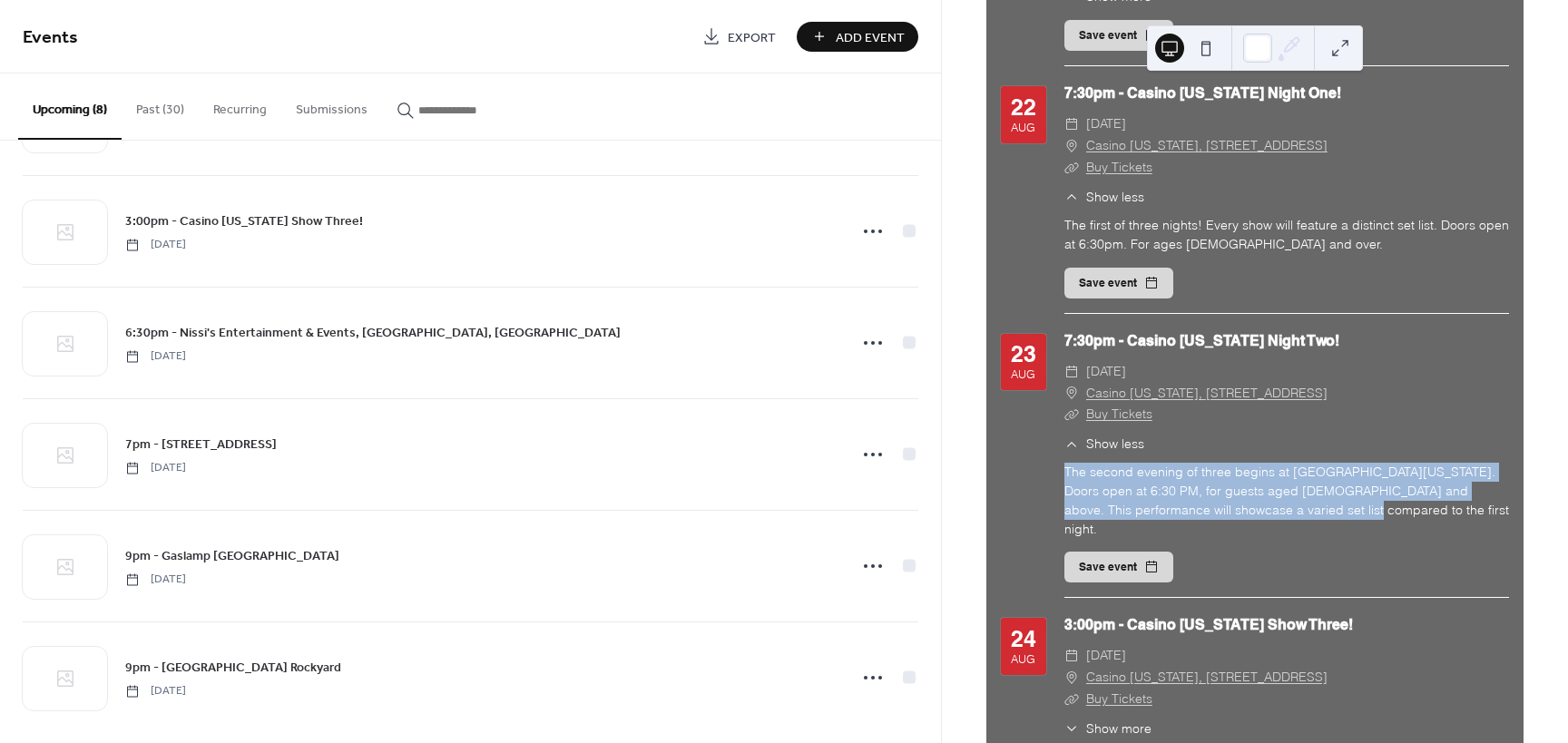 scroll, scrollTop: 299, scrollLeft: 0, axis: vertical 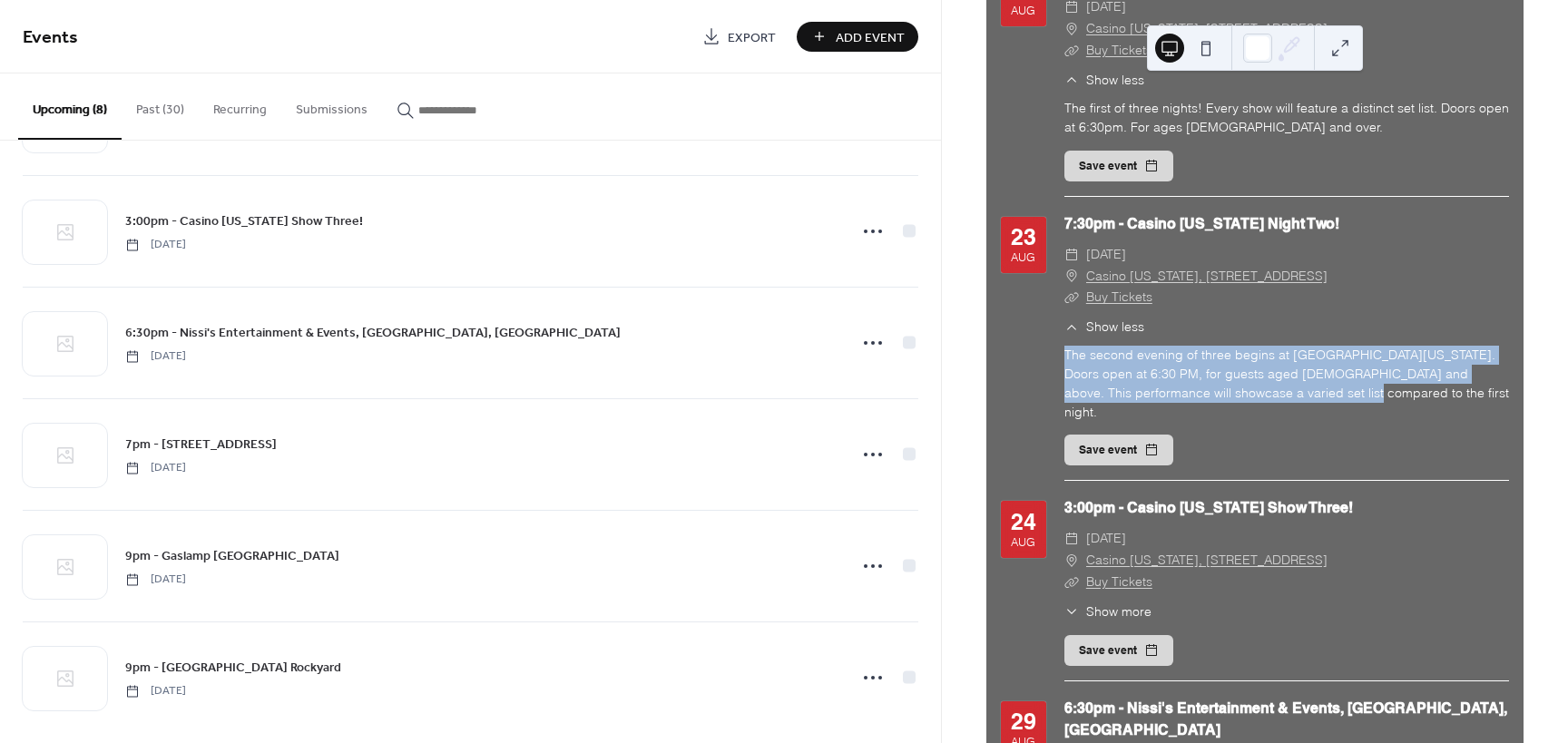 click on "Show more" at bounding box center [1119, 611] 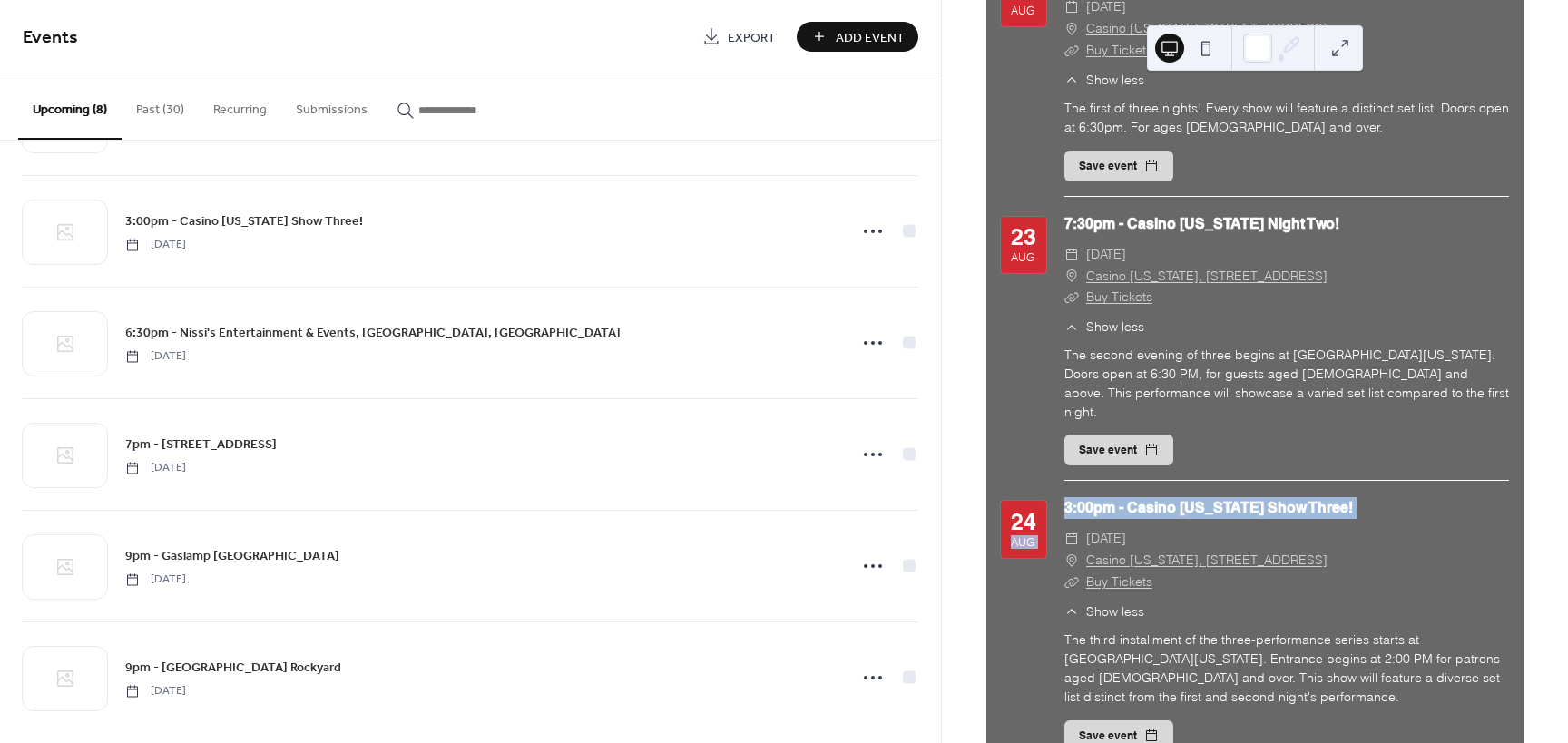 drag, startPoint x: 1156, startPoint y: 690, endPoint x: 1049, endPoint y: 634, distance: 120.76837 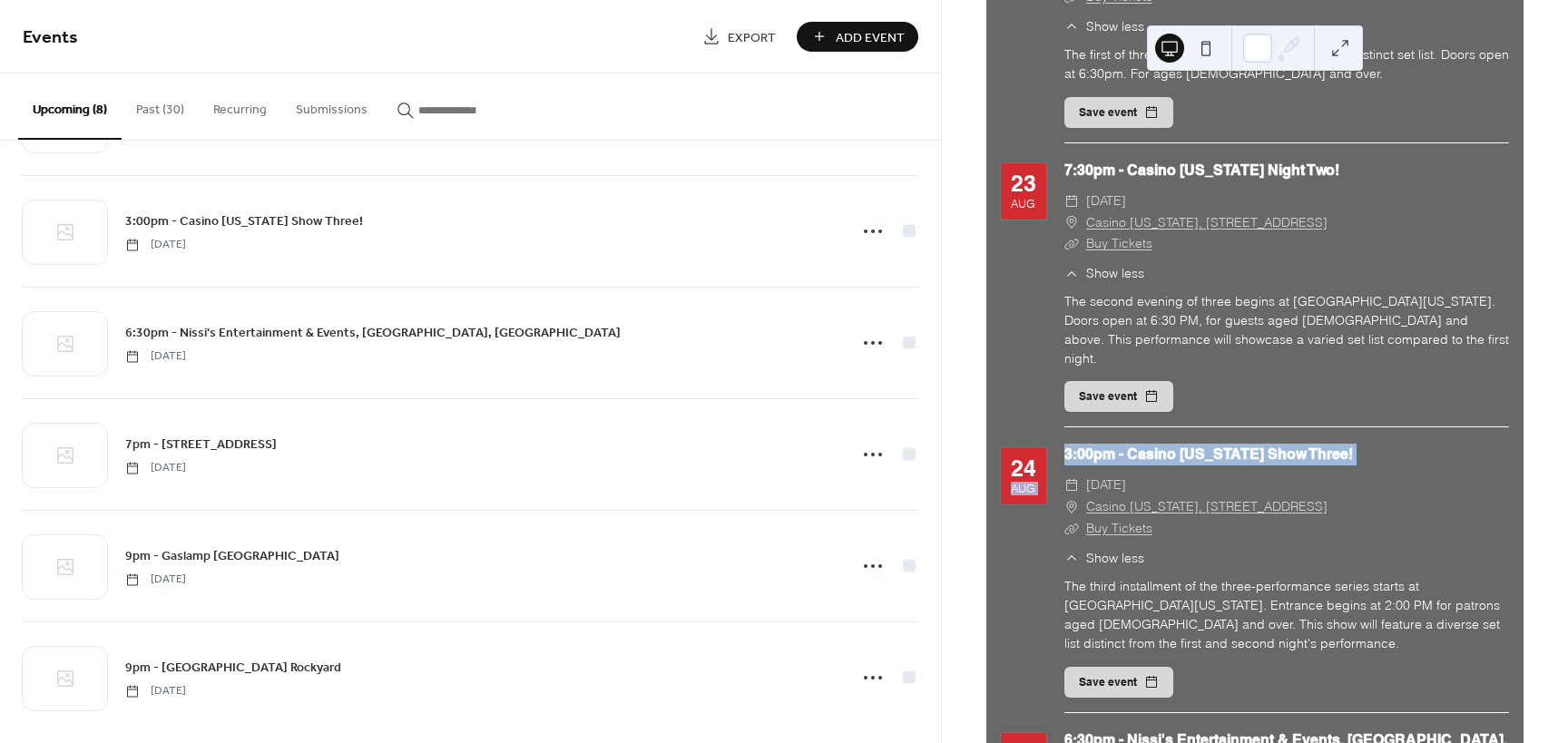 scroll, scrollTop: 463, scrollLeft: 0, axis: vertical 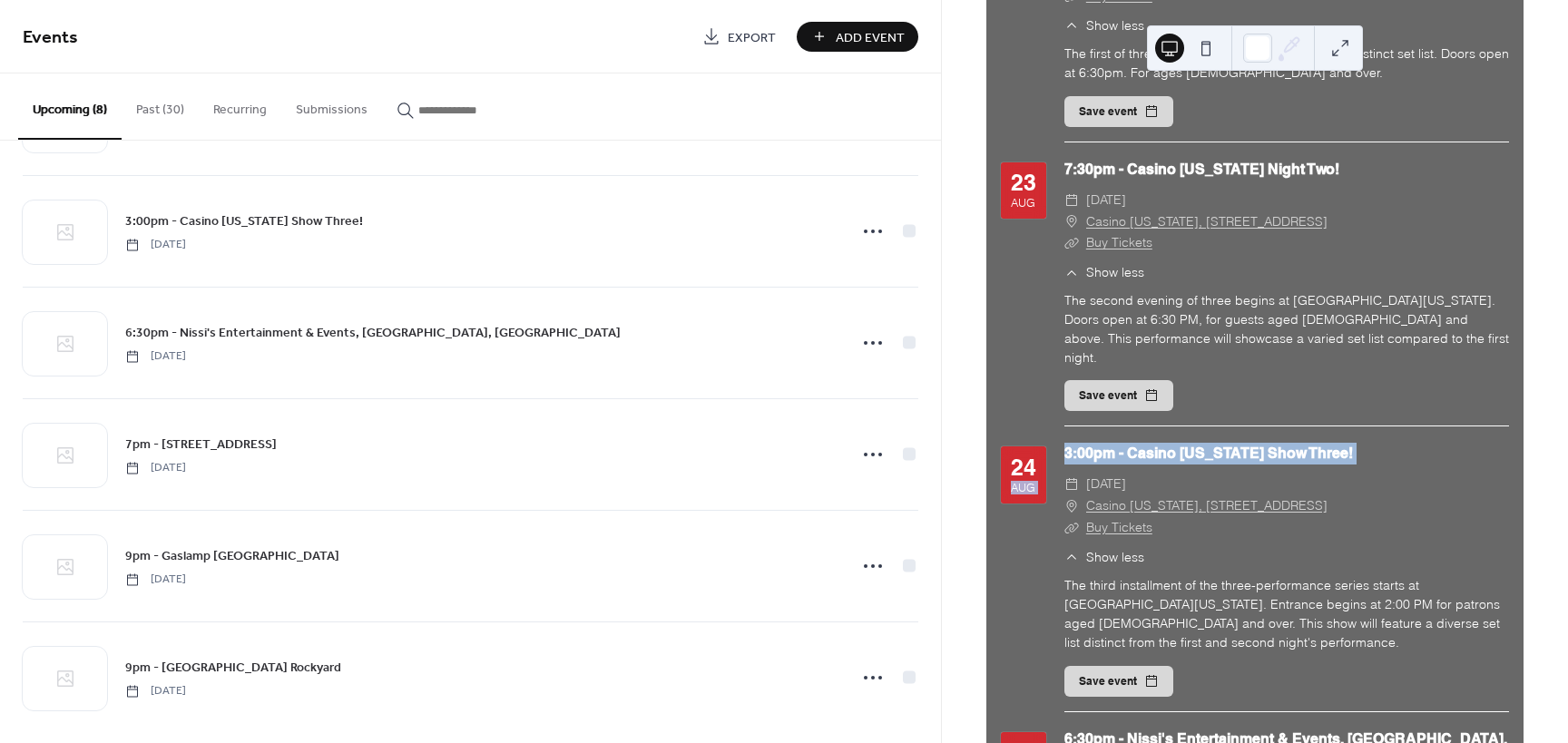 click on "​ Buy Tickets" at bounding box center (1287, 528) 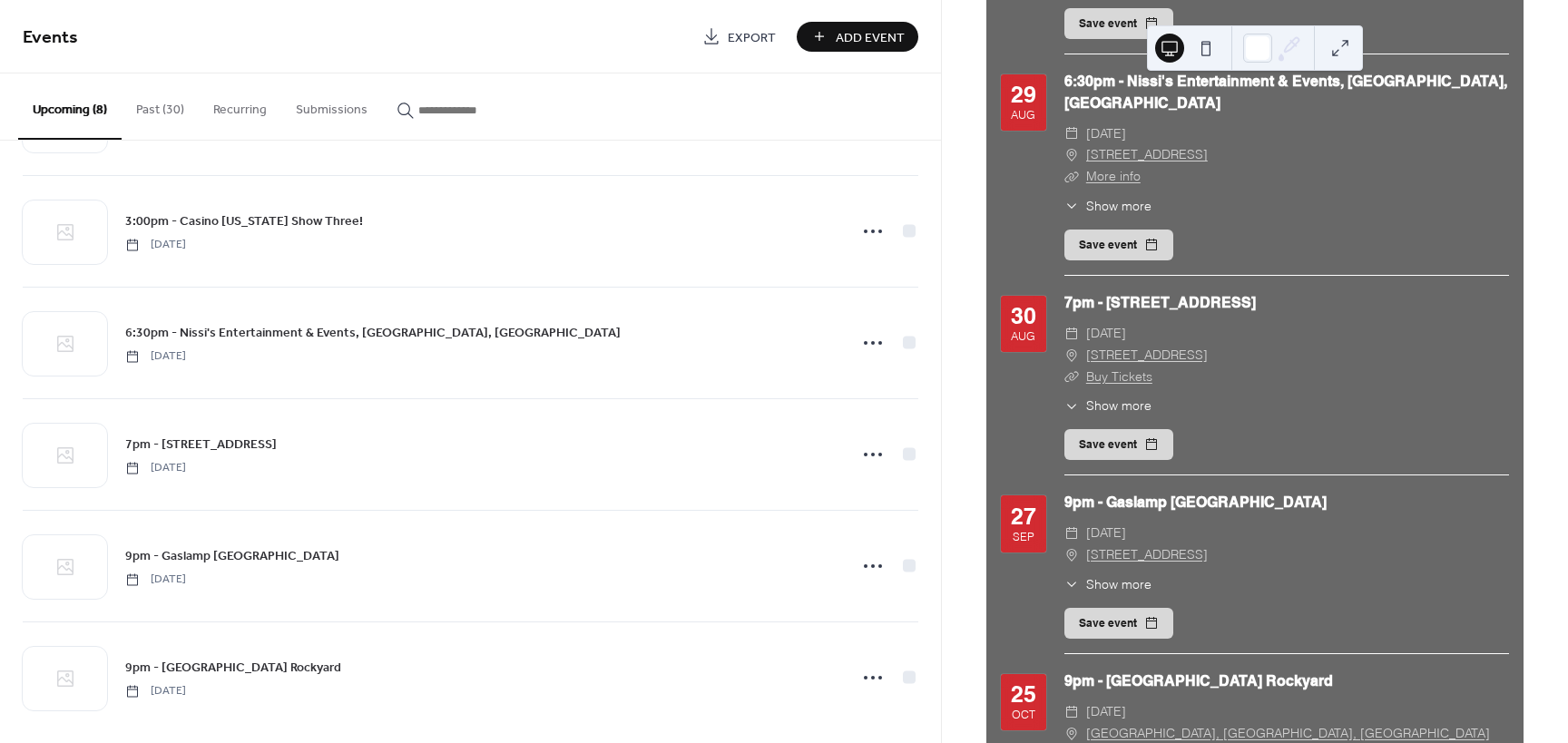 scroll, scrollTop: 1143, scrollLeft: 0, axis: vertical 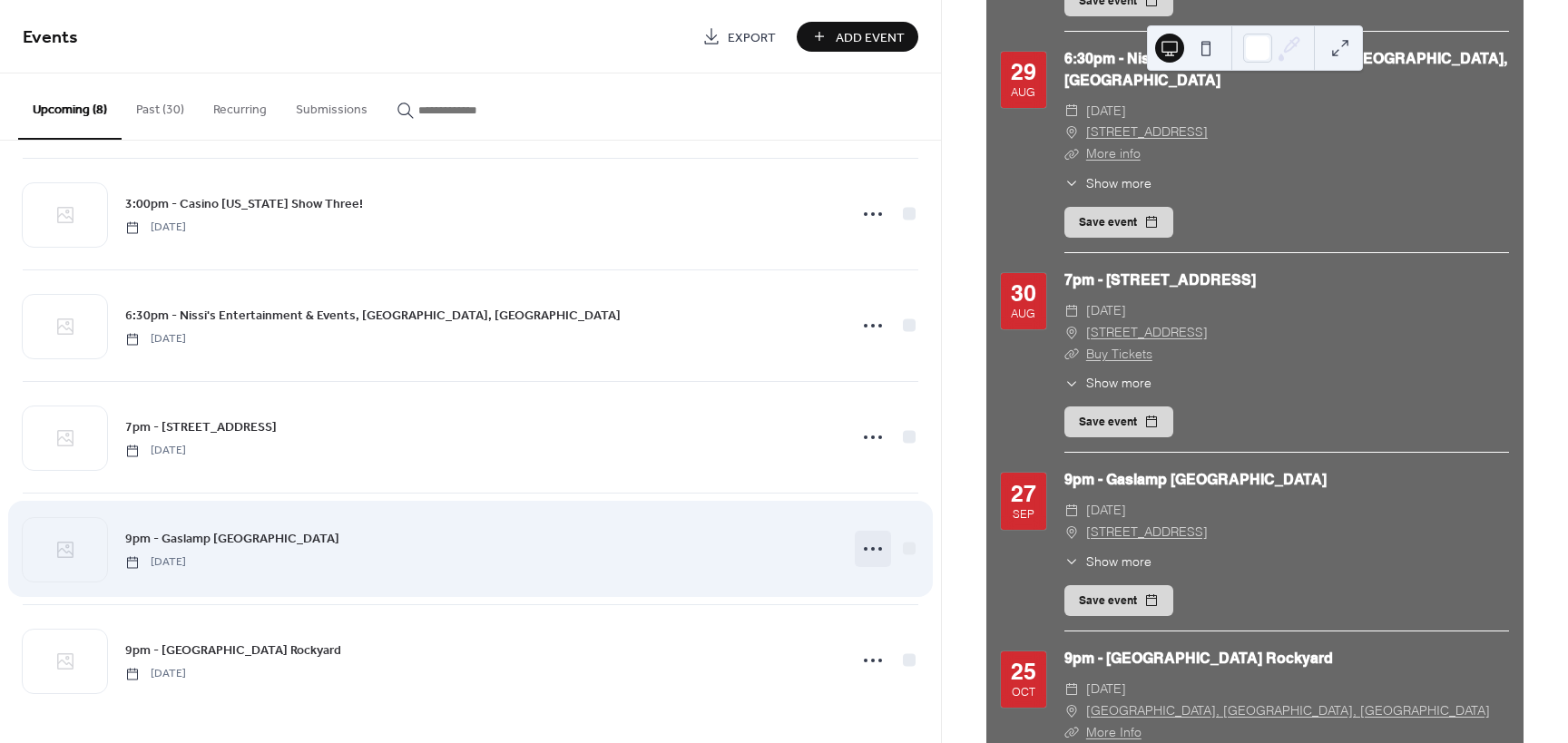 click 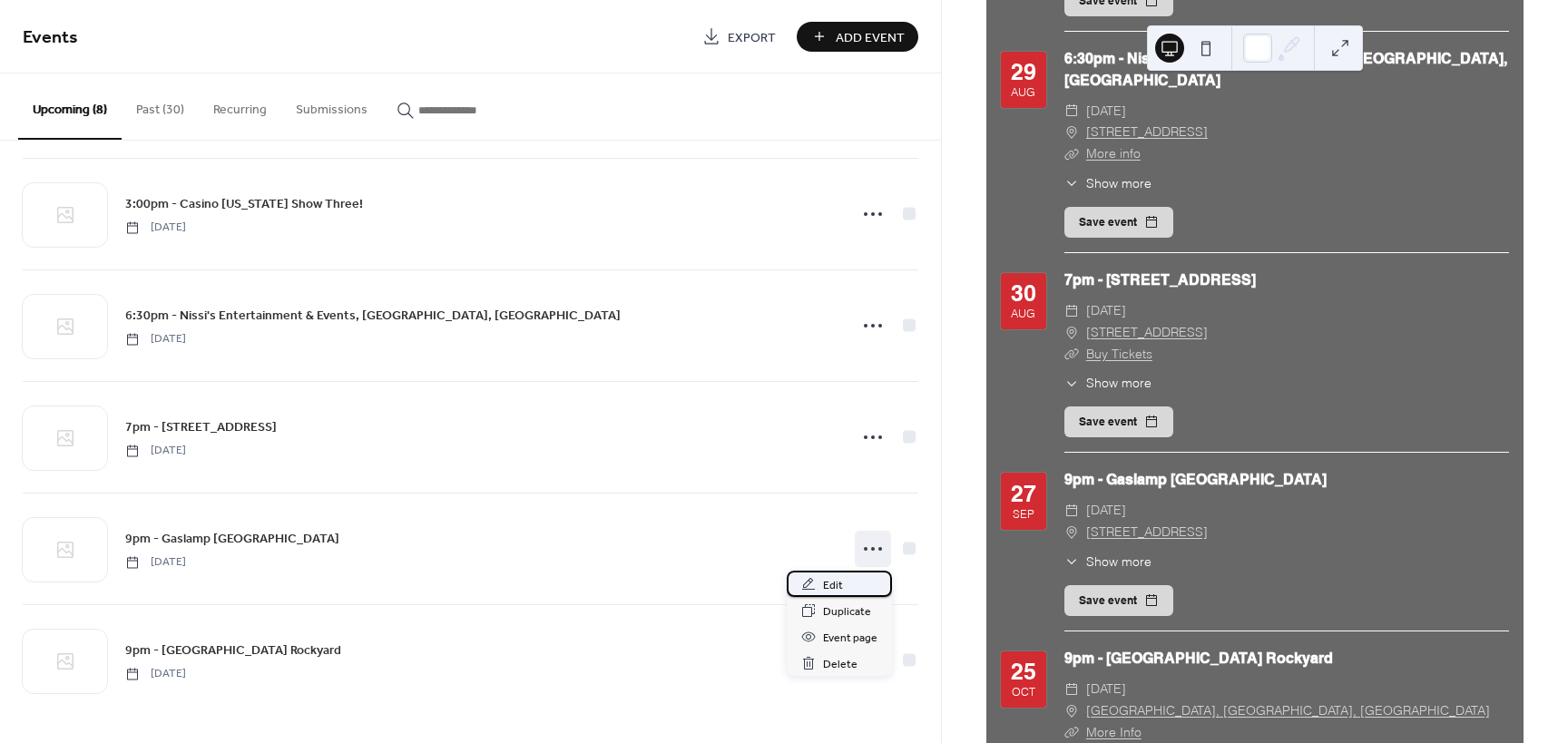 click on "Edit" at bounding box center (839, 583) 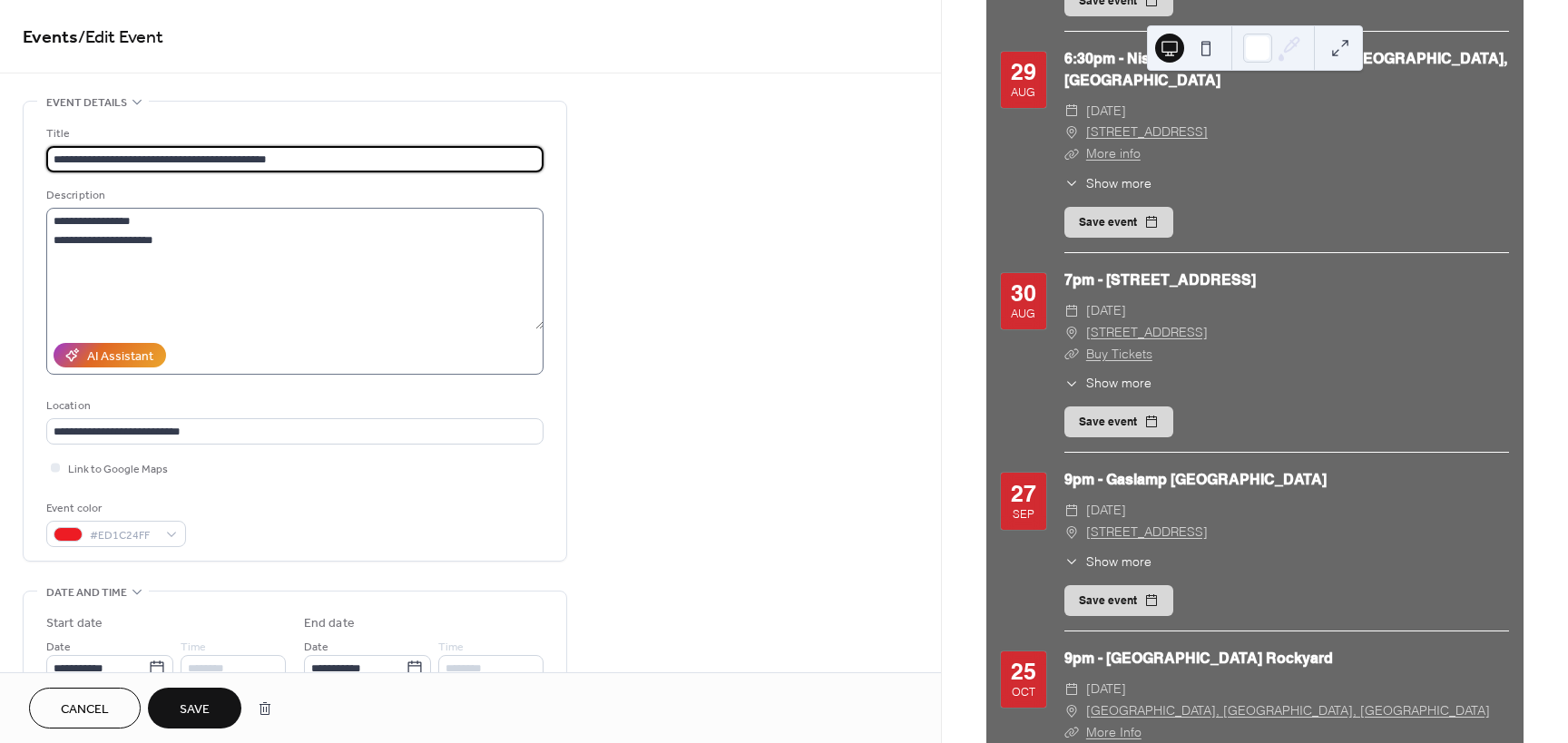 type on "**********" 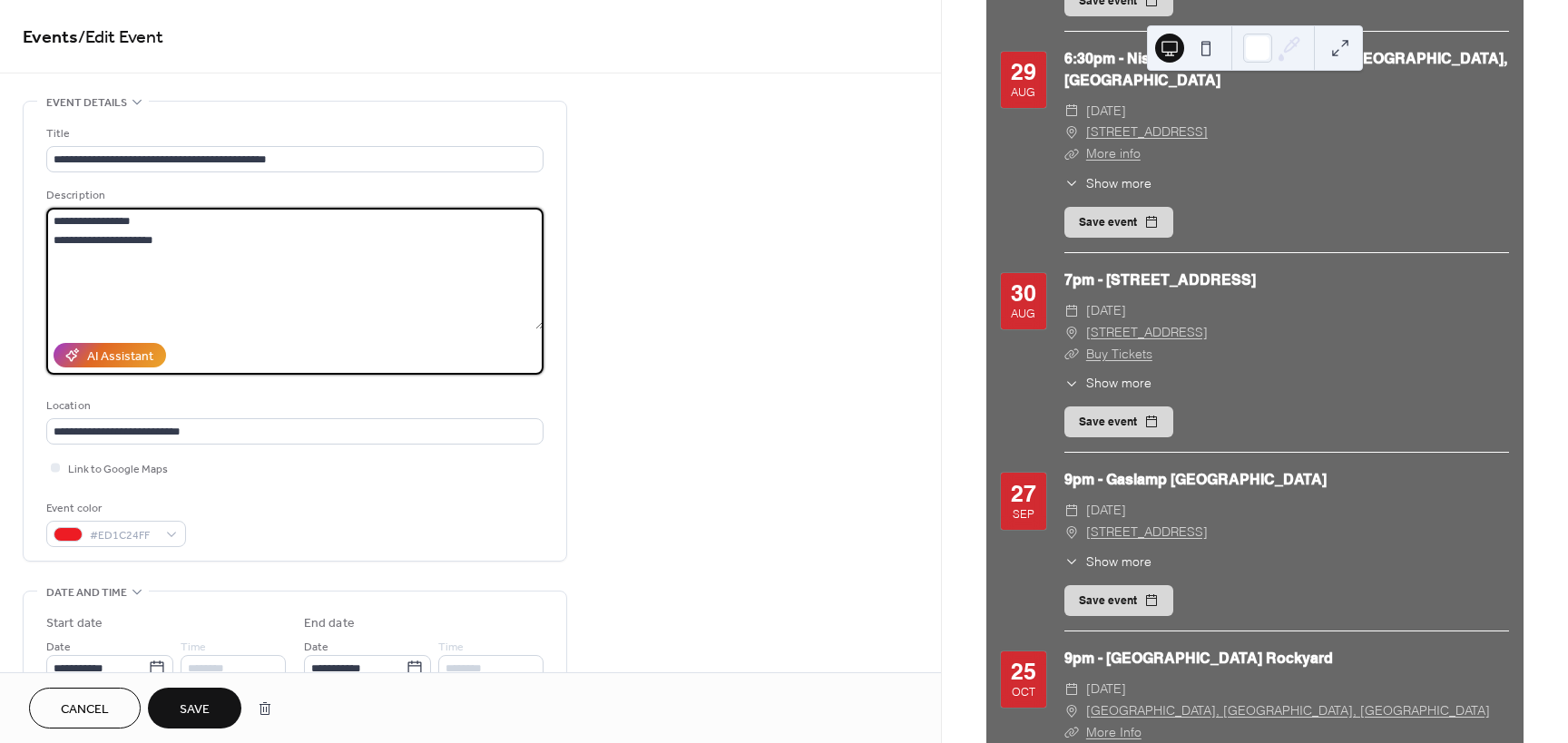 click on "**********" at bounding box center (295, 269) 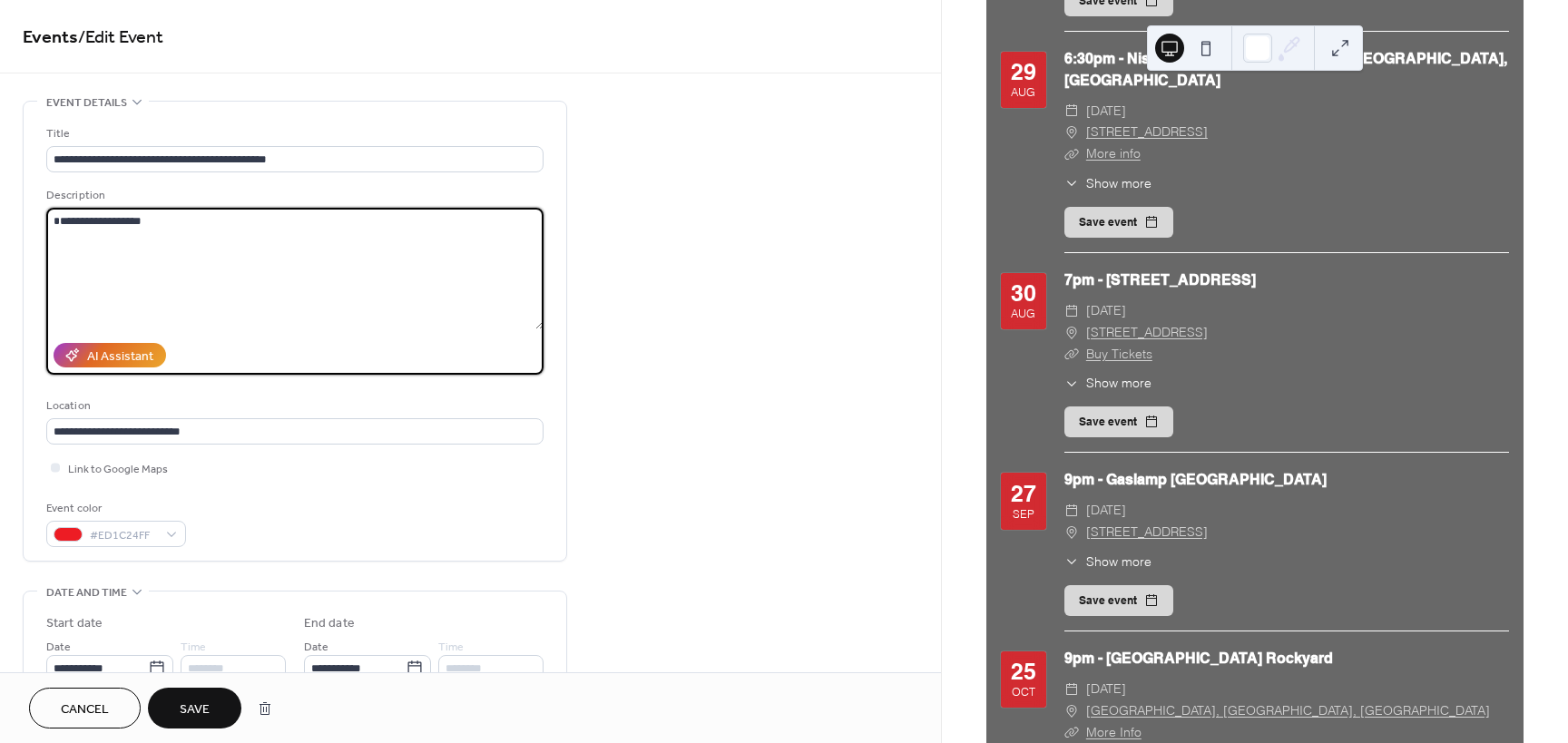 paste on "**********" 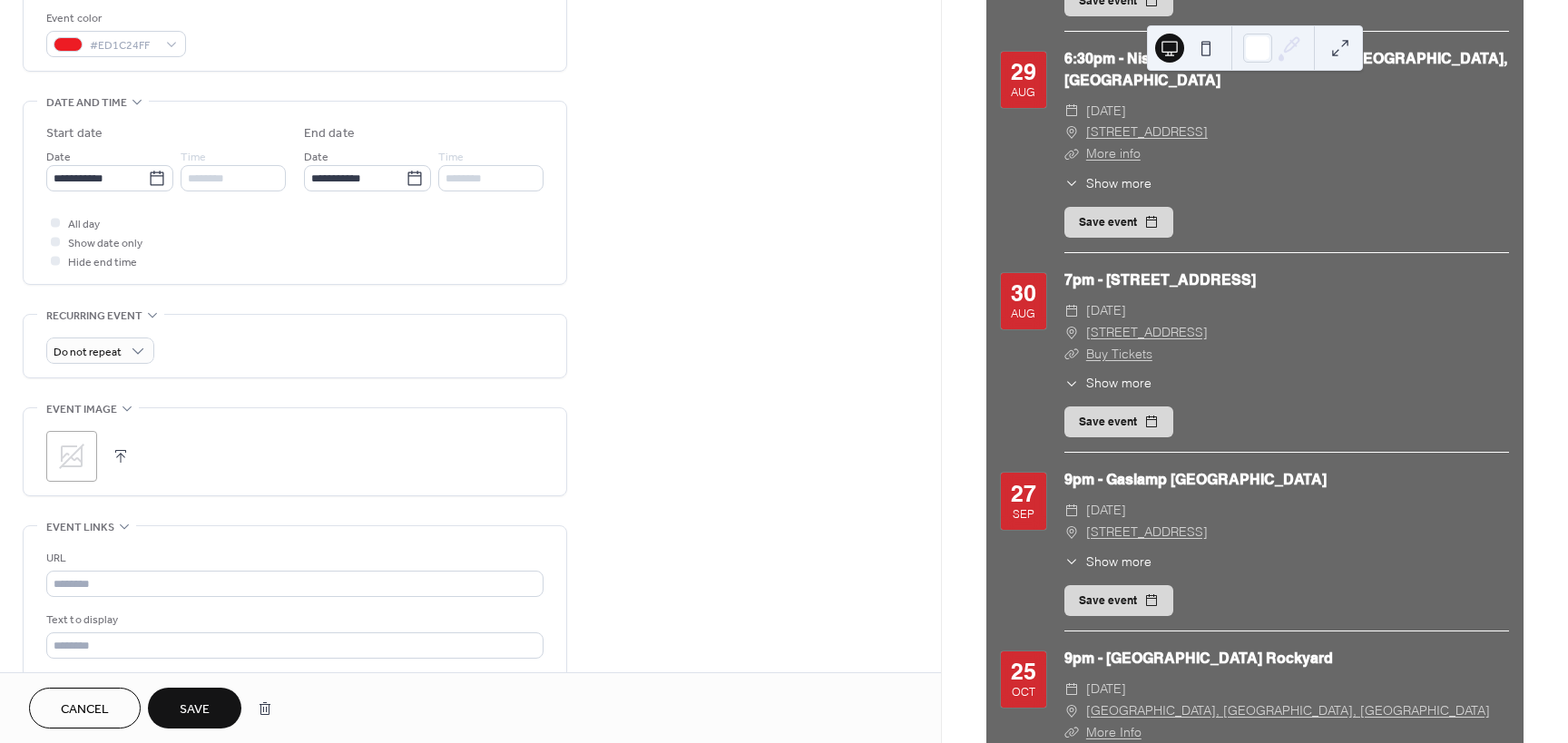 scroll, scrollTop: 762, scrollLeft: 0, axis: vertical 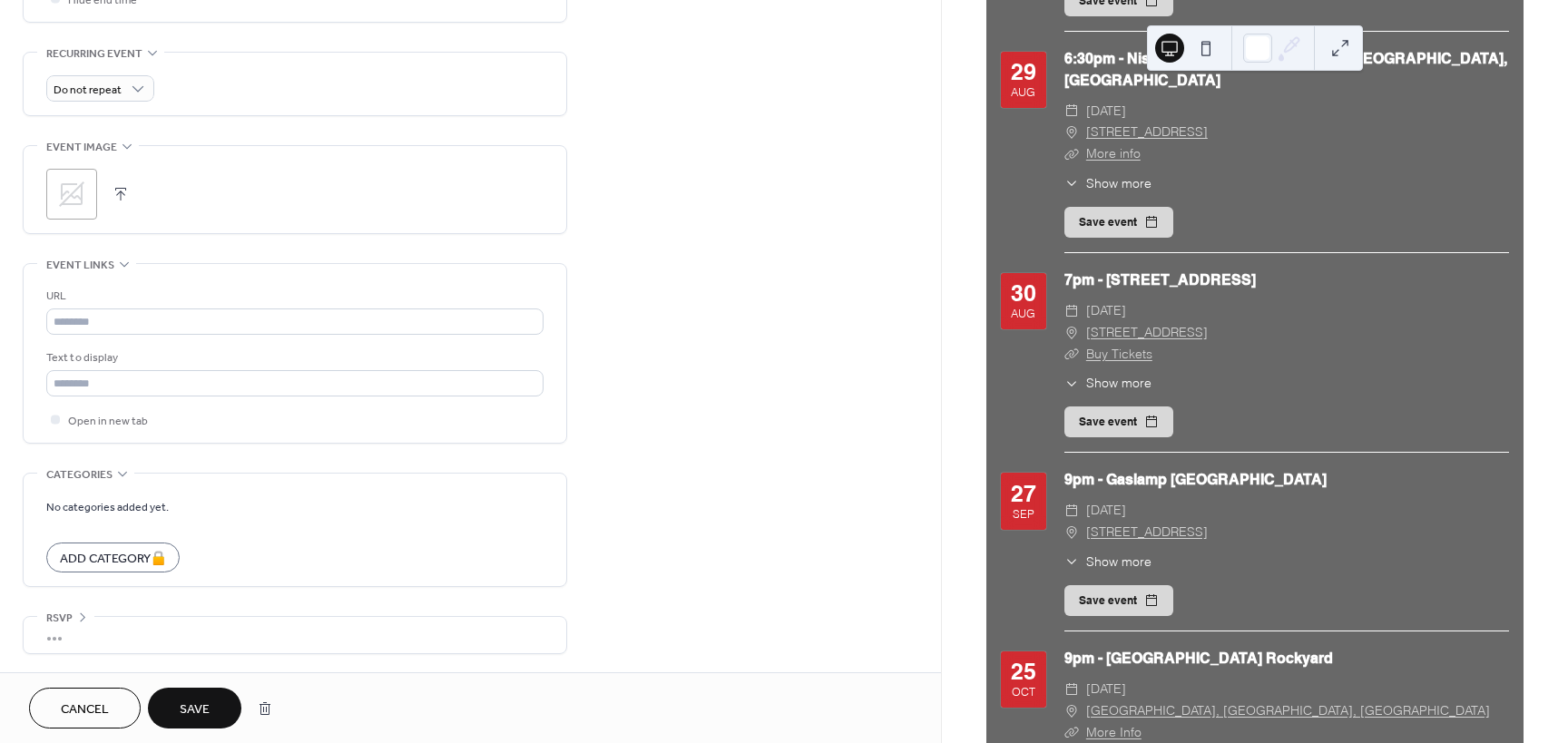 type on "**********" 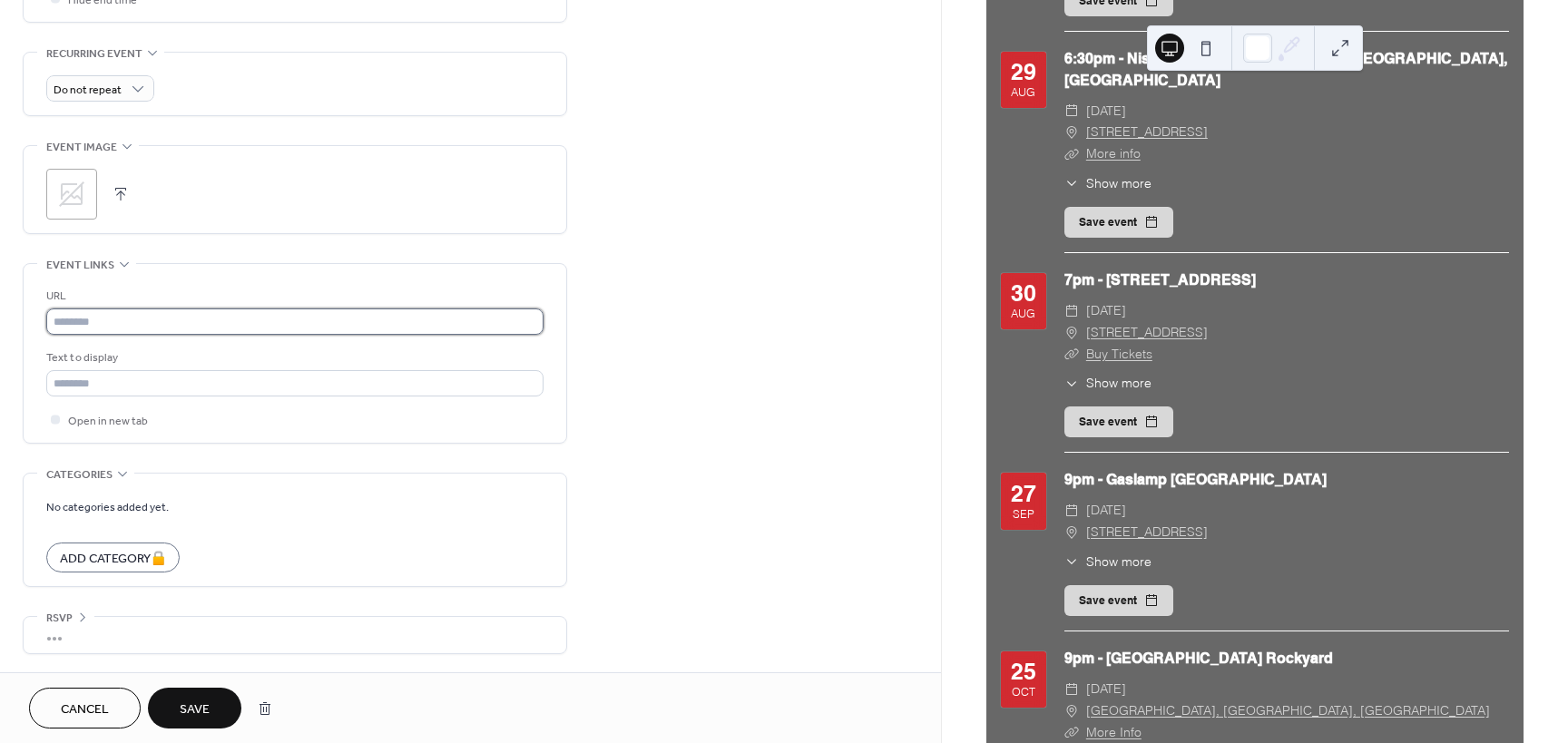 click at bounding box center [295, 321] 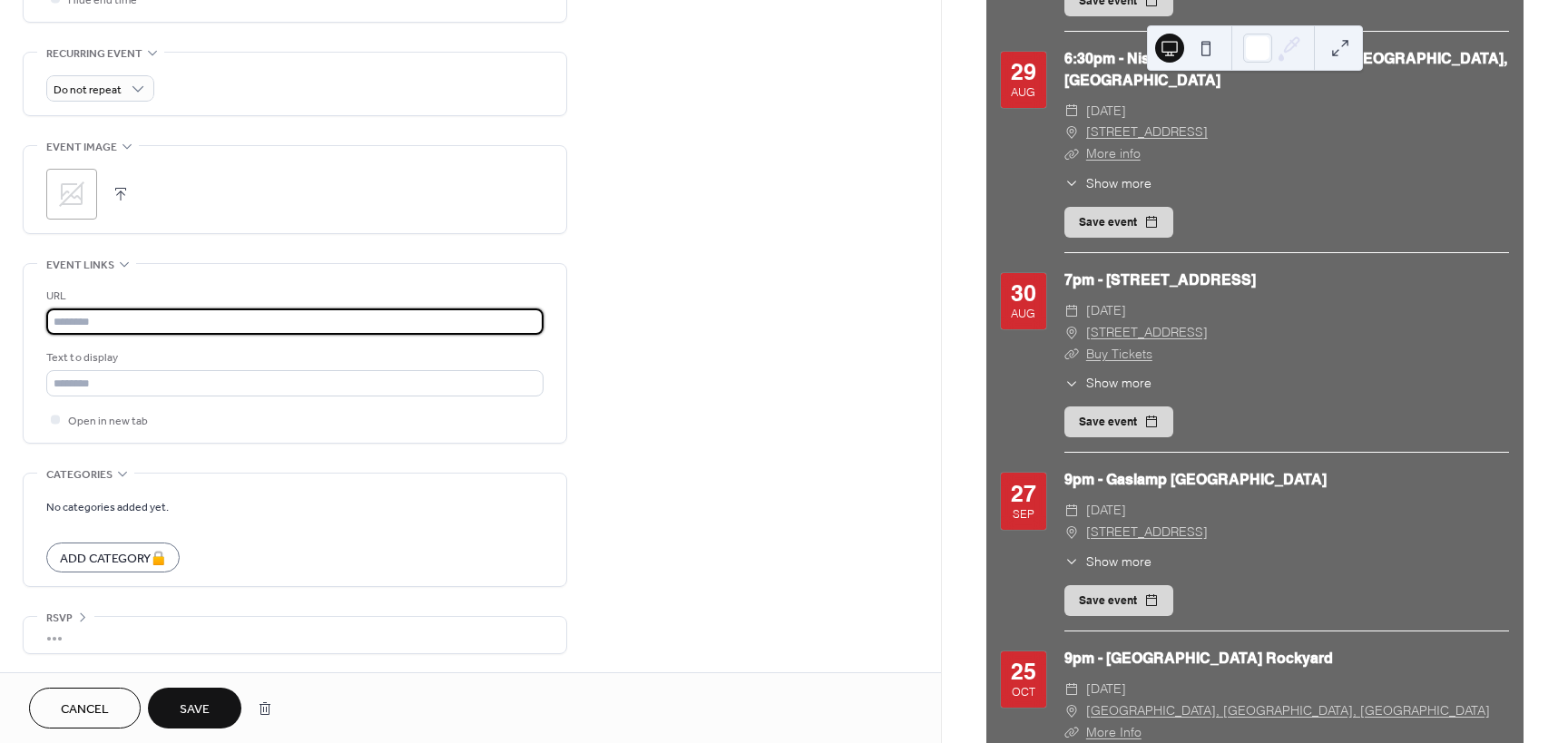 paste on "**********" 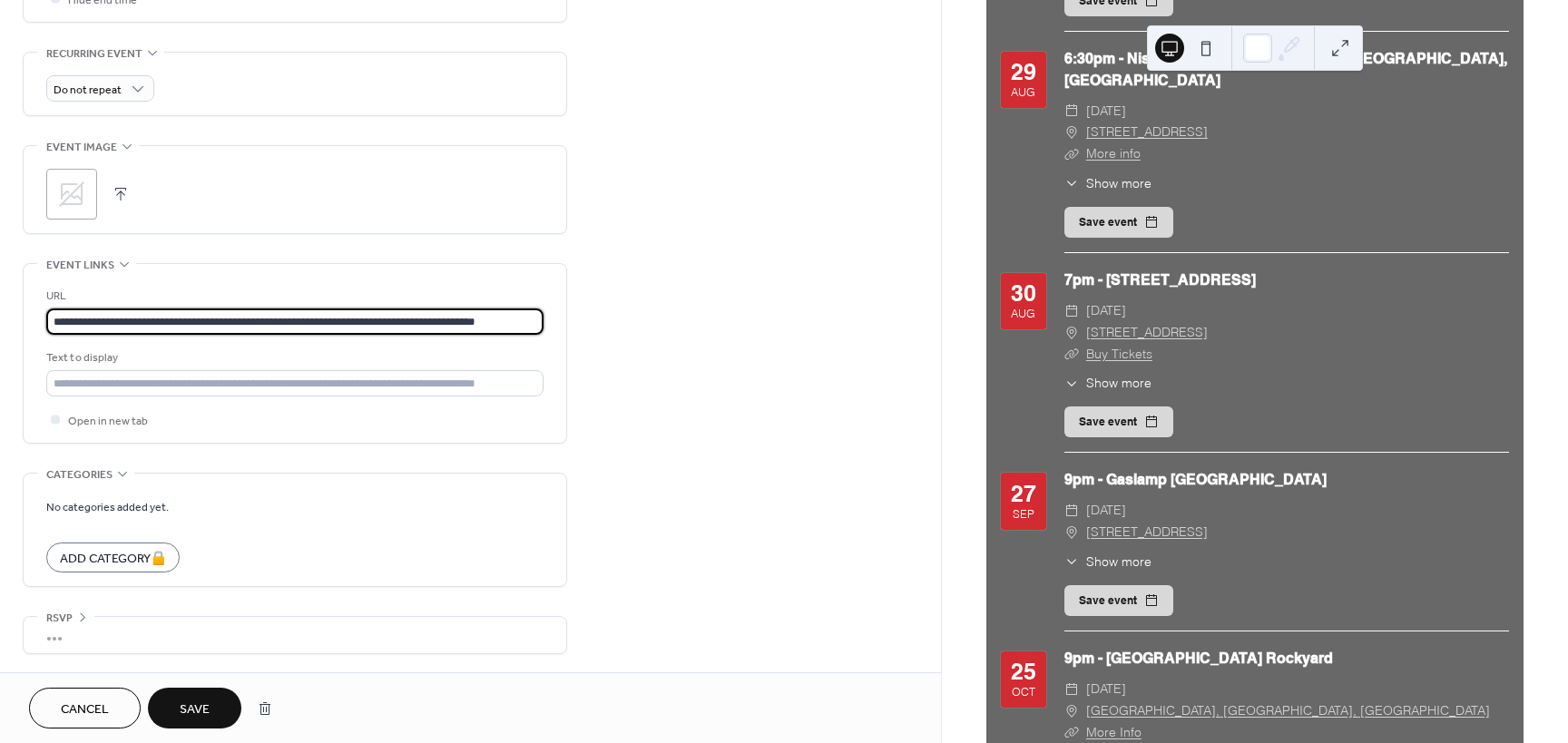 scroll, scrollTop: 0, scrollLeft: 9, axis: horizontal 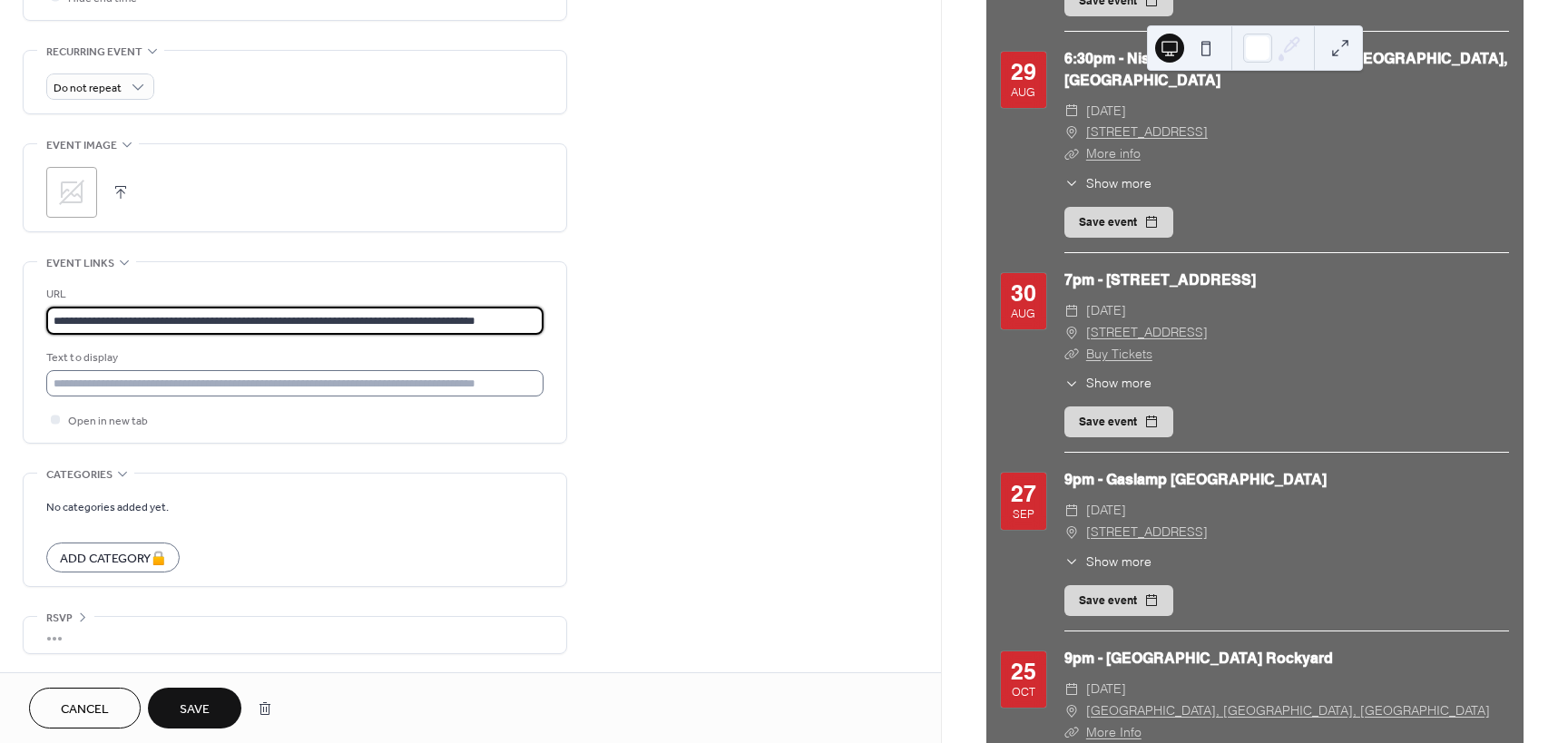 type on "**********" 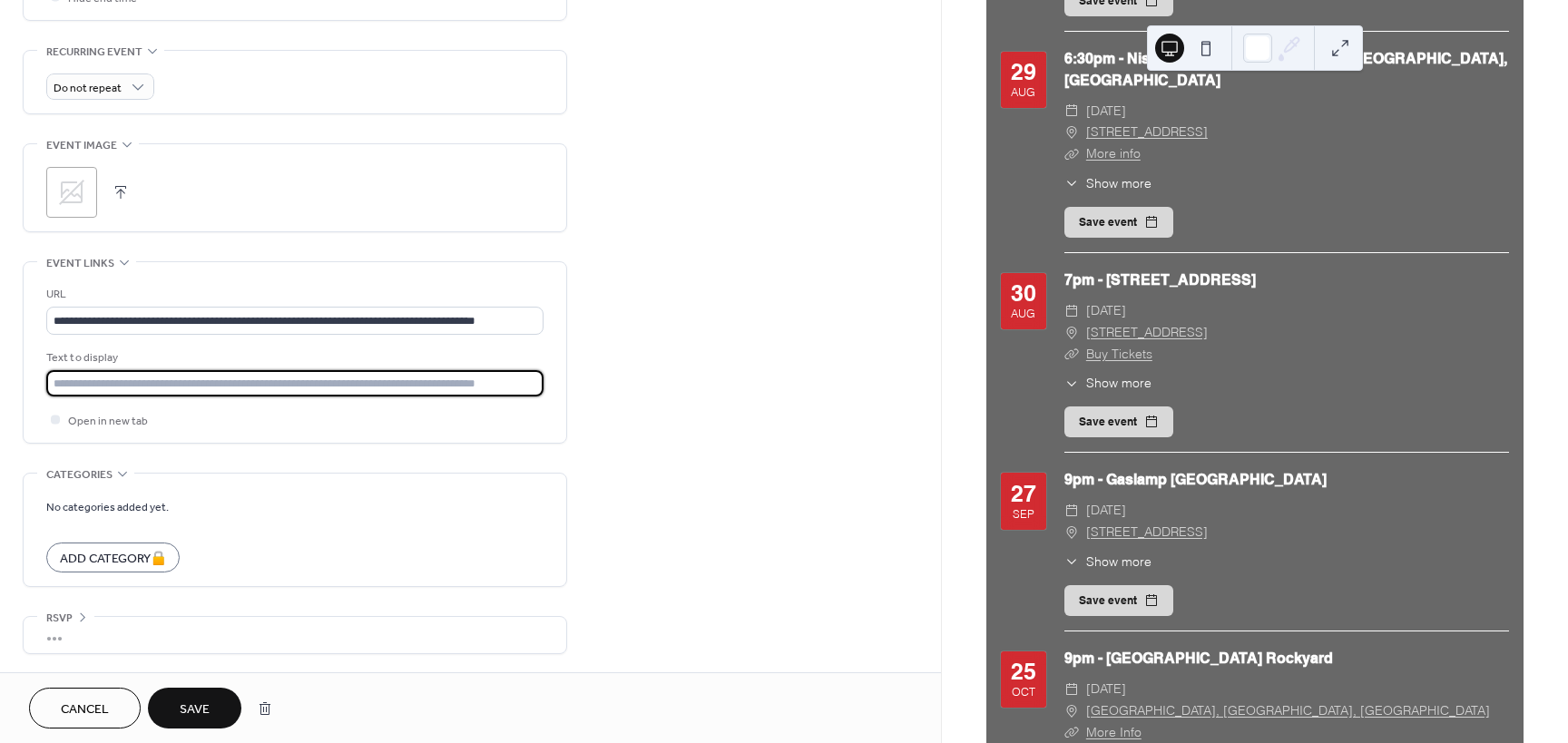 click at bounding box center (295, 383) 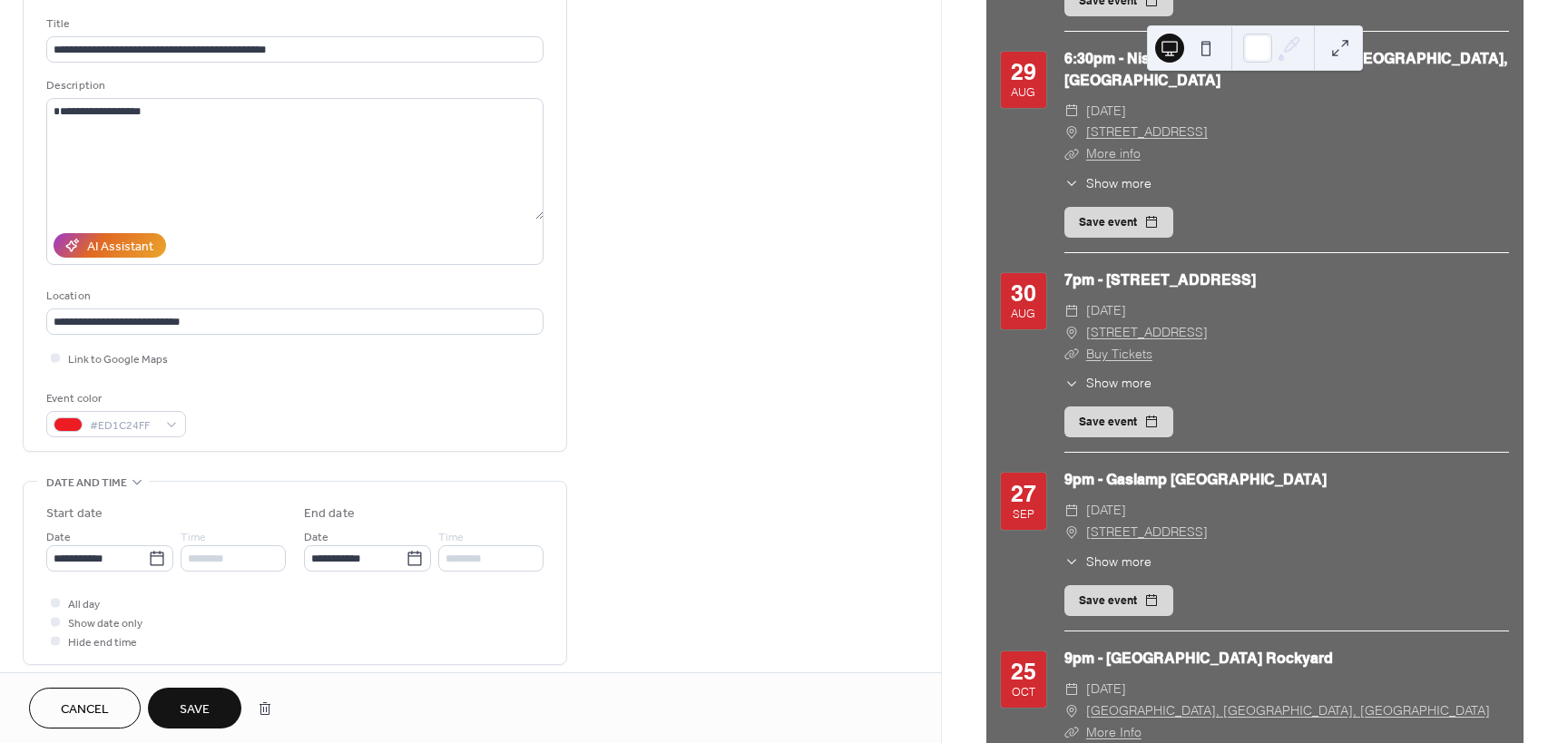 scroll, scrollTop: 0, scrollLeft: 0, axis: both 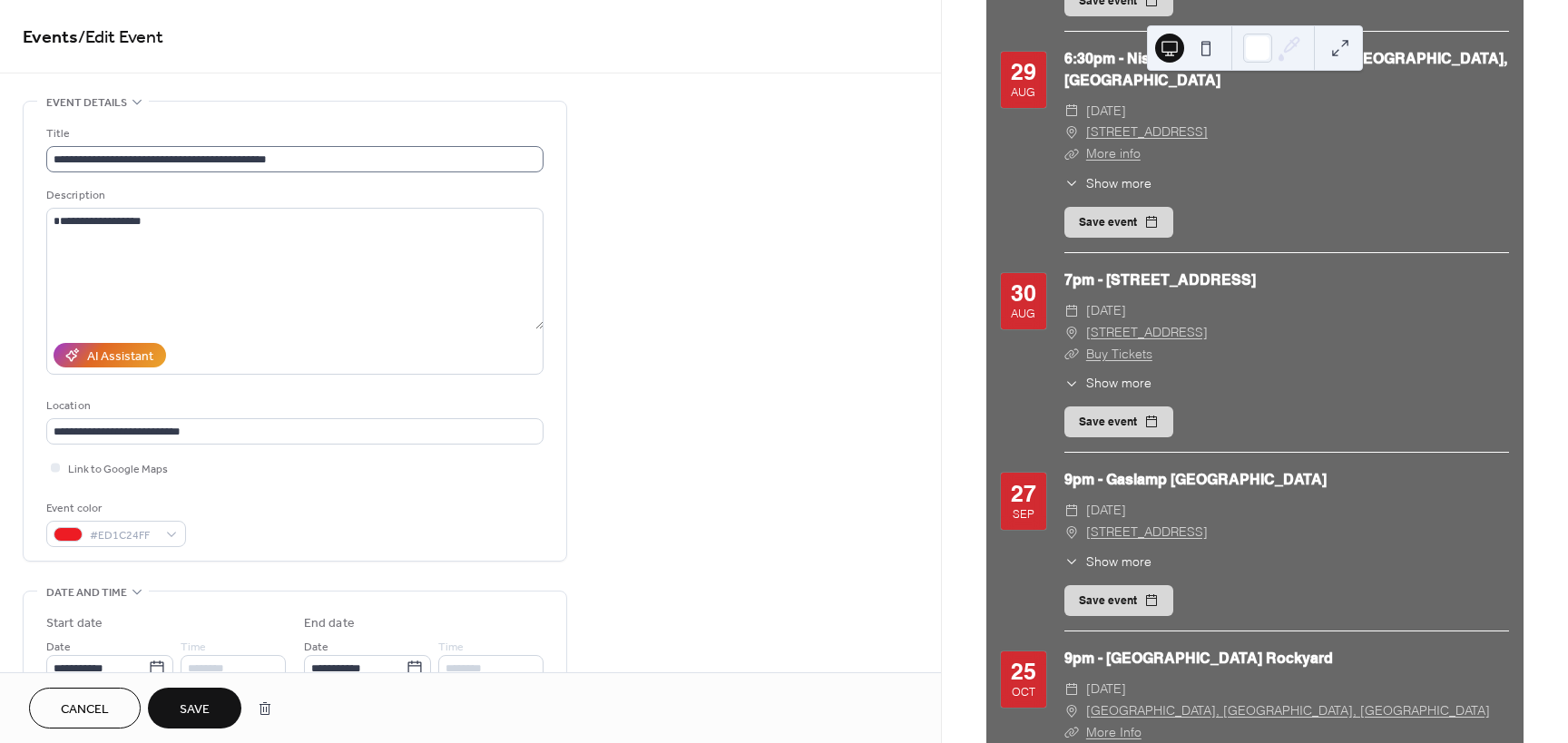 type on "**********" 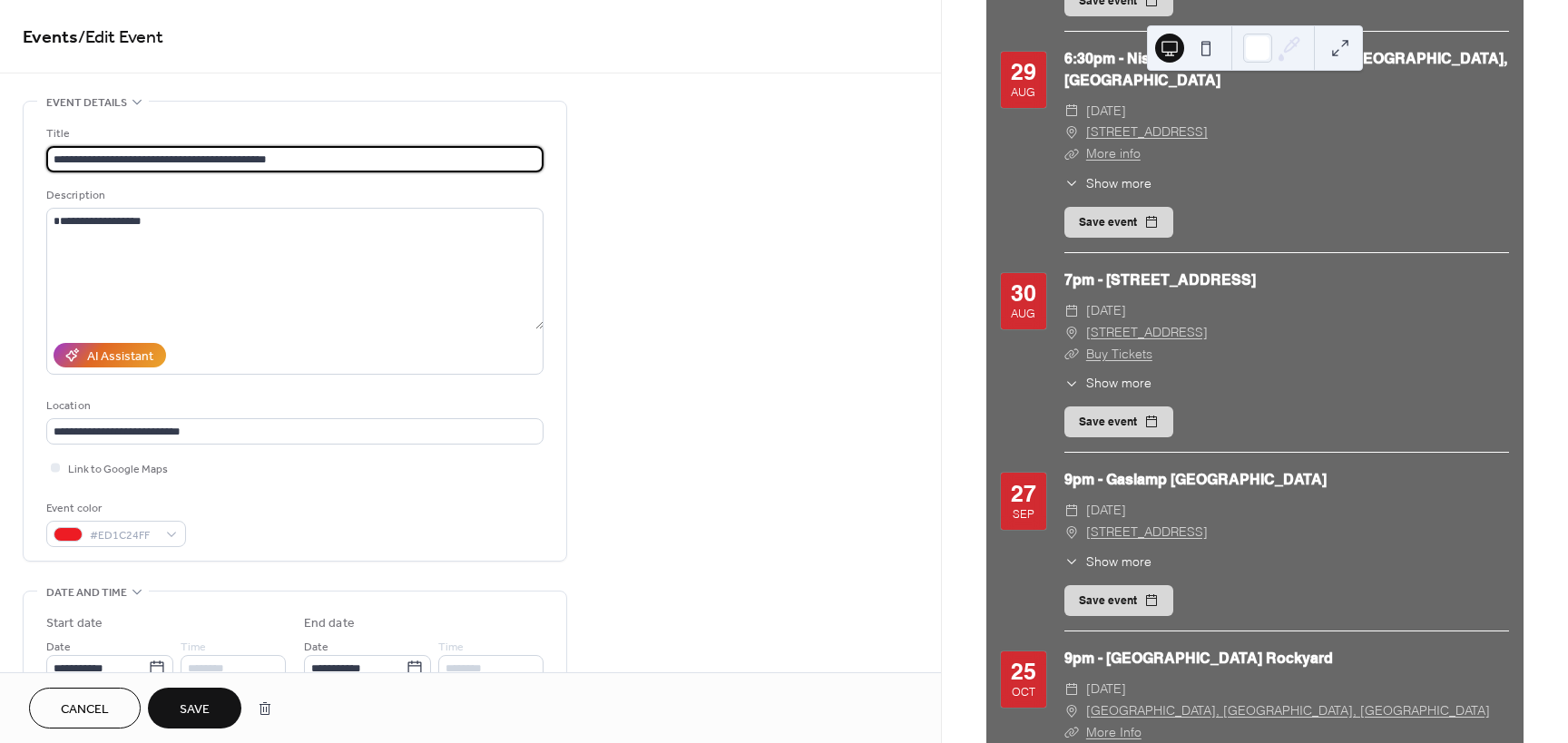 click on "**********" at bounding box center [295, 159] 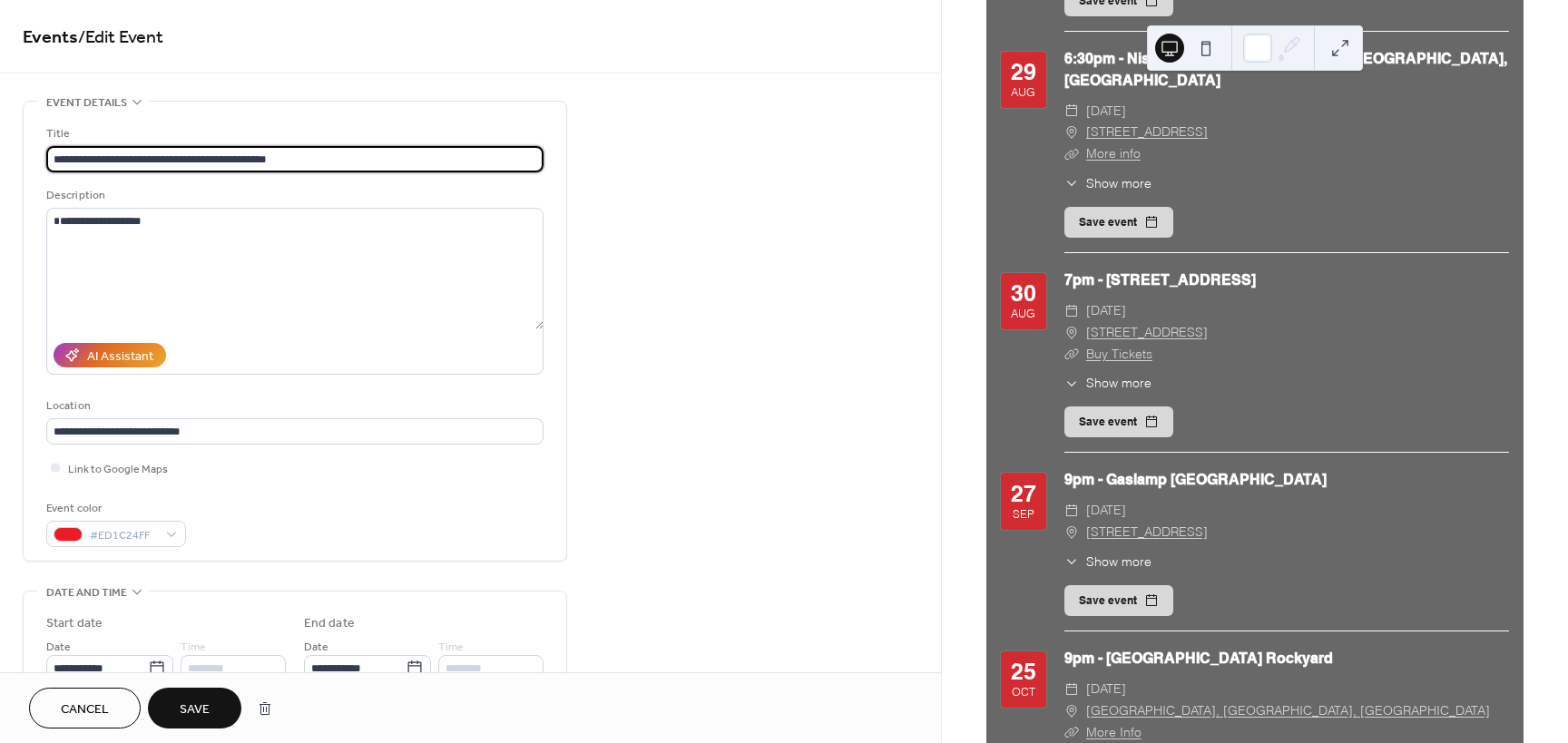 type on "**********" 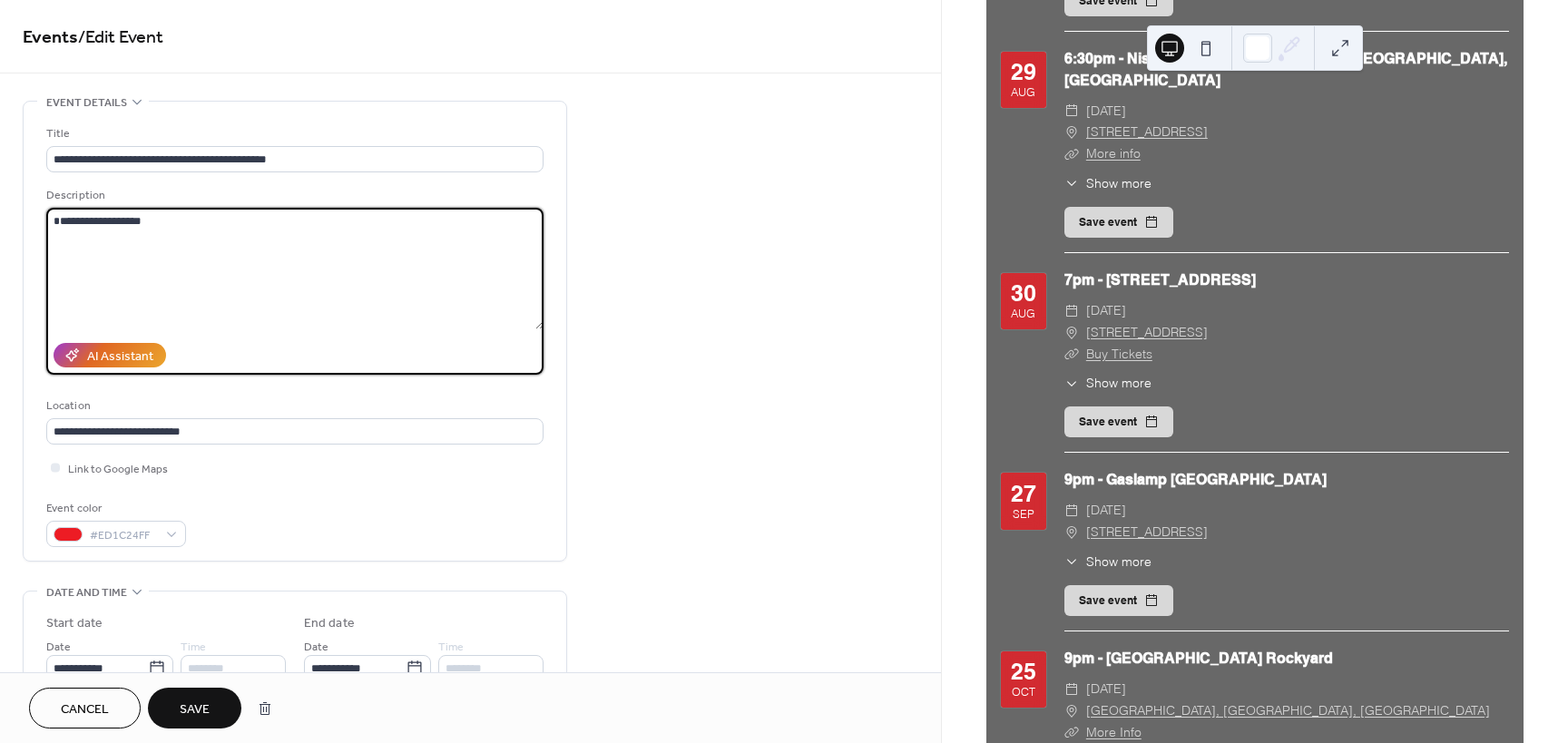 drag, startPoint x: 169, startPoint y: 256, endPoint x: -173, endPoint y: 210, distance: 345.0797 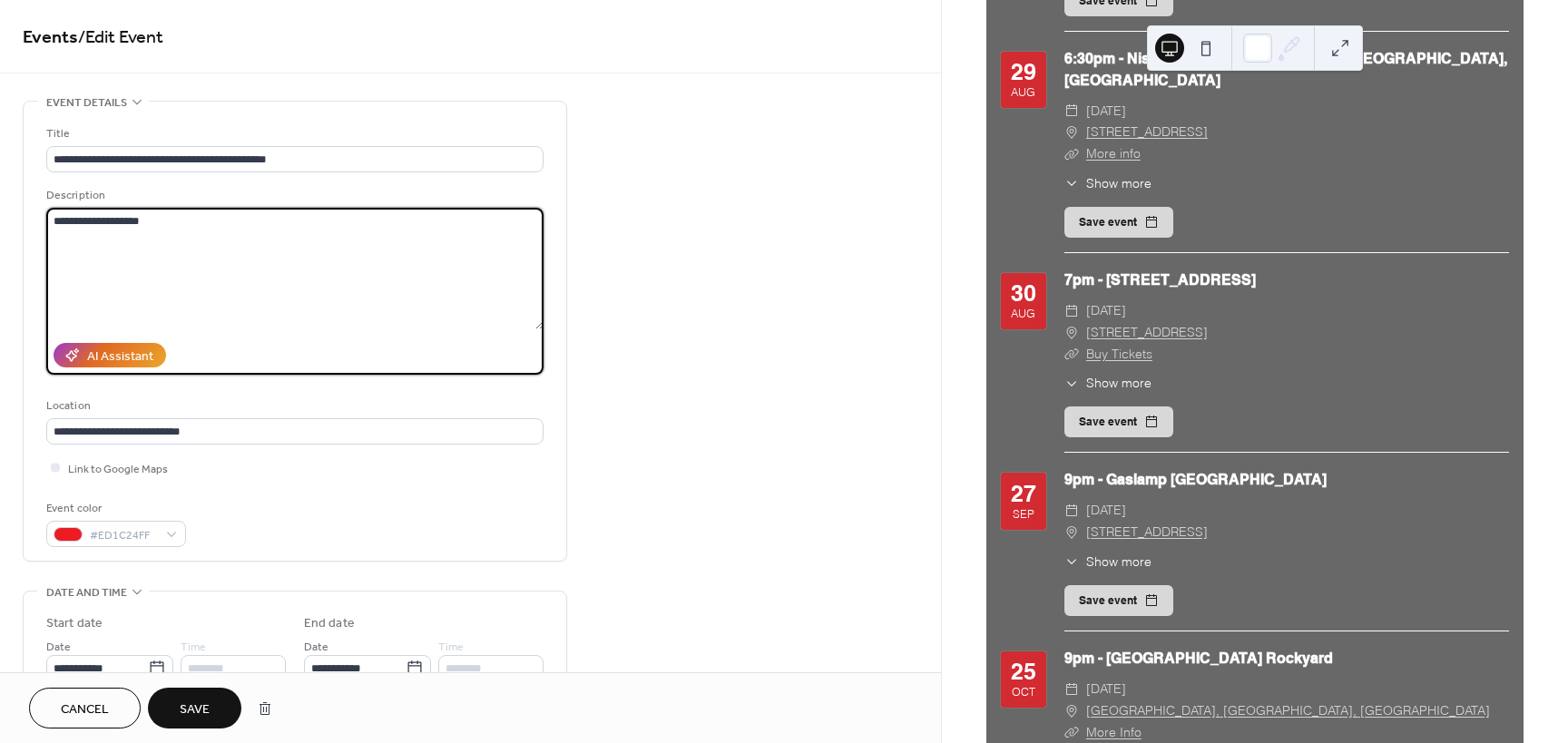 paste on "**********" 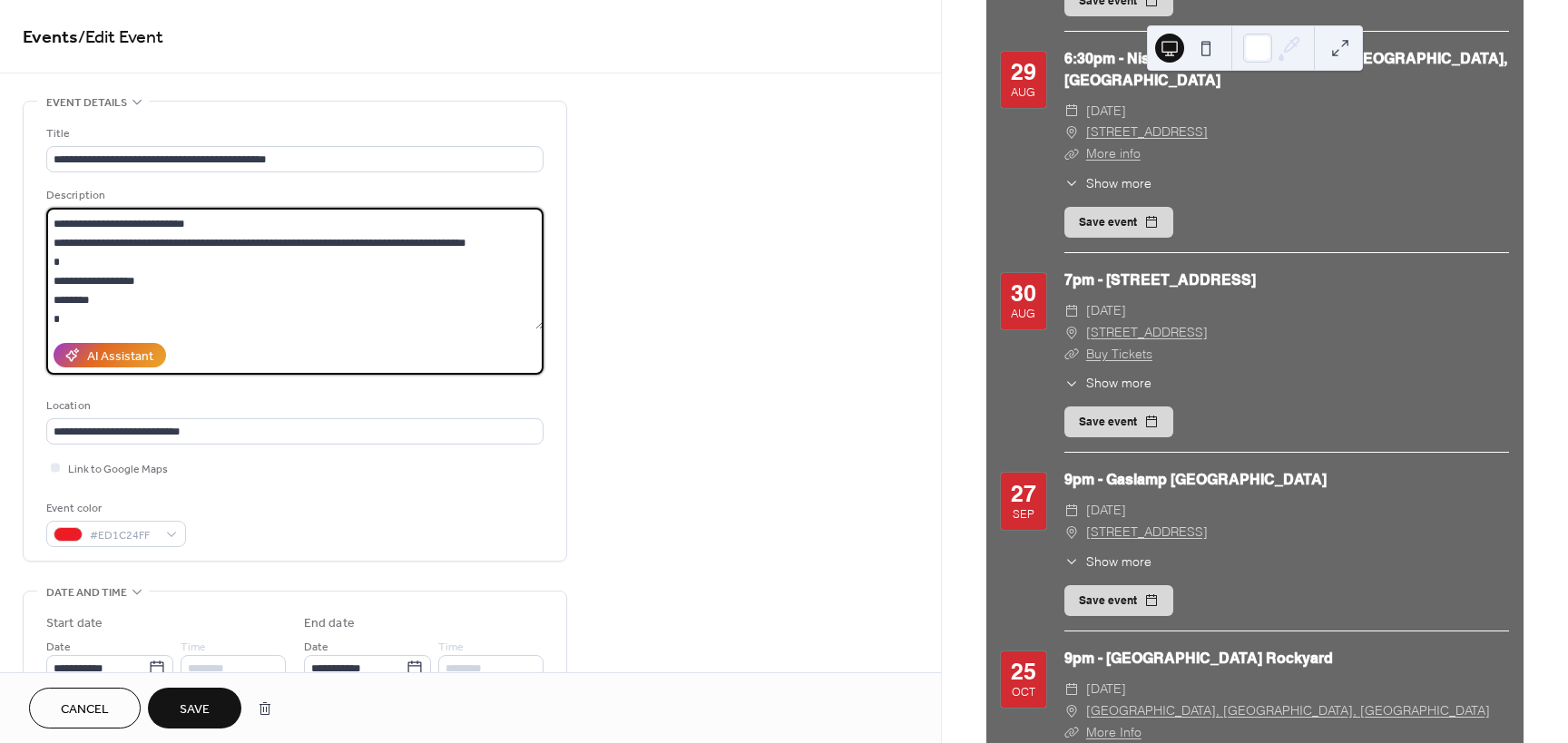 scroll, scrollTop: 150, scrollLeft: 0, axis: vertical 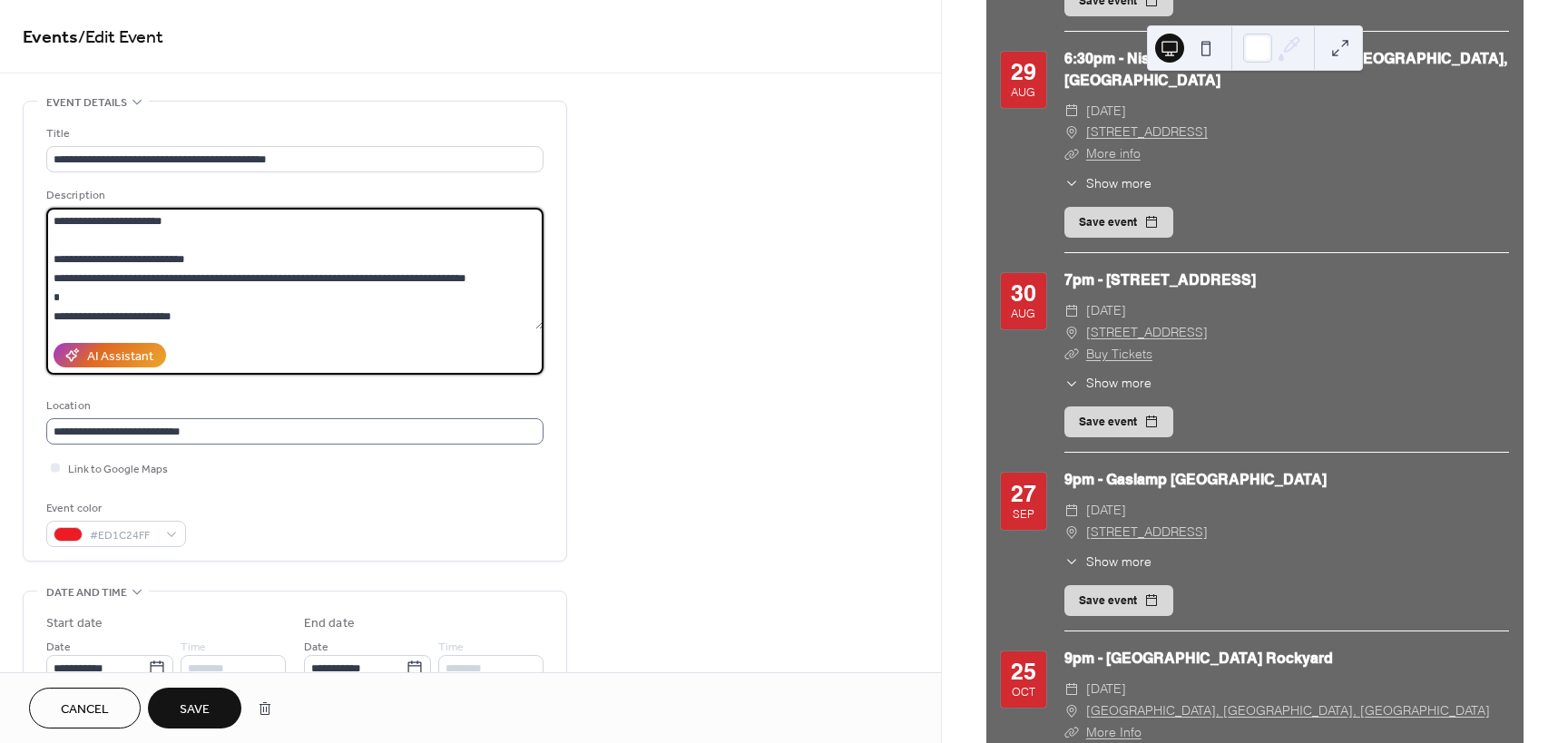 type on "**********" 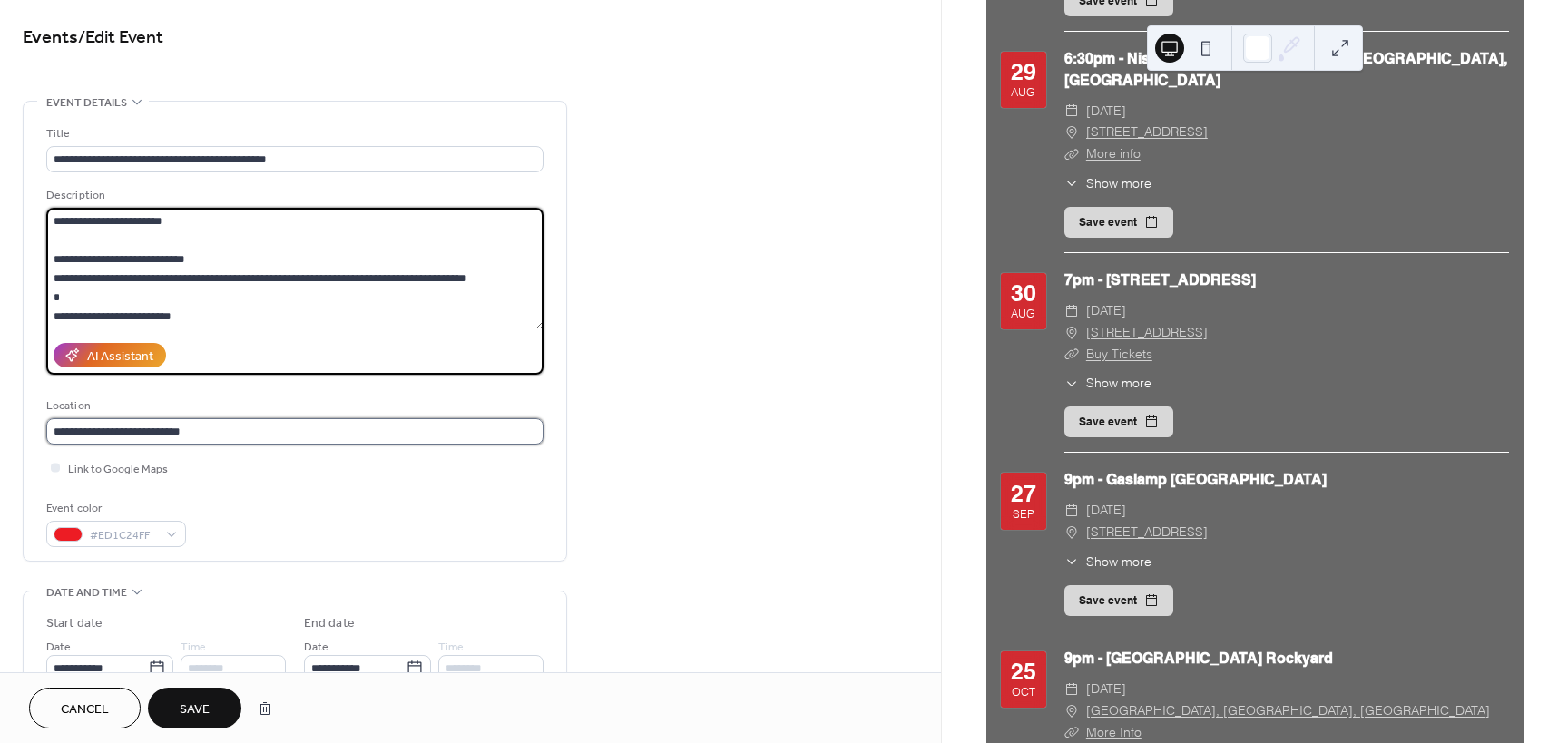 click on "**********" at bounding box center (295, 431) 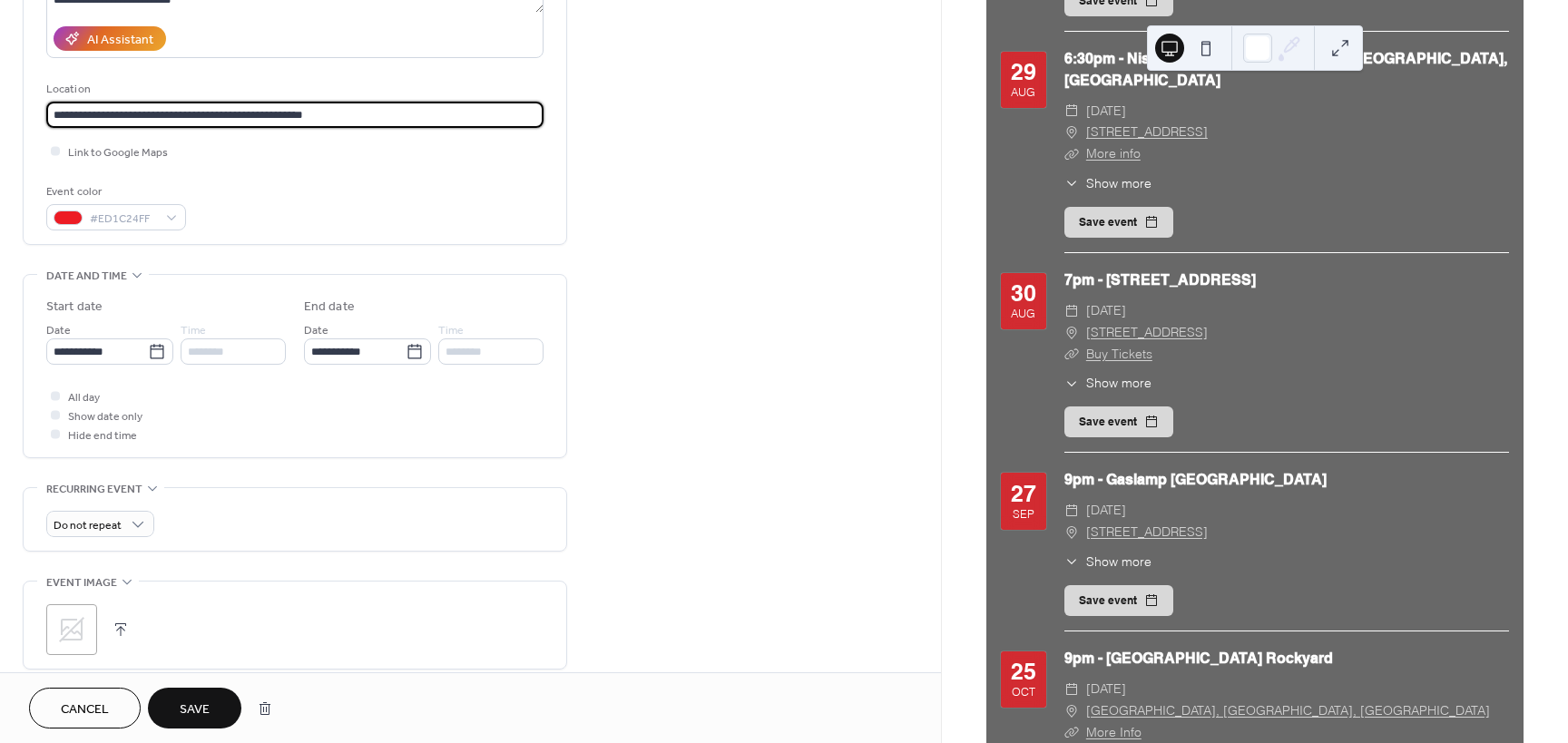 scroll, scrollTop: 381, scrollLeft: 0, axis: vertical 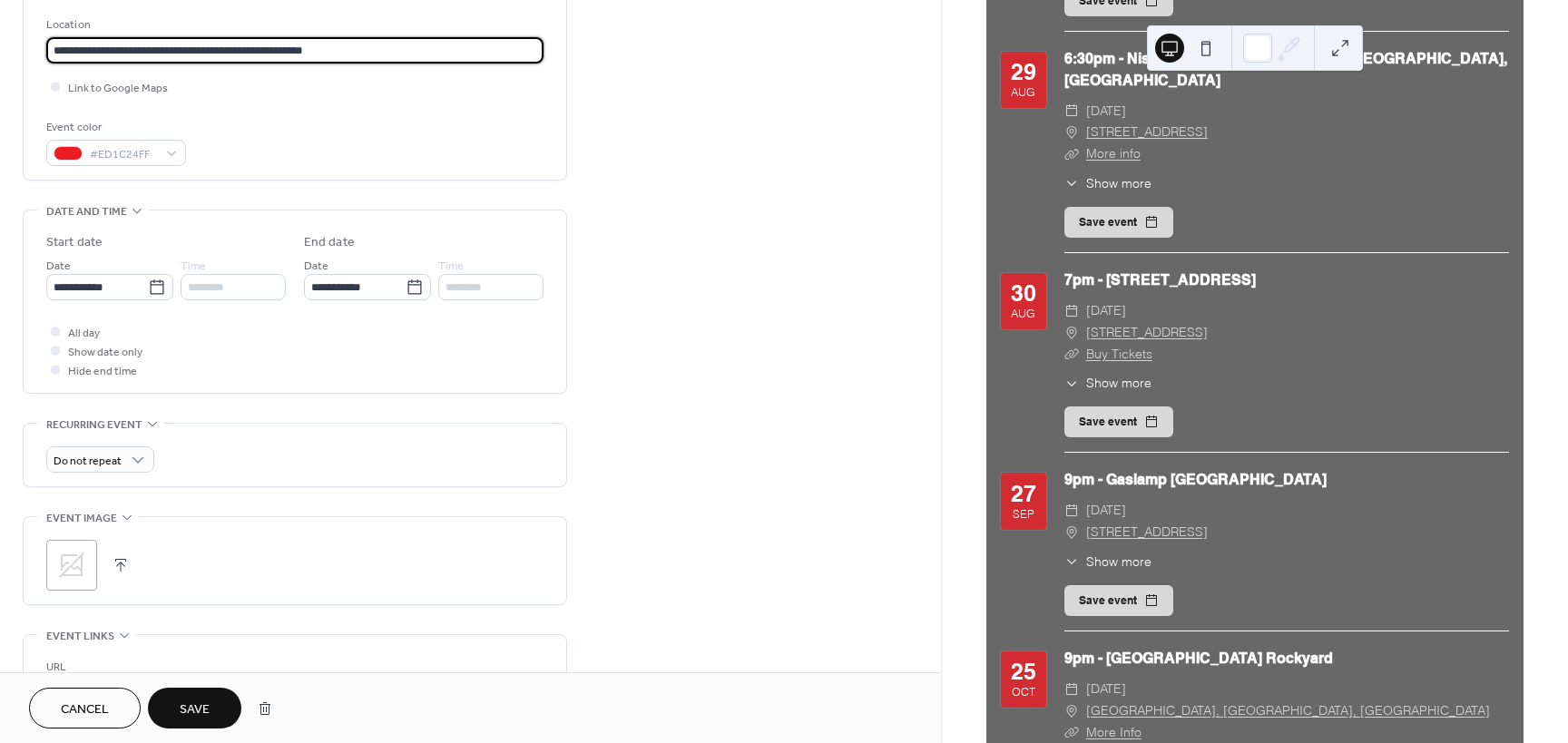 type on "**********" 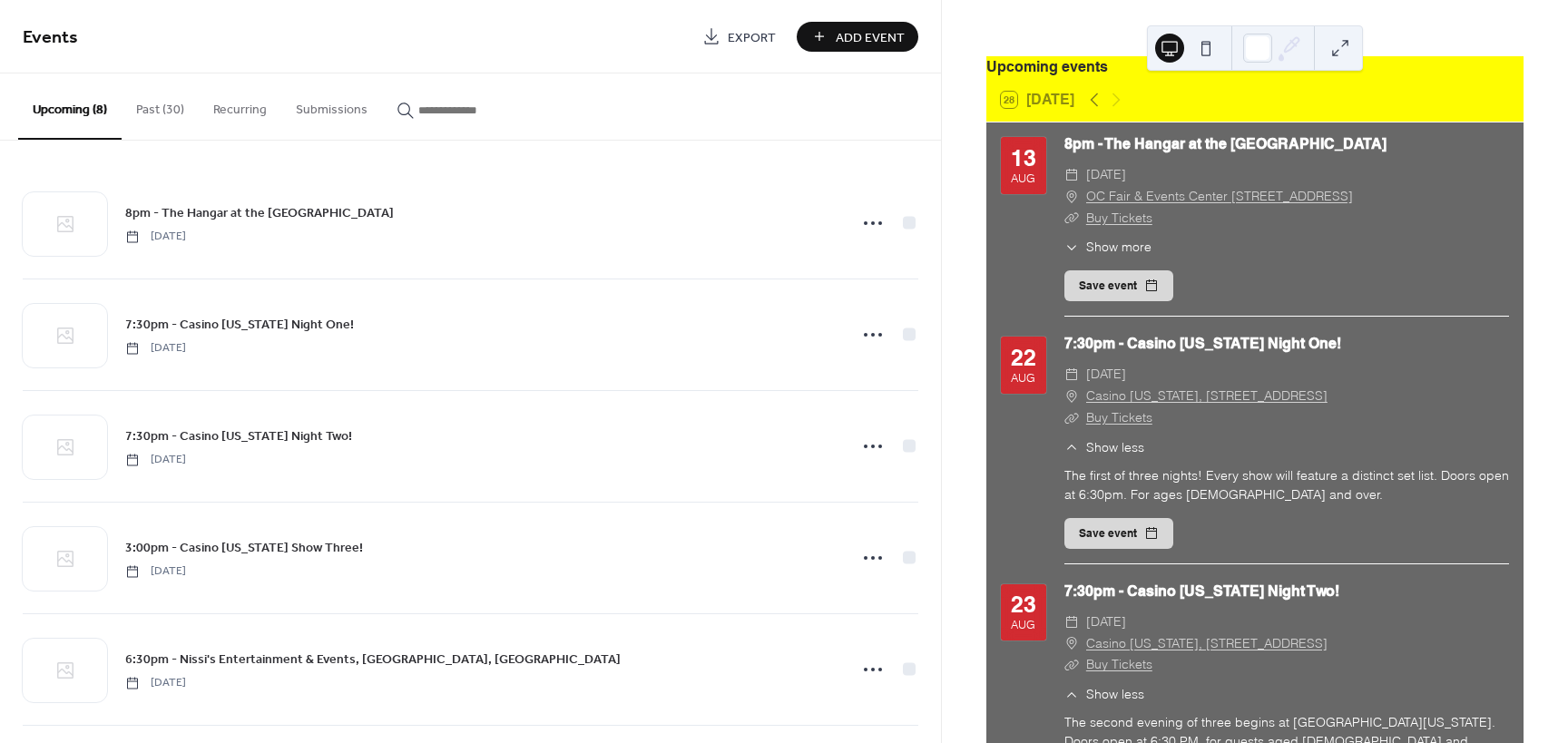 scroll, scrollTop: 0, scrollLeft: 0, axis: both 